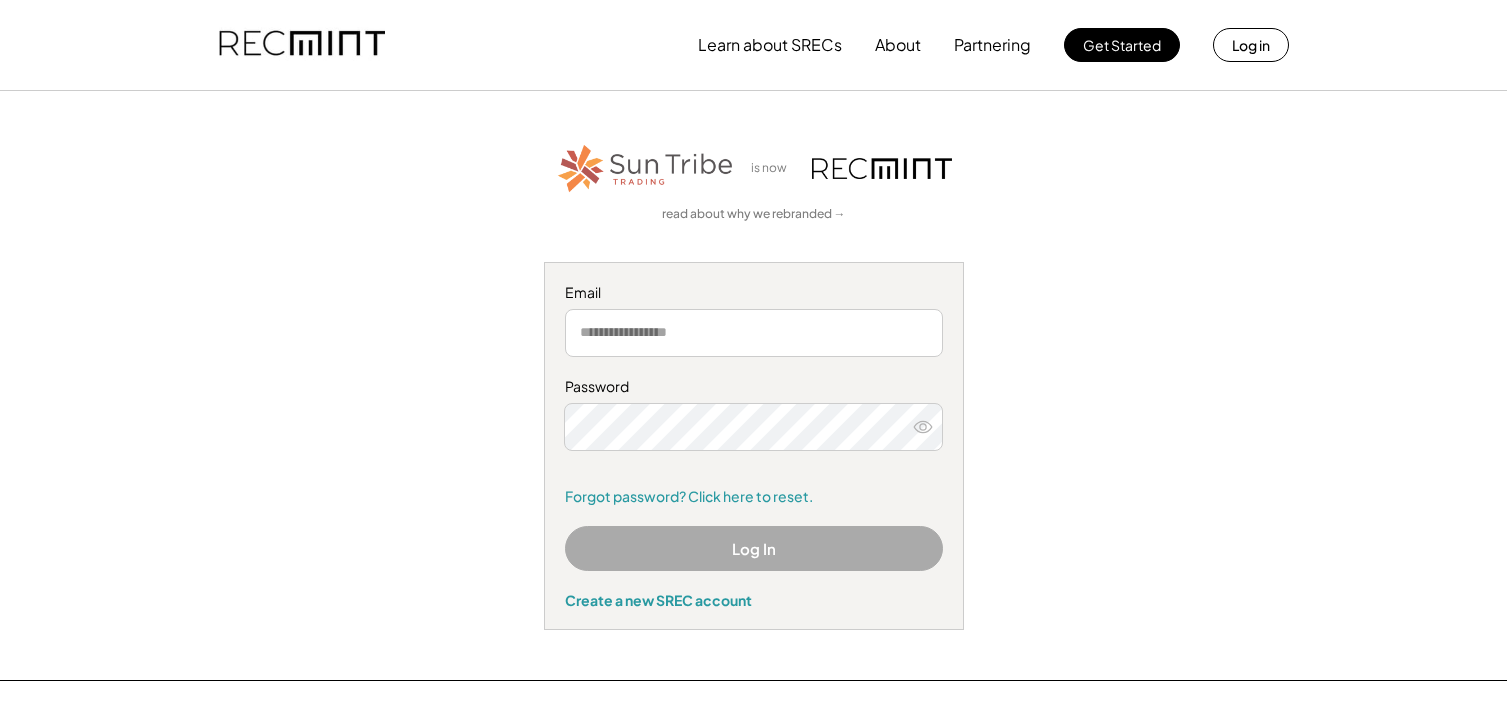 scroll, scrollTop: 0, scrollLeft: 0, axis: both 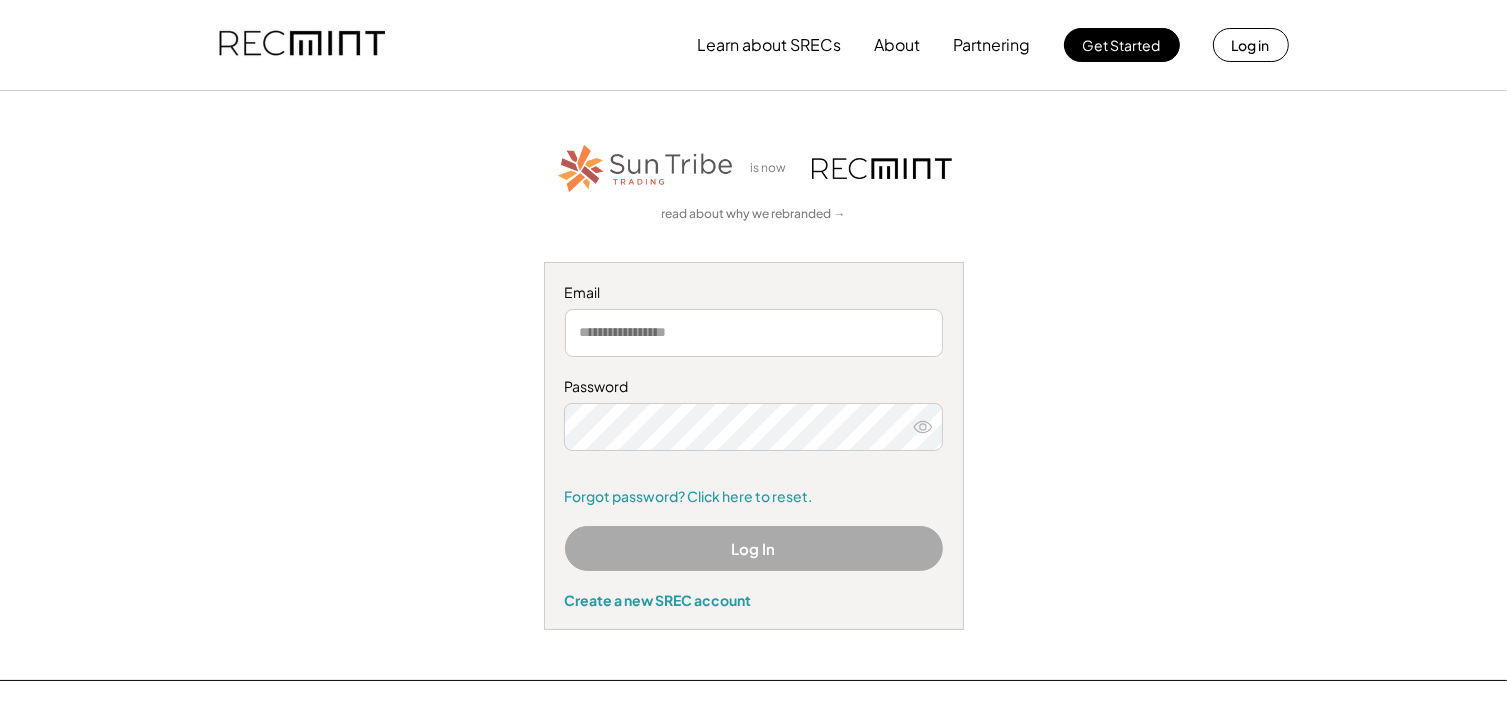 type on "**********" 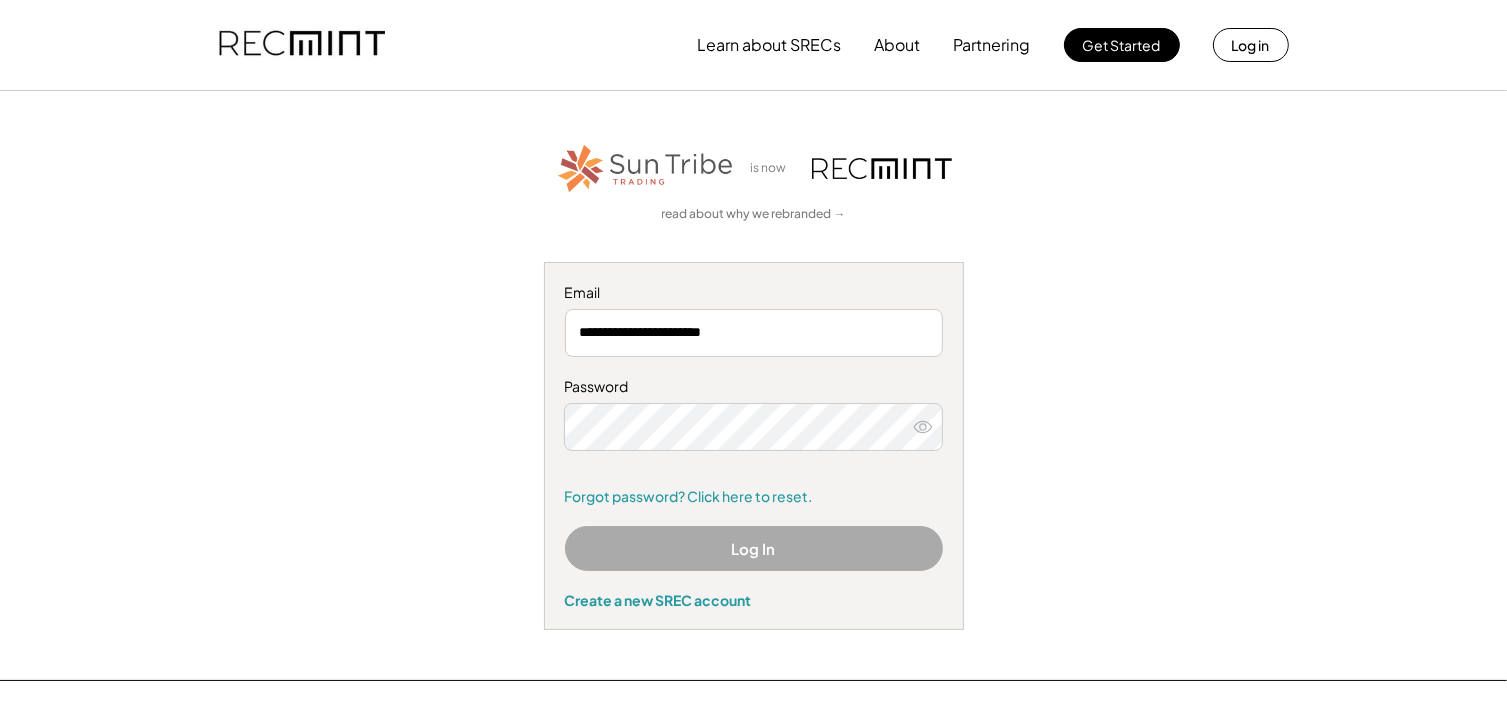 click on "Log In" at bounding box center (754, 548) 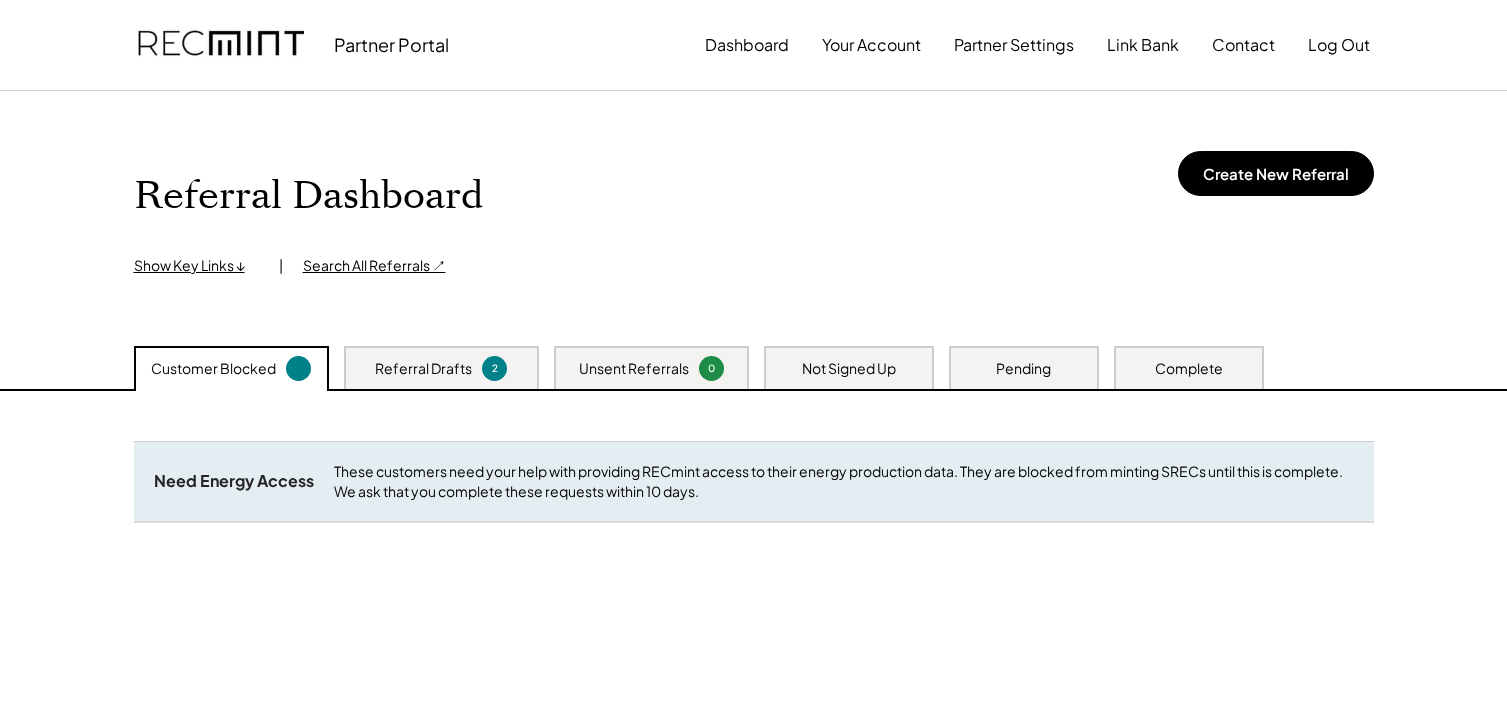 scroll, scrollTop: 0, scrollLeft: 0, axis: both 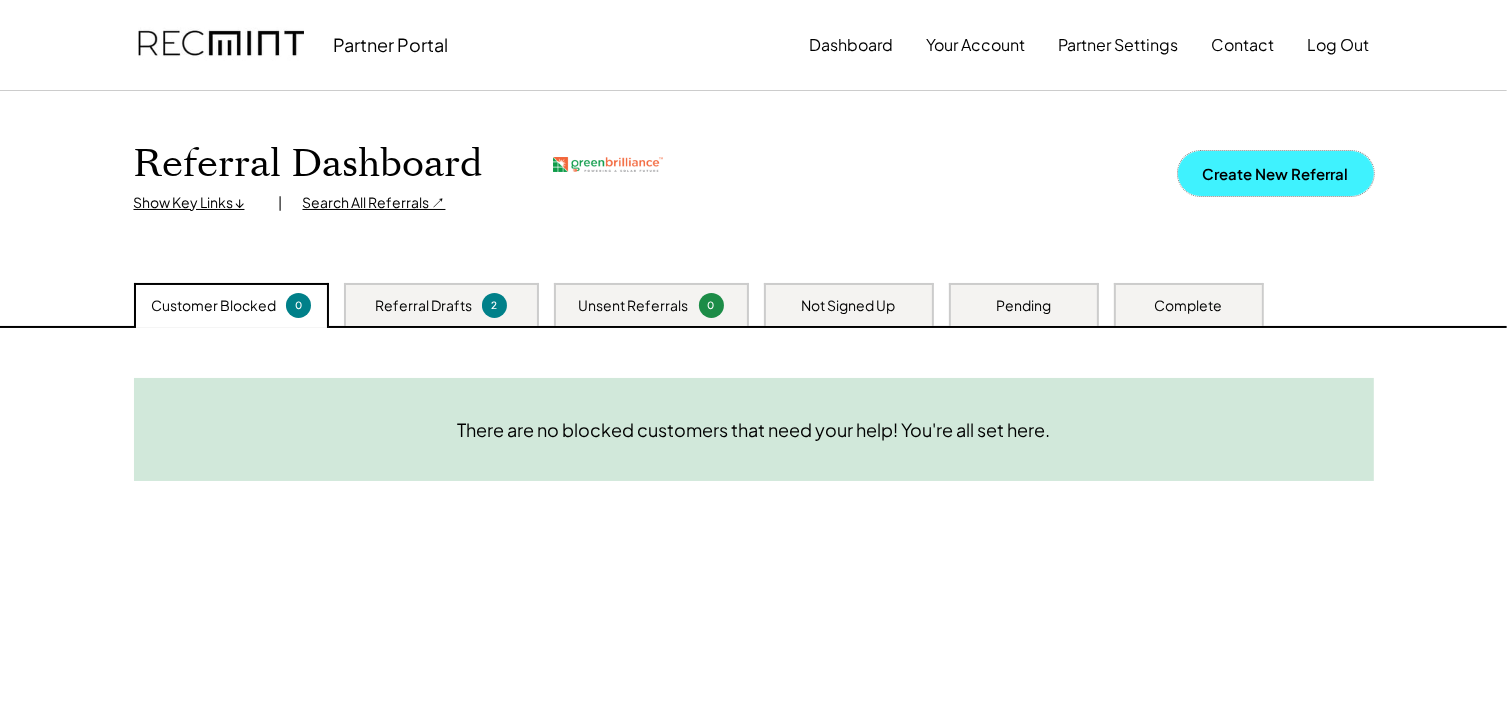 click on "Create New Referral" at bounding box center [1276, 173] 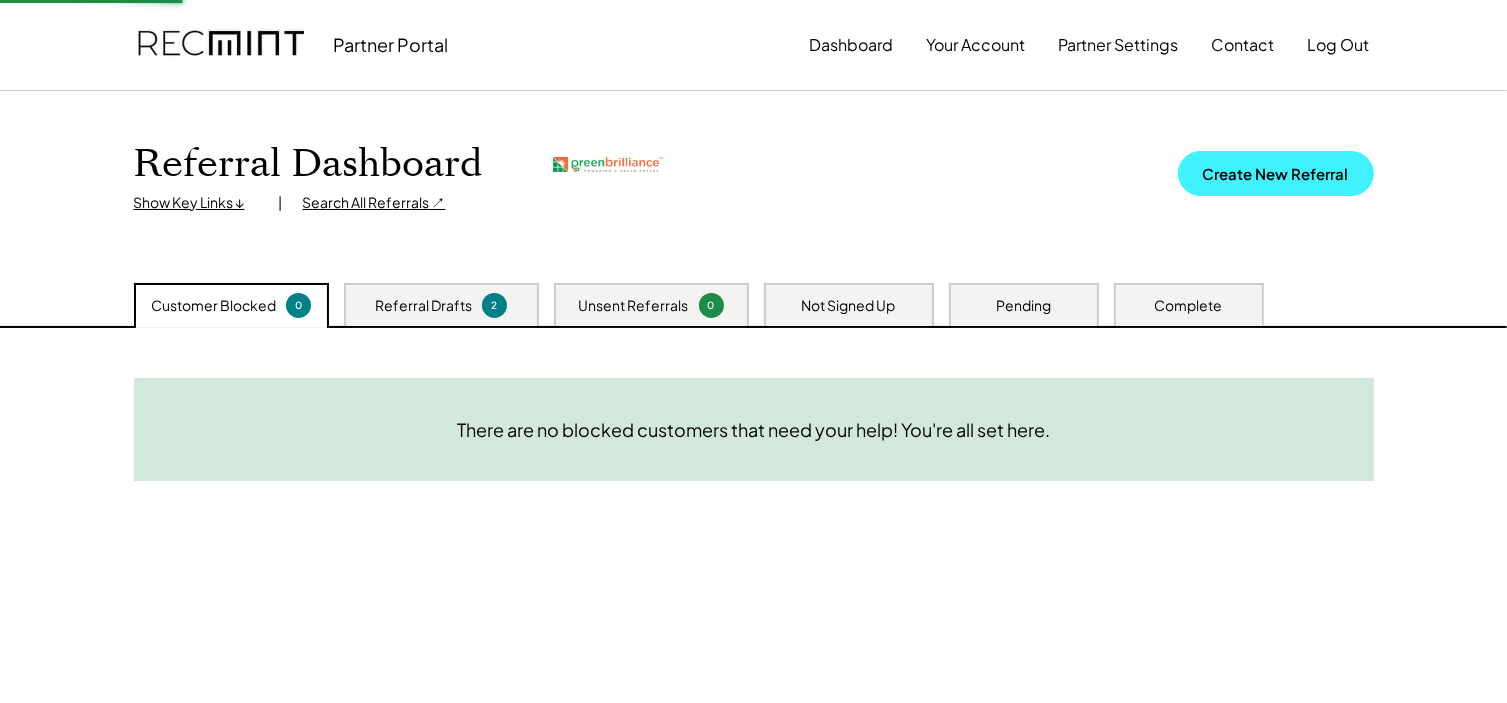 type 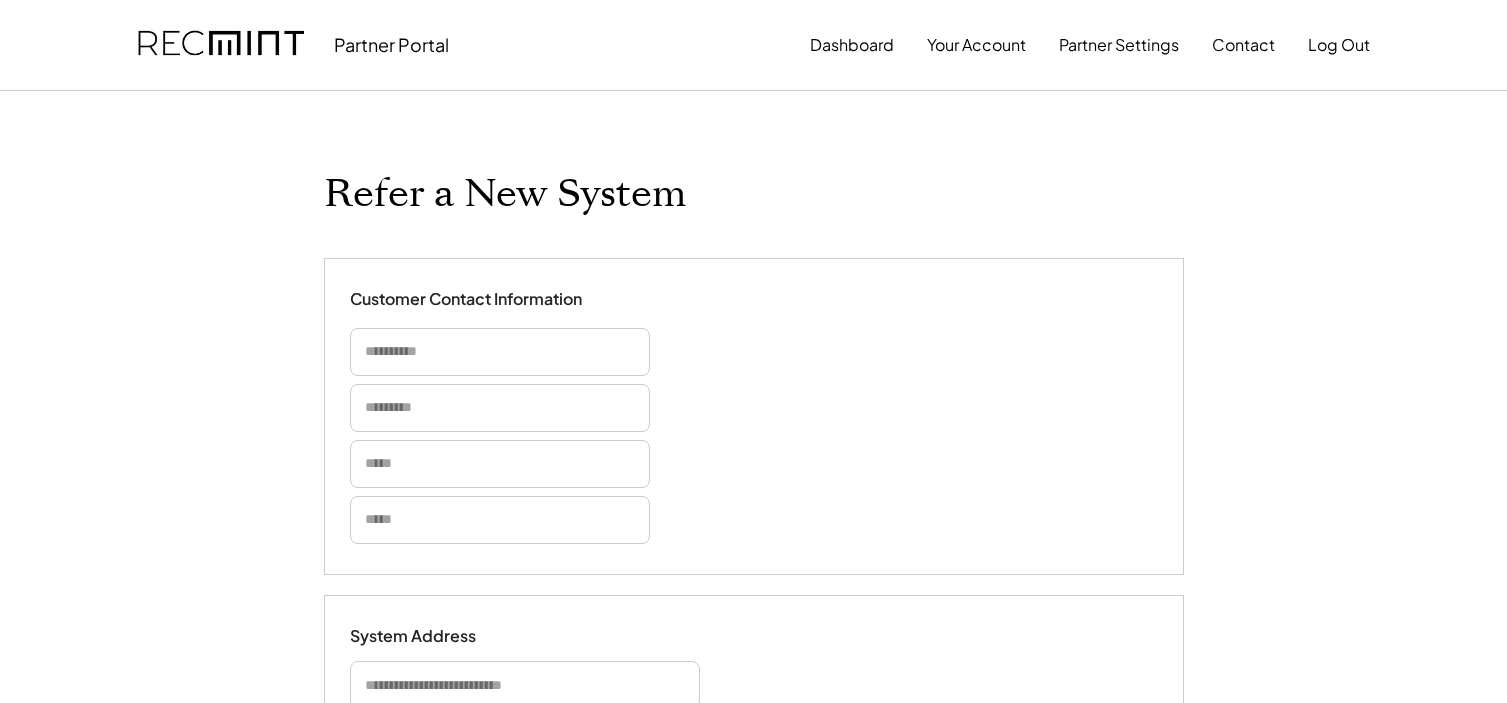 scroll, scrollTop: 0, scrollLeft: 0, axis: both 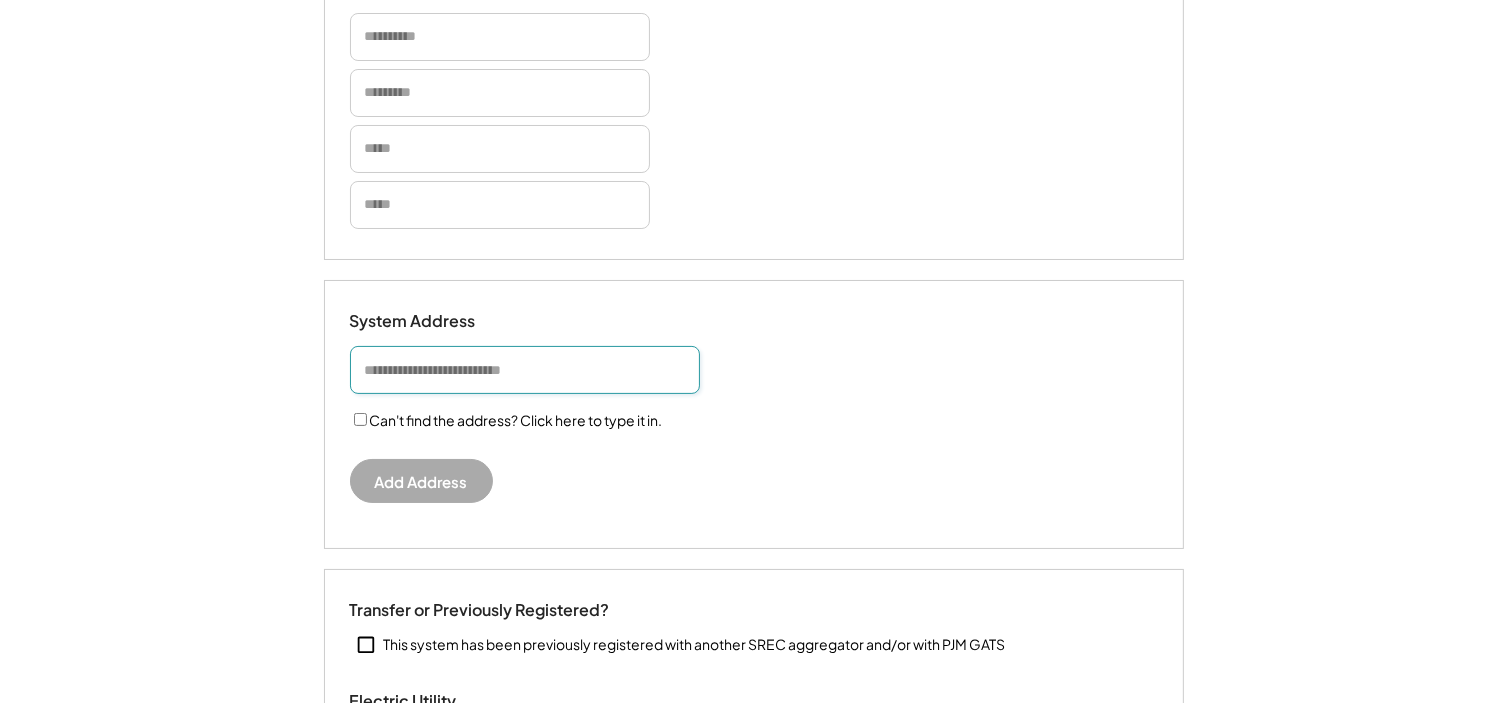 click at bounding box center [525, 370] 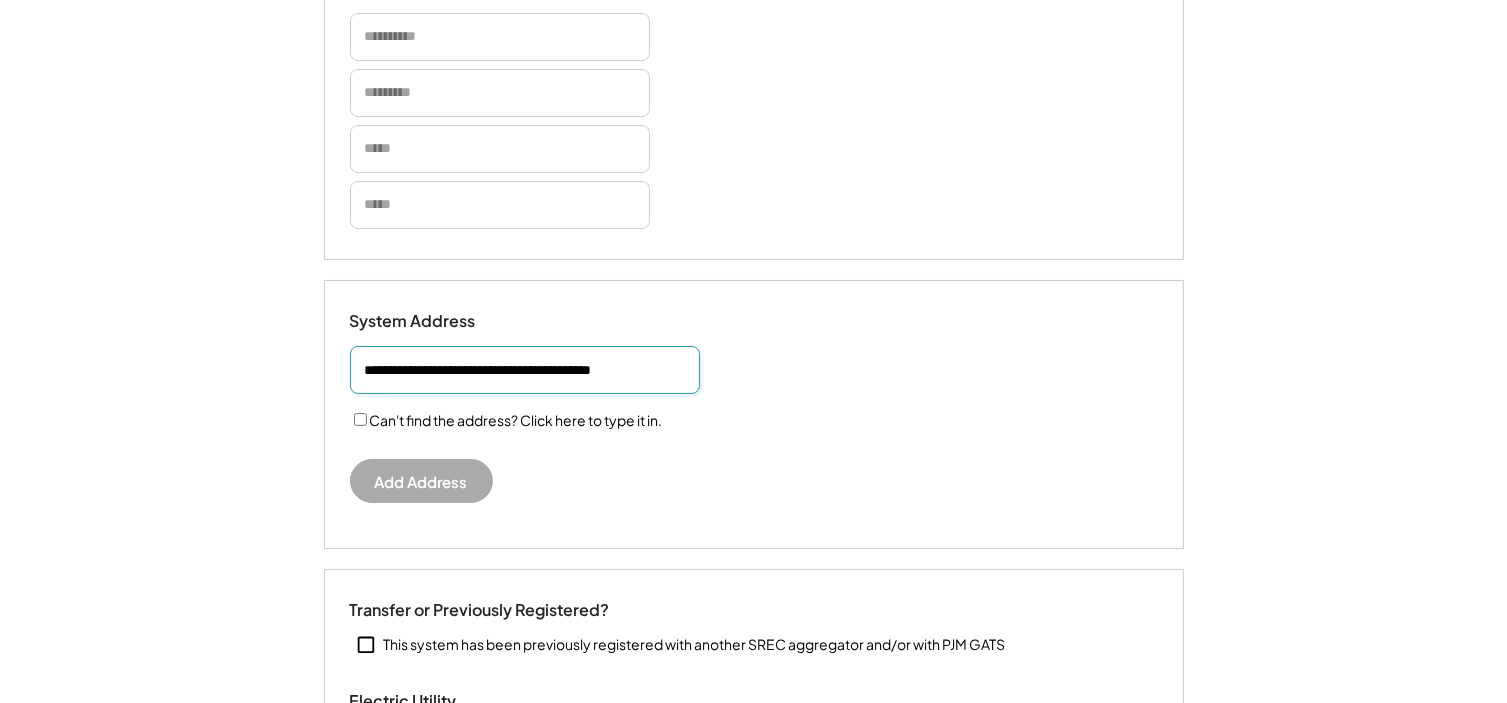 scroll, scrollTop: 0, scrollLeft: 6, axis: horizontal 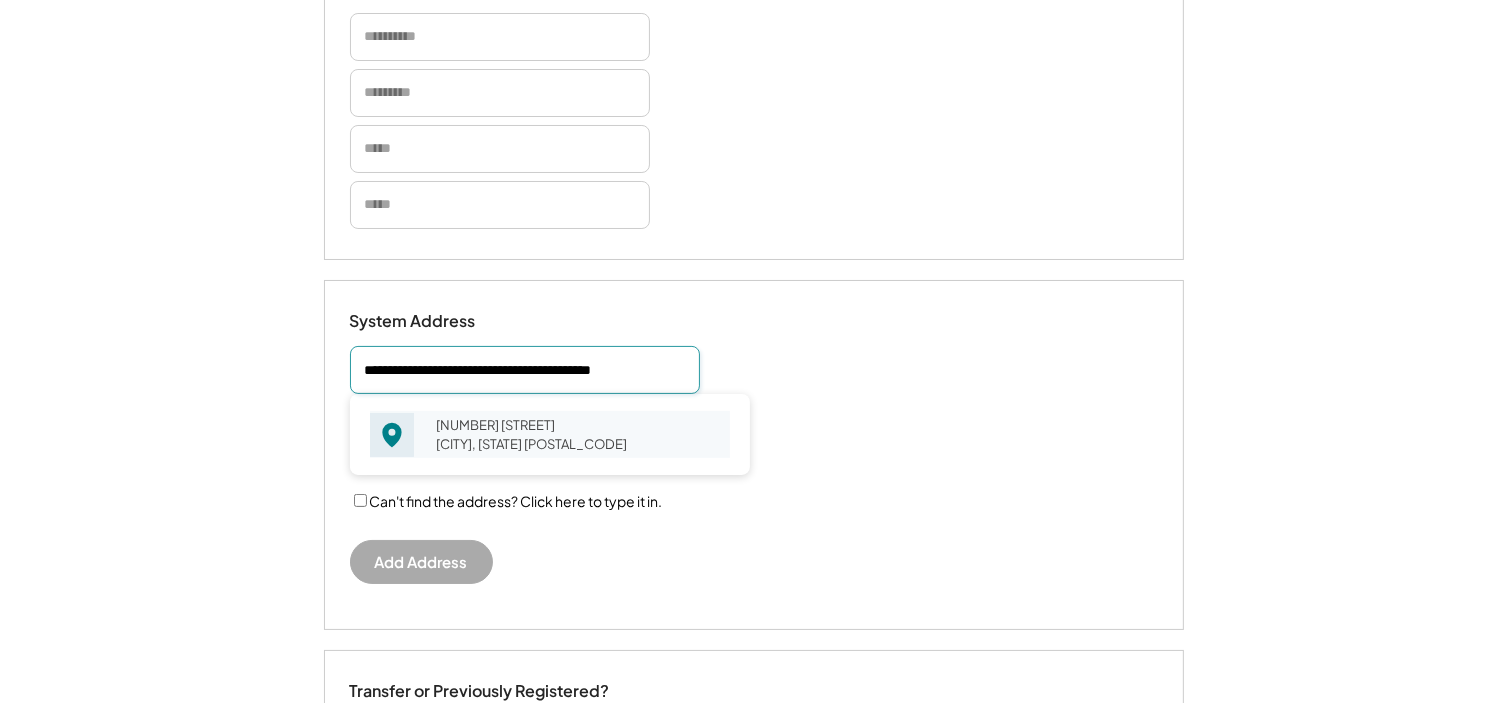 click on "7021 Cipriano Woods Ct
Lanham, MD 20706" at bounding box center [577, 434] 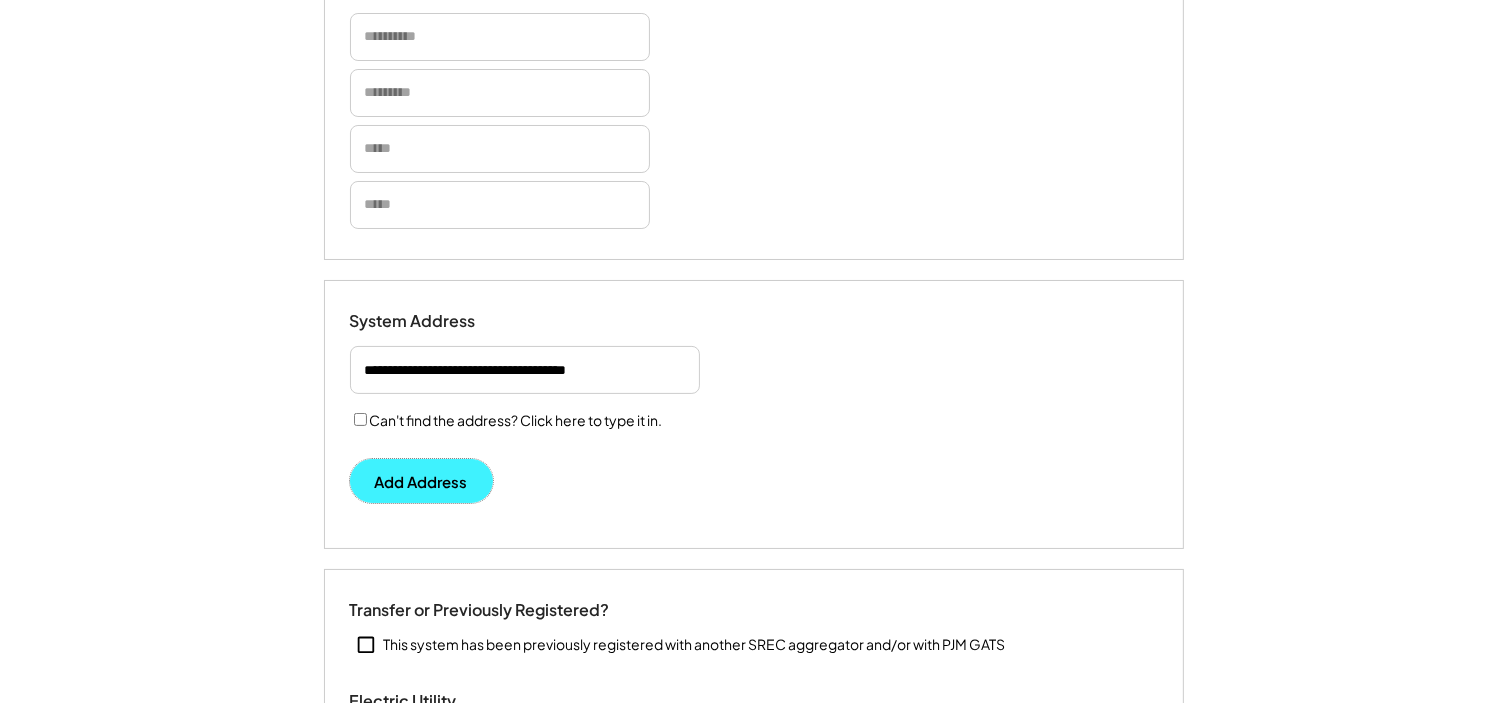 click on "Add Address" at bounding box center (421, 481) 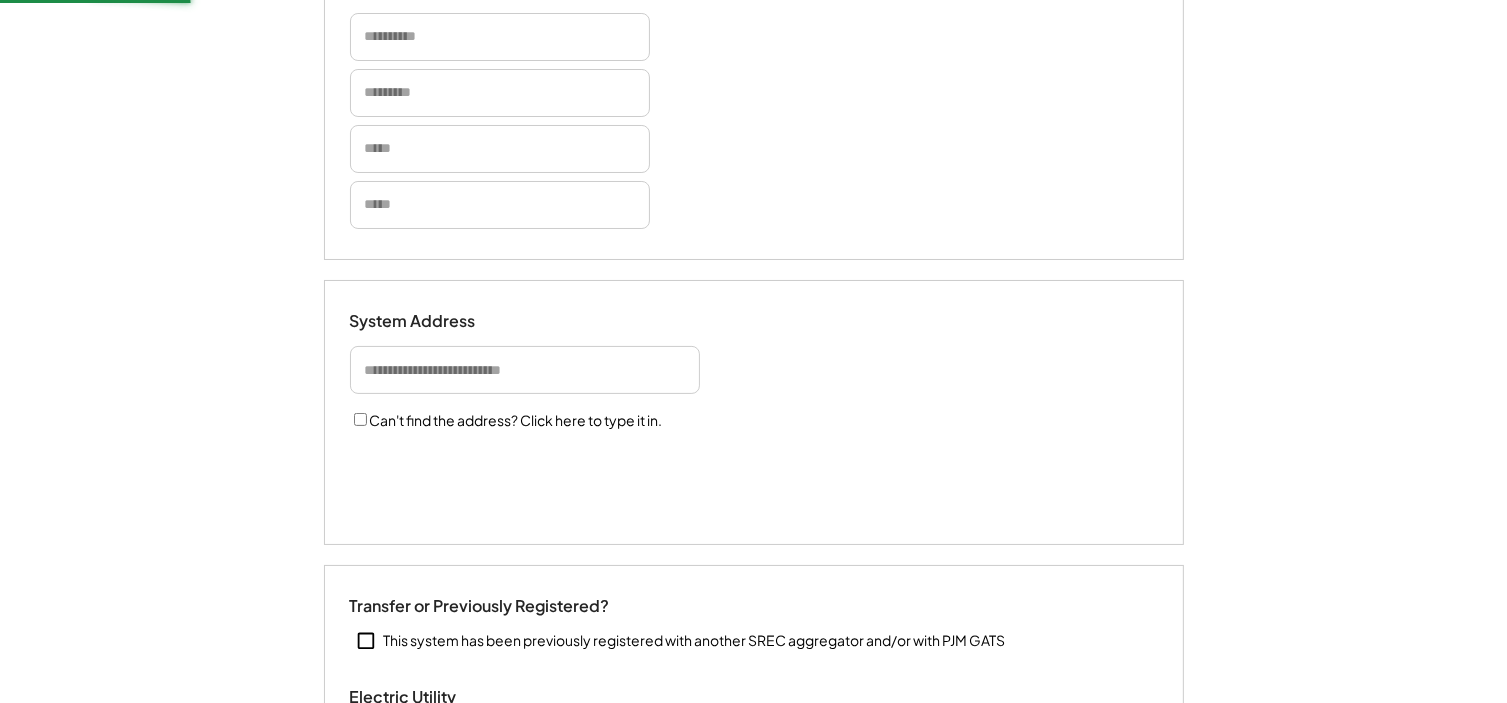 type 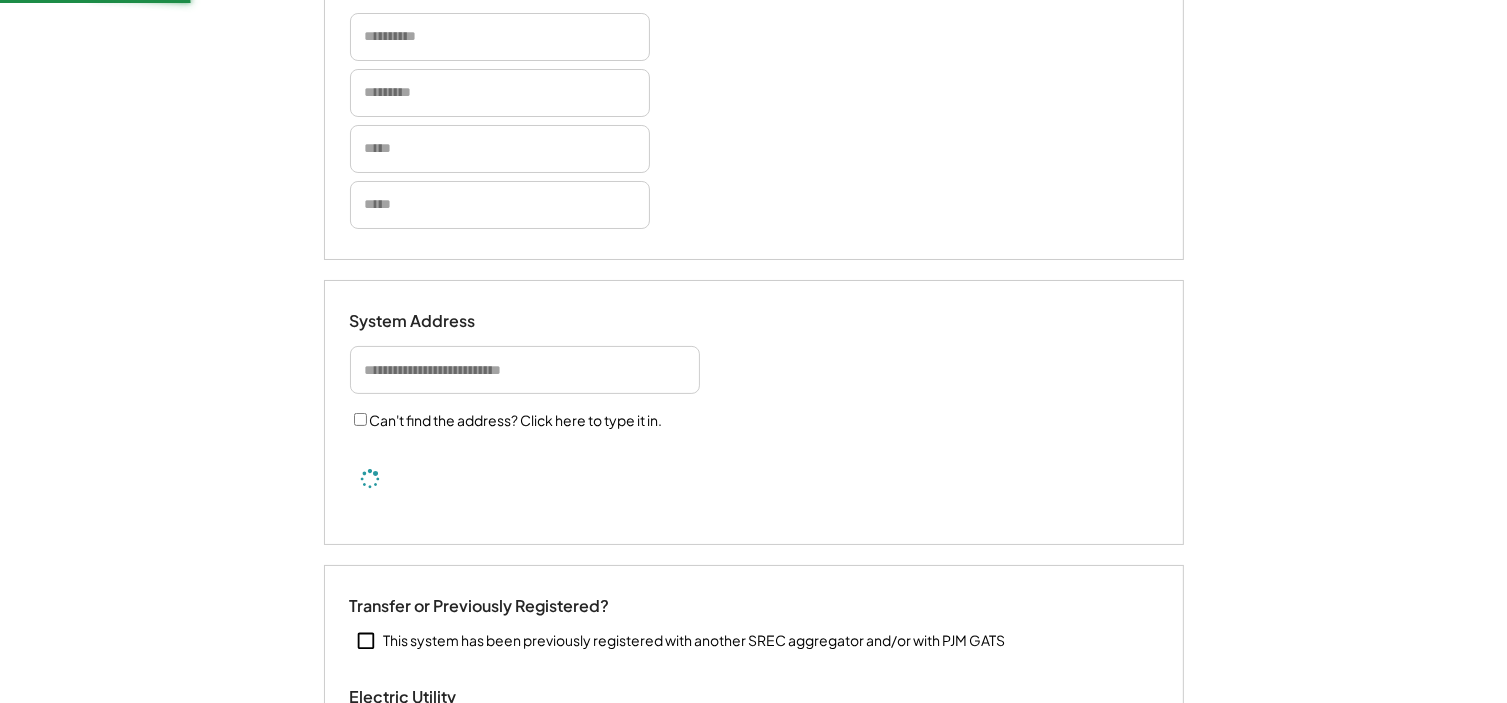 type 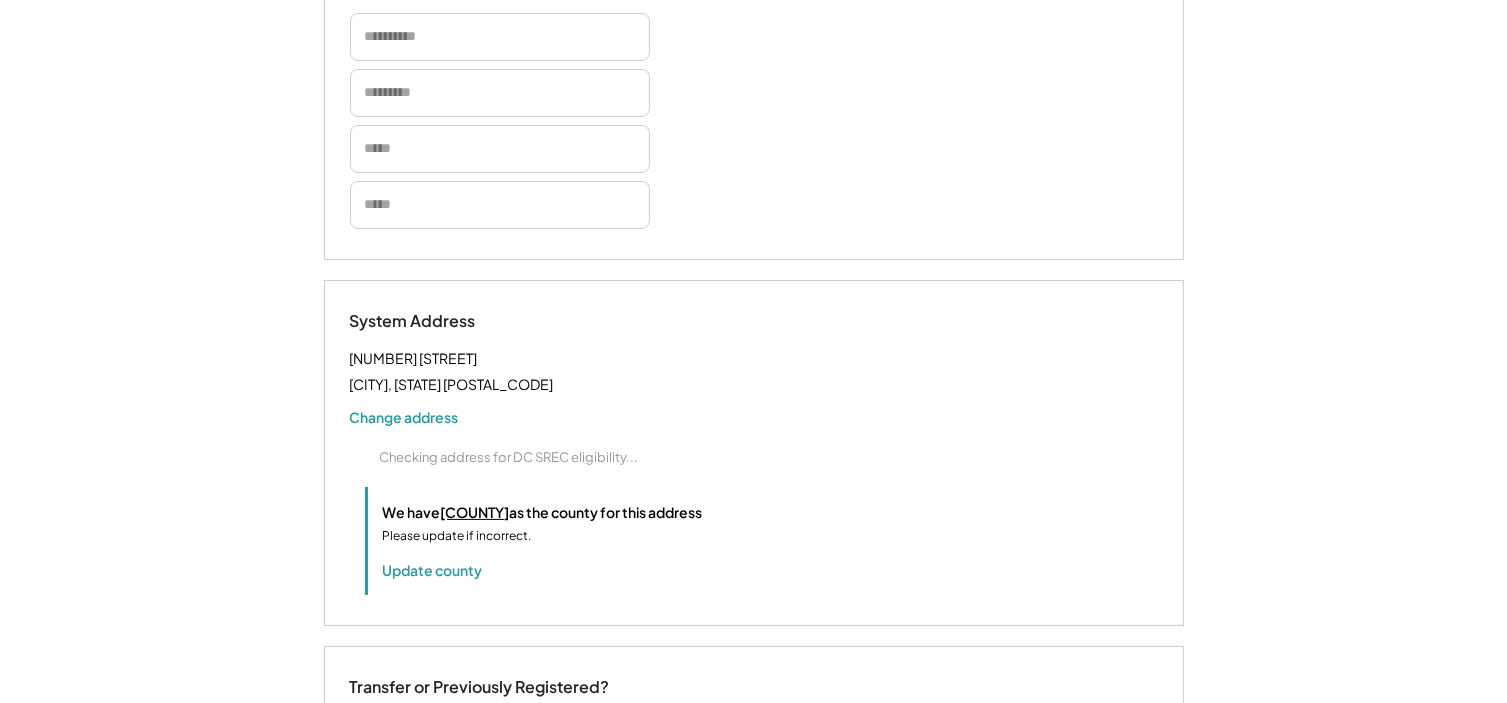 type 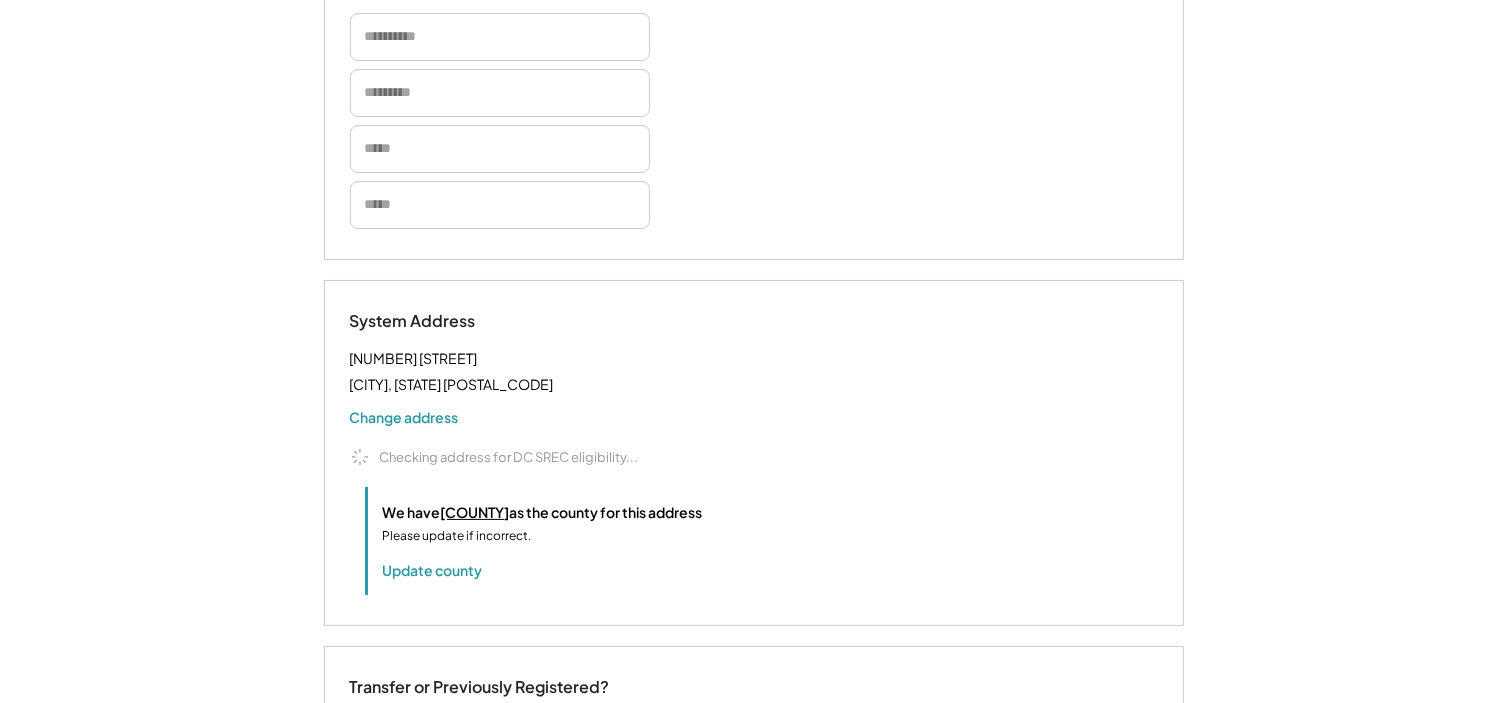 type 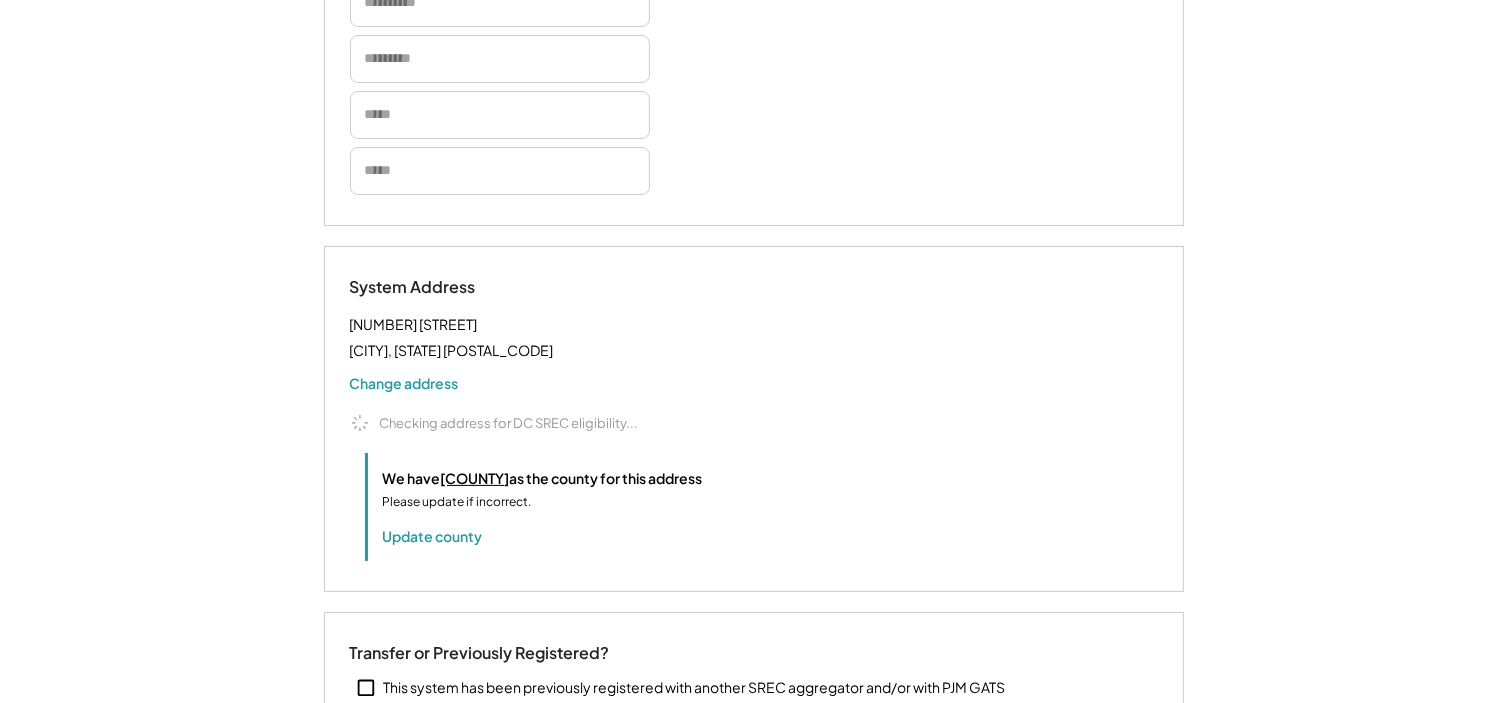 scroll, scrollTop: 353, scrollLeft: 0, axis: vertical 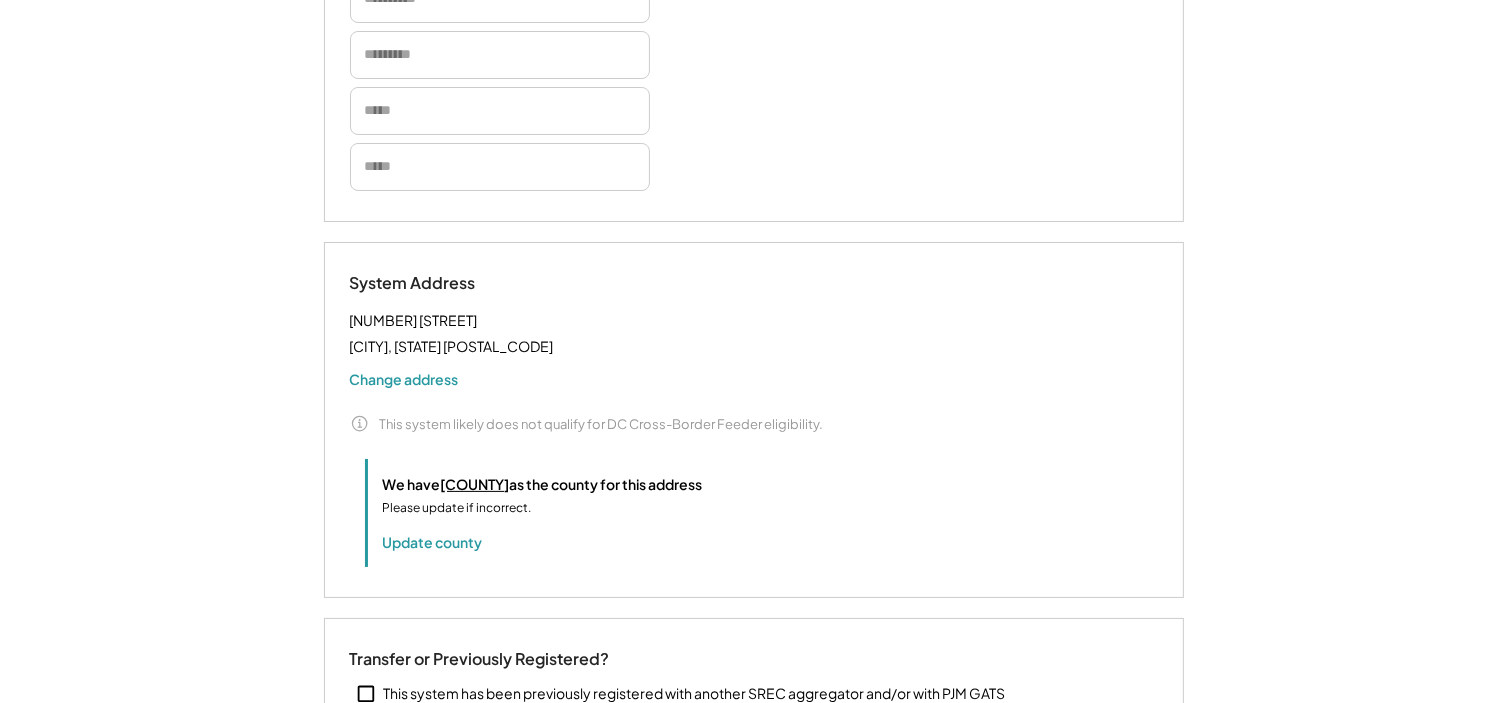type 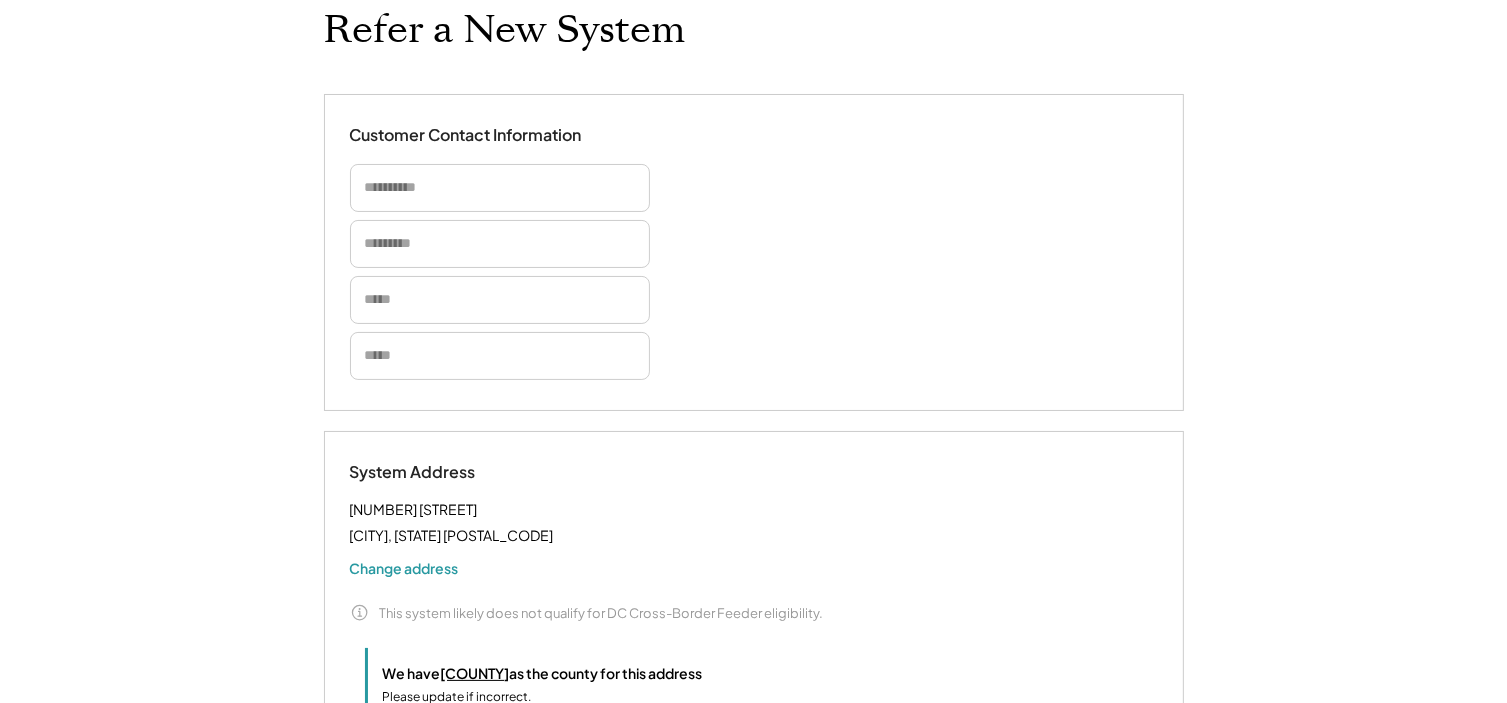 scroll, scrollTop: 206, scrollLeft: 0, axis: vertical 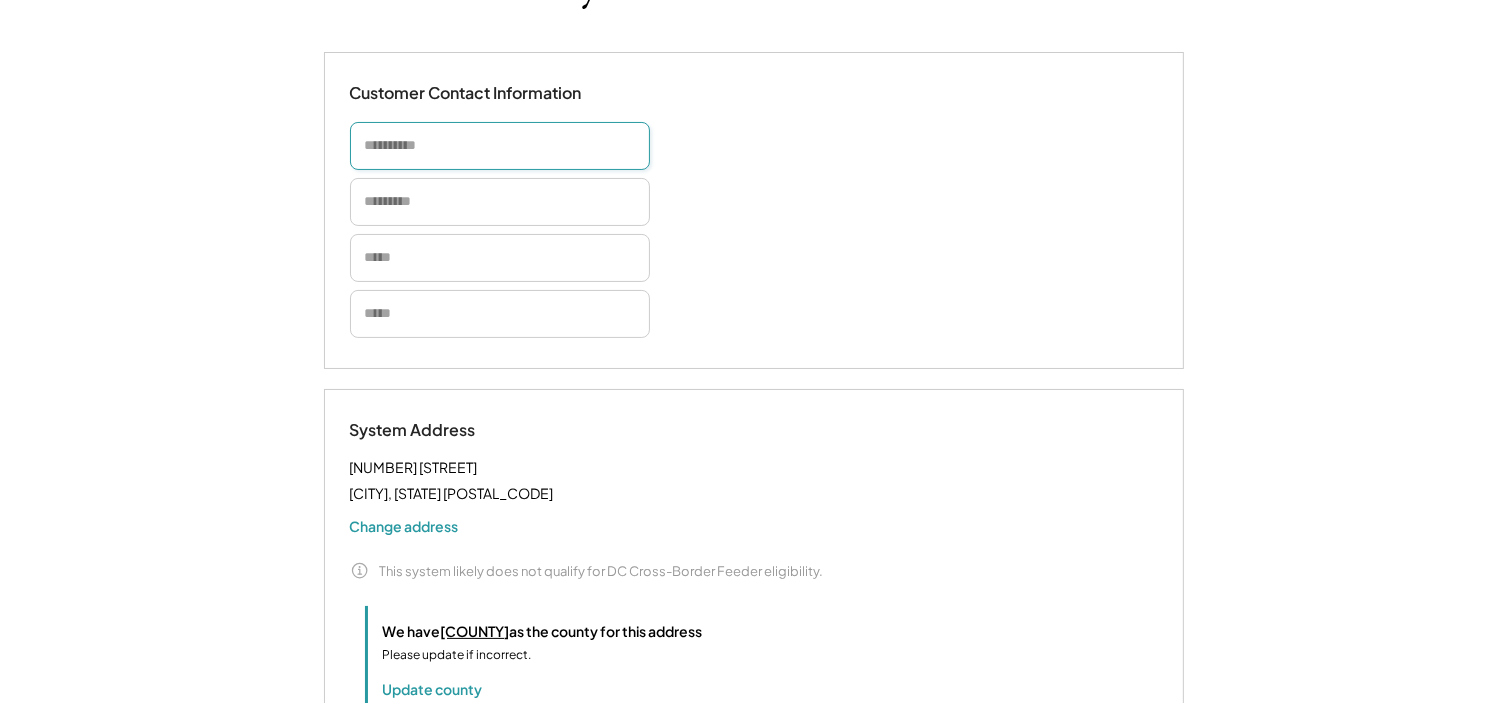 click at bounding box center [500, 146] 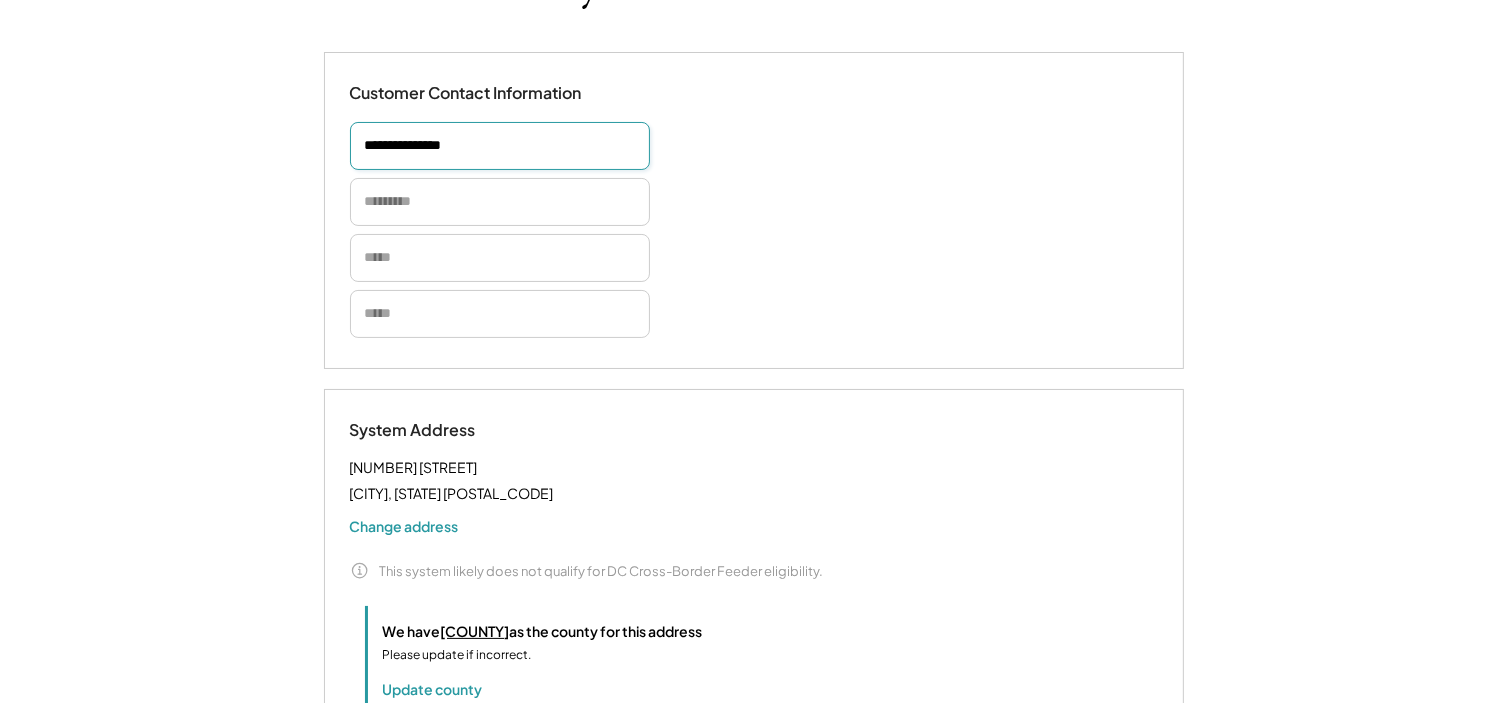 type on "**********" 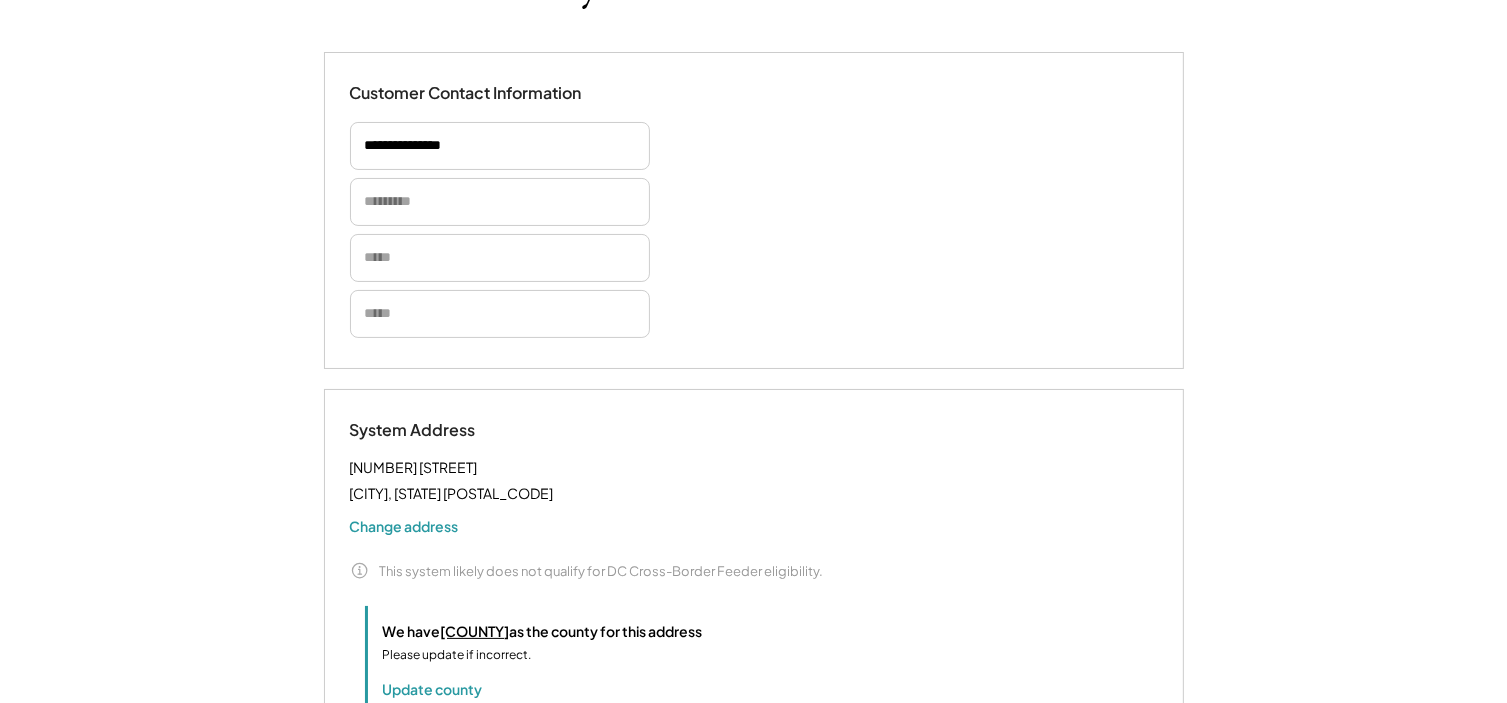 type 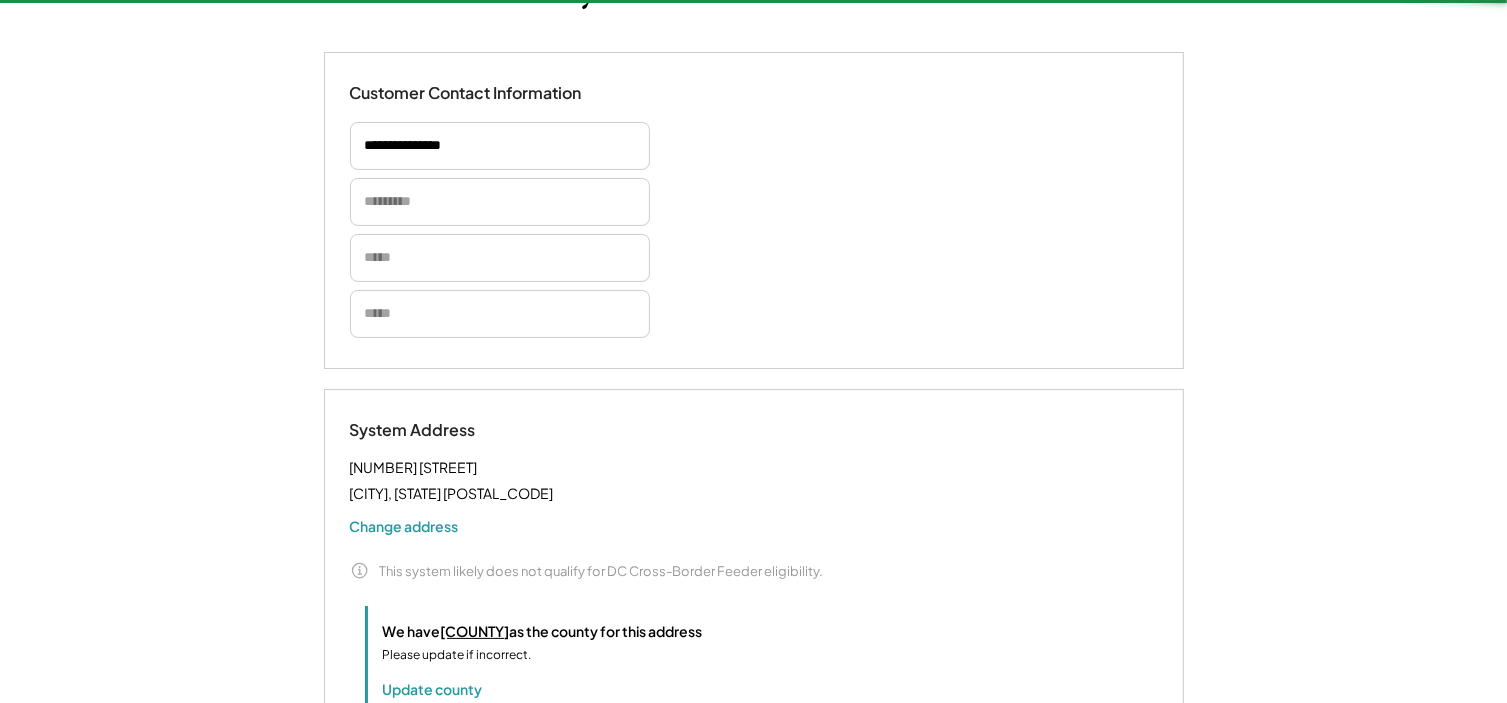 type 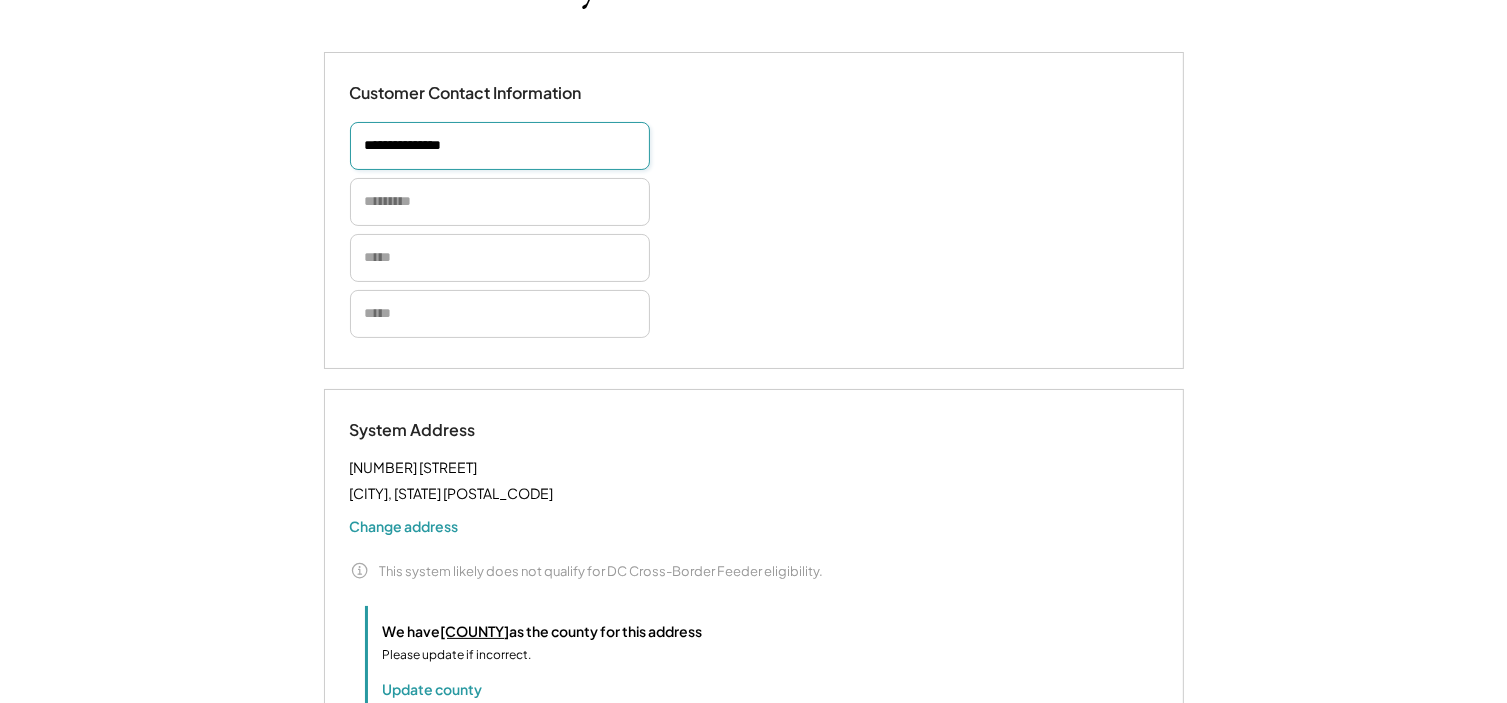 click at bounding box center (500, 146) 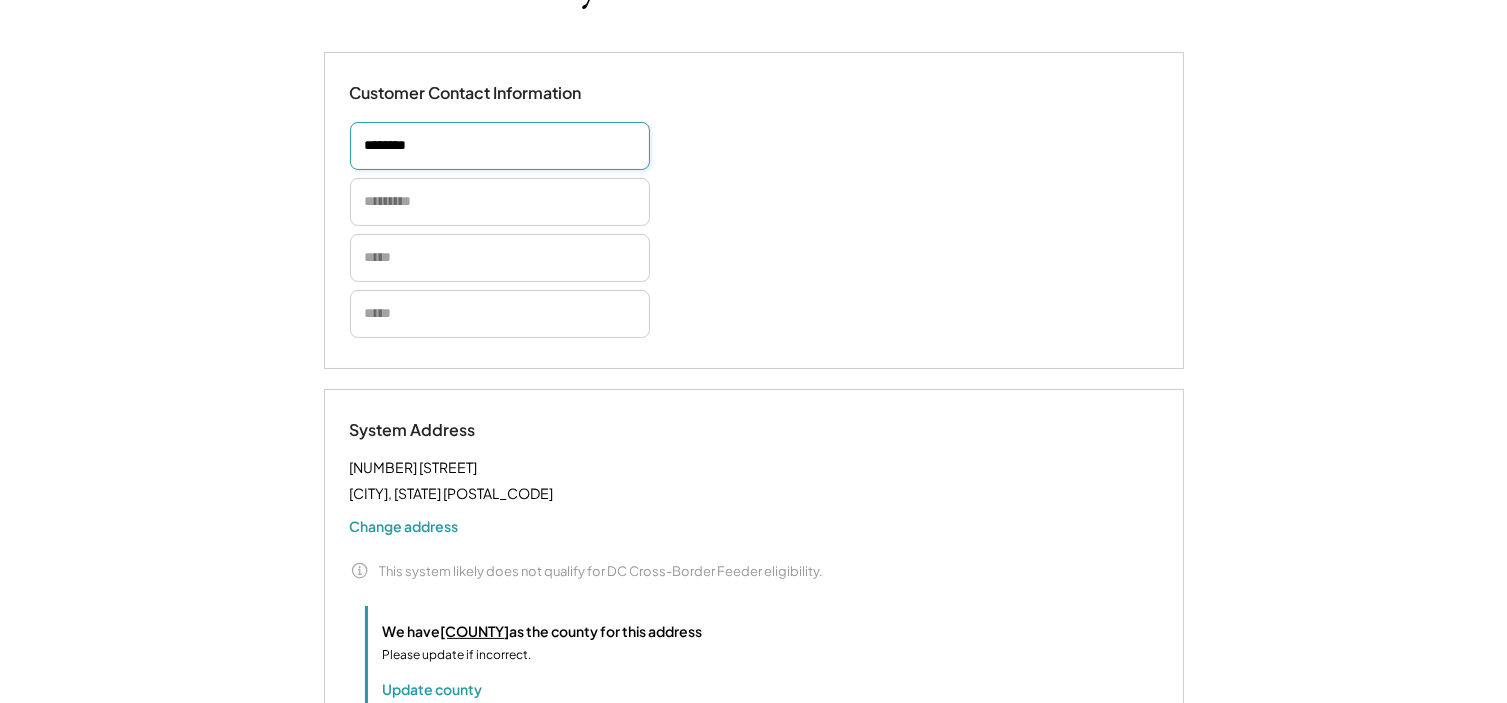 type on "*******" 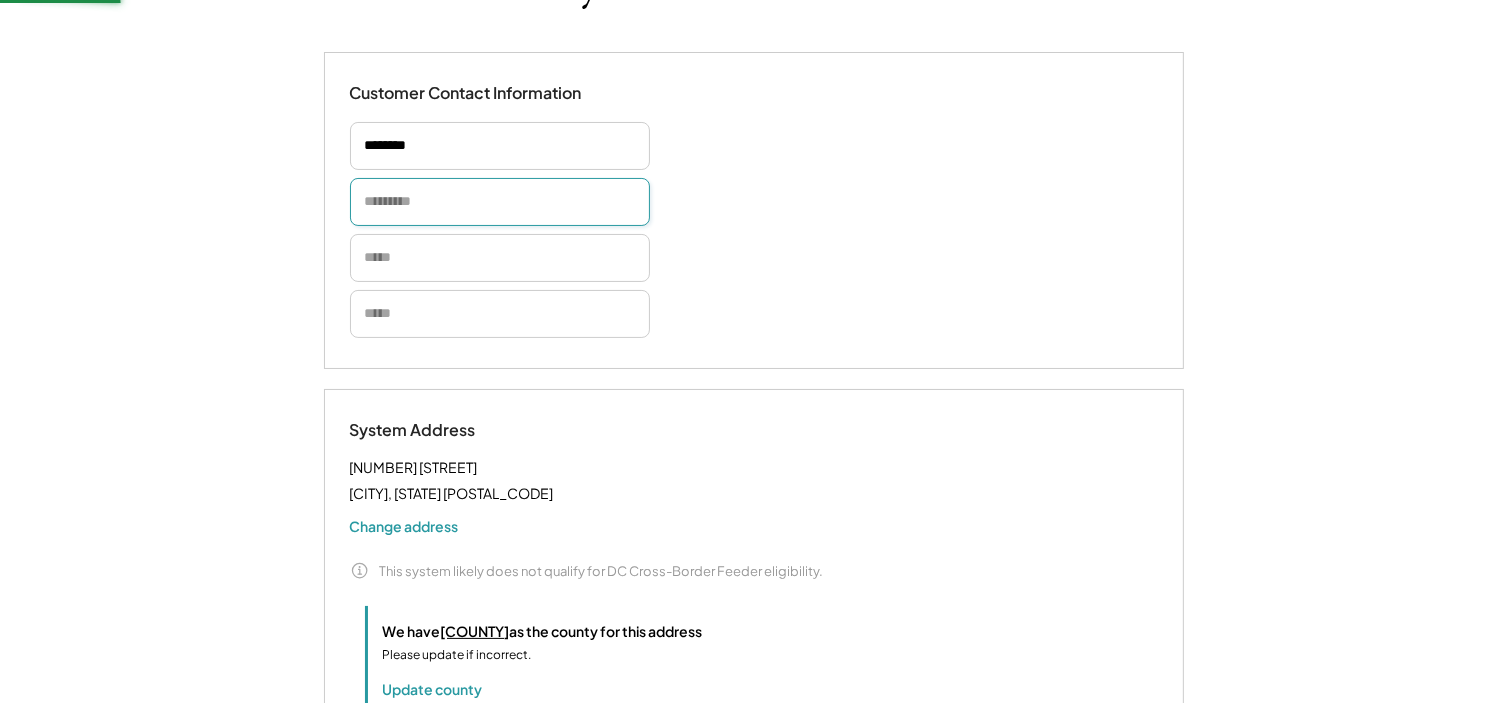paste on "*******" 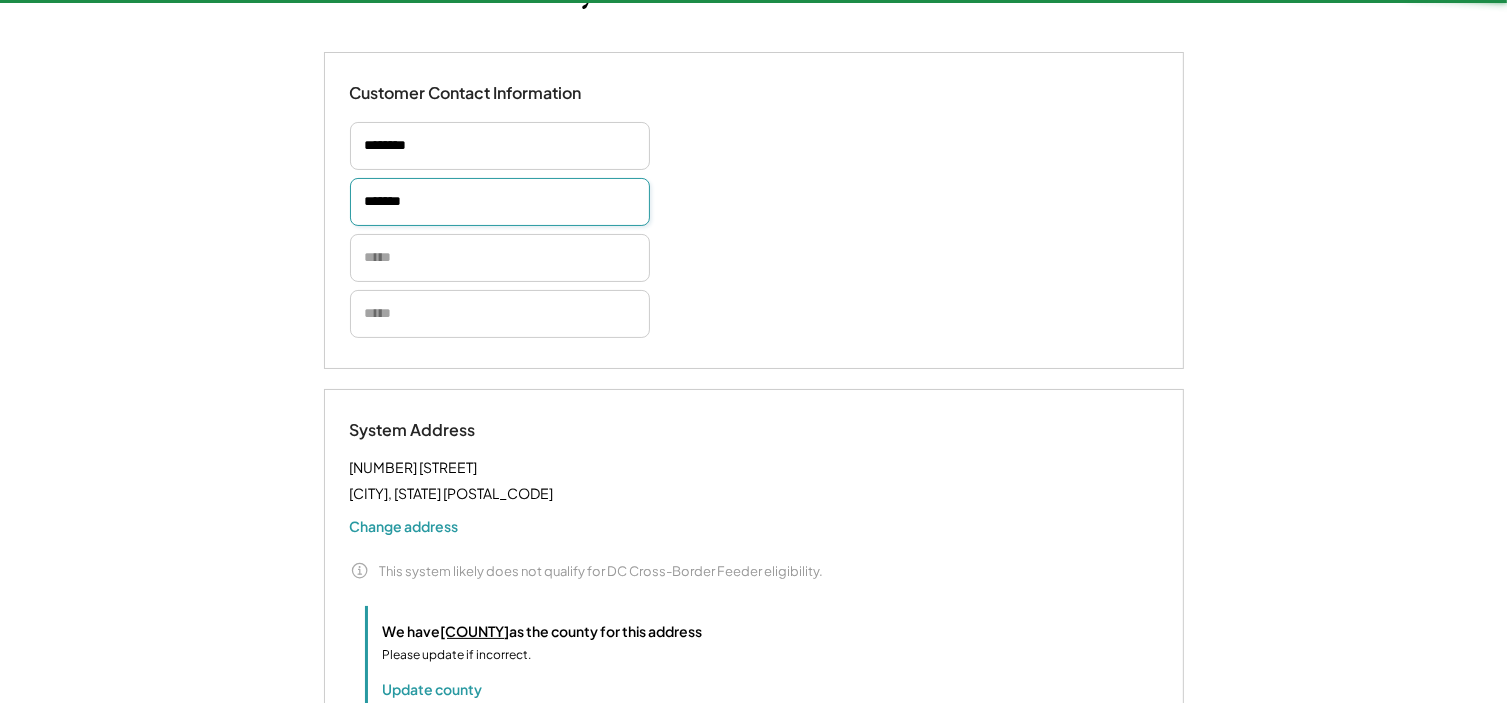 type on "*******" 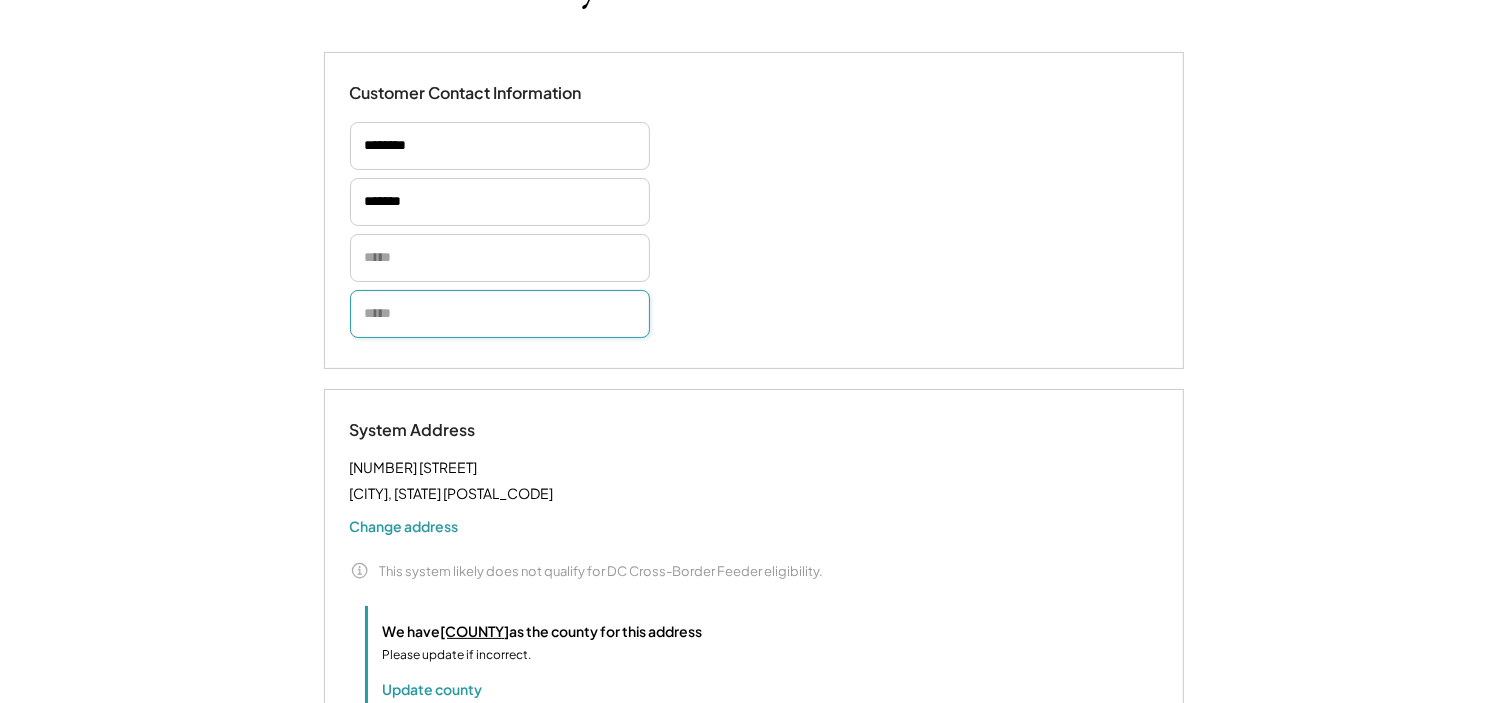 type 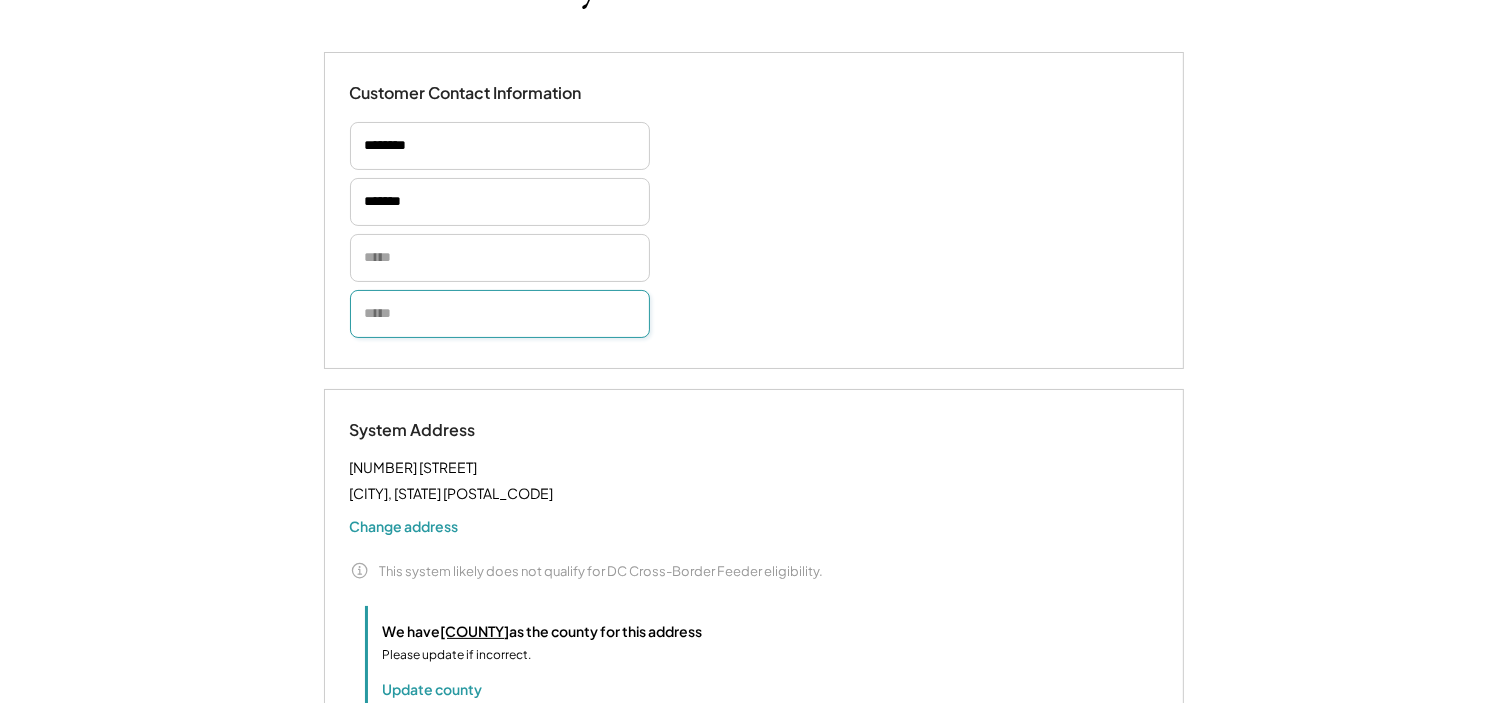 type 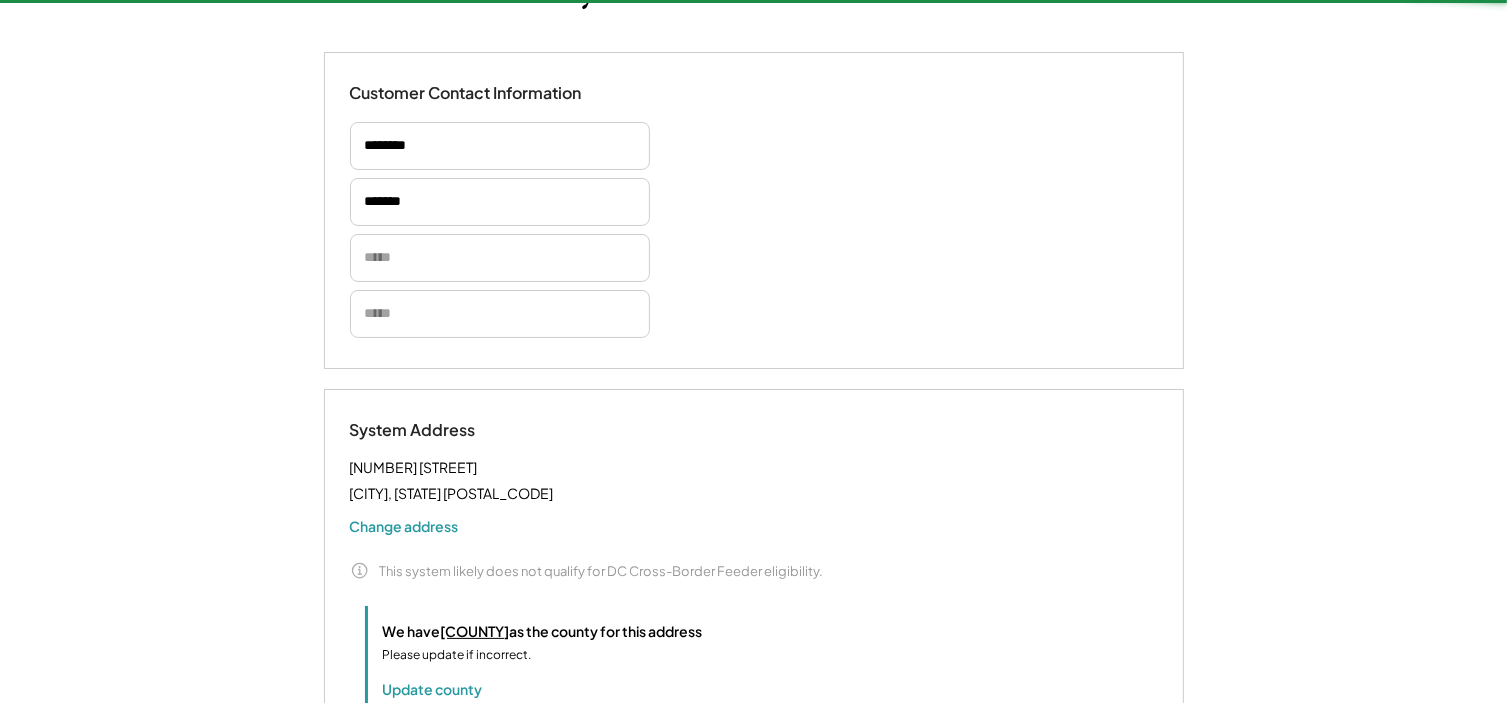 type 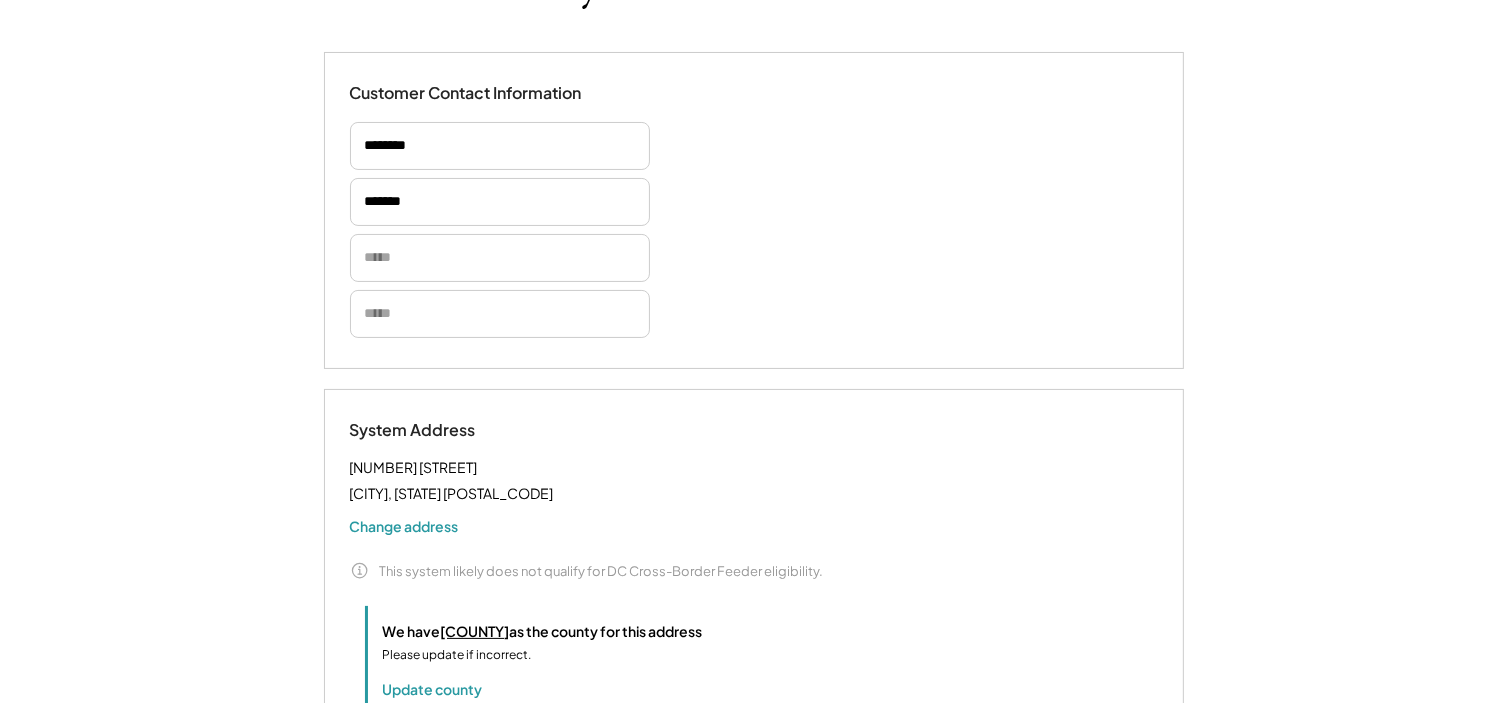type 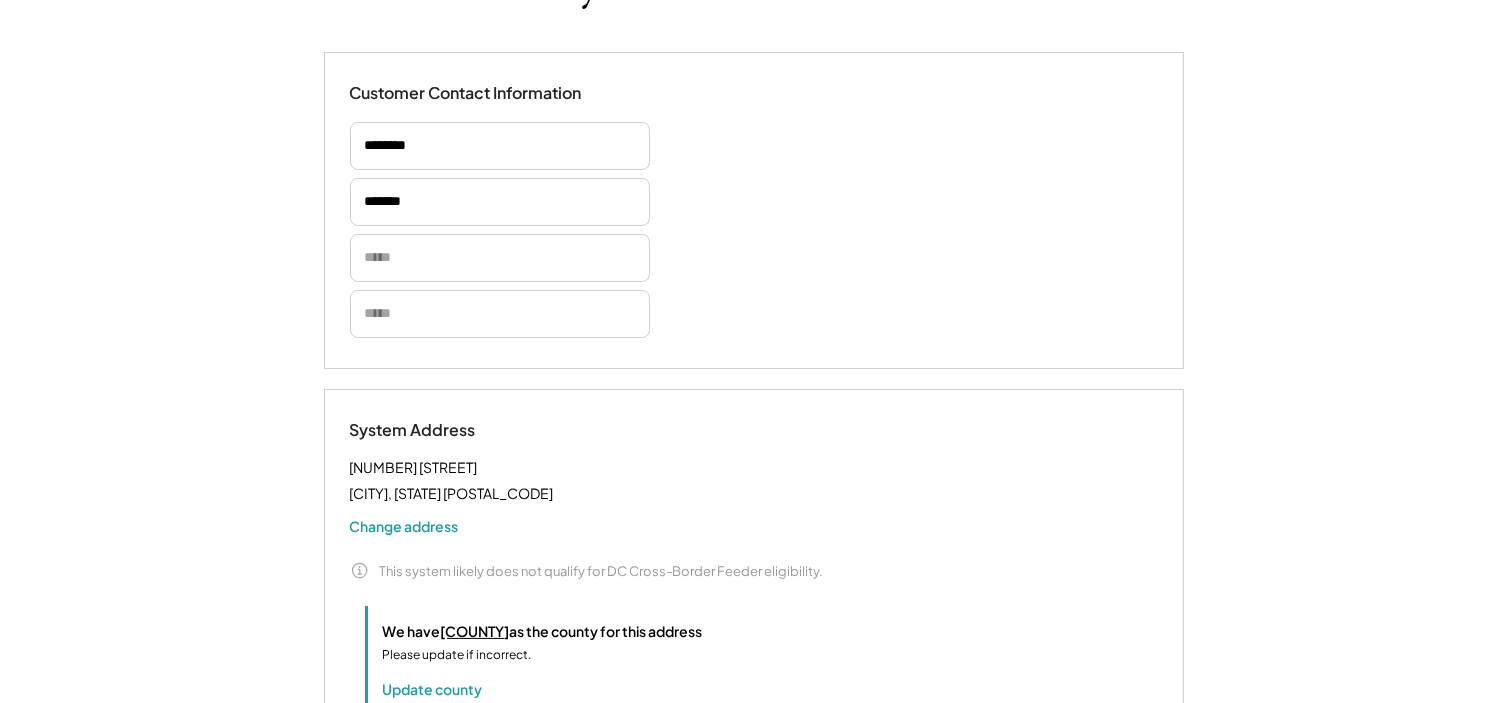 click at bounding box center (500, 258) 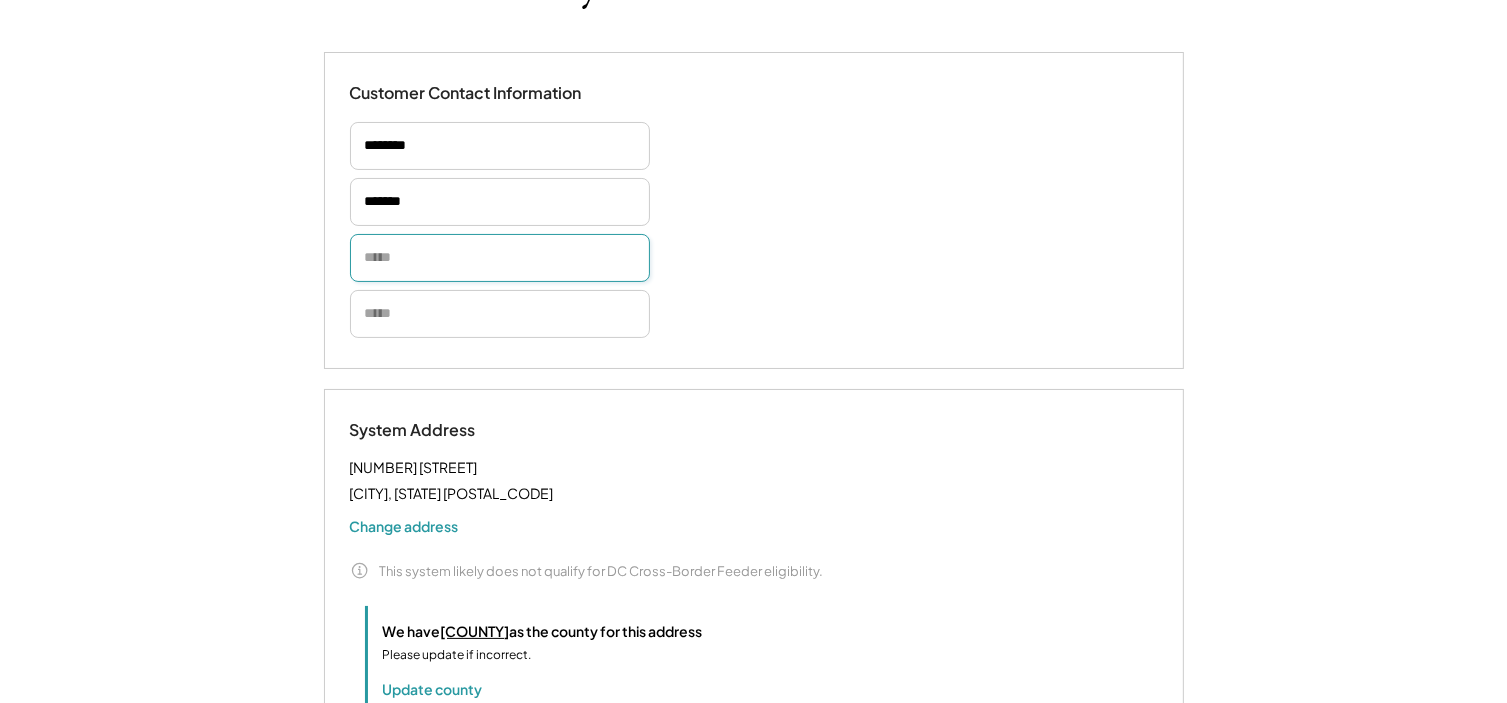 paste on "**********" 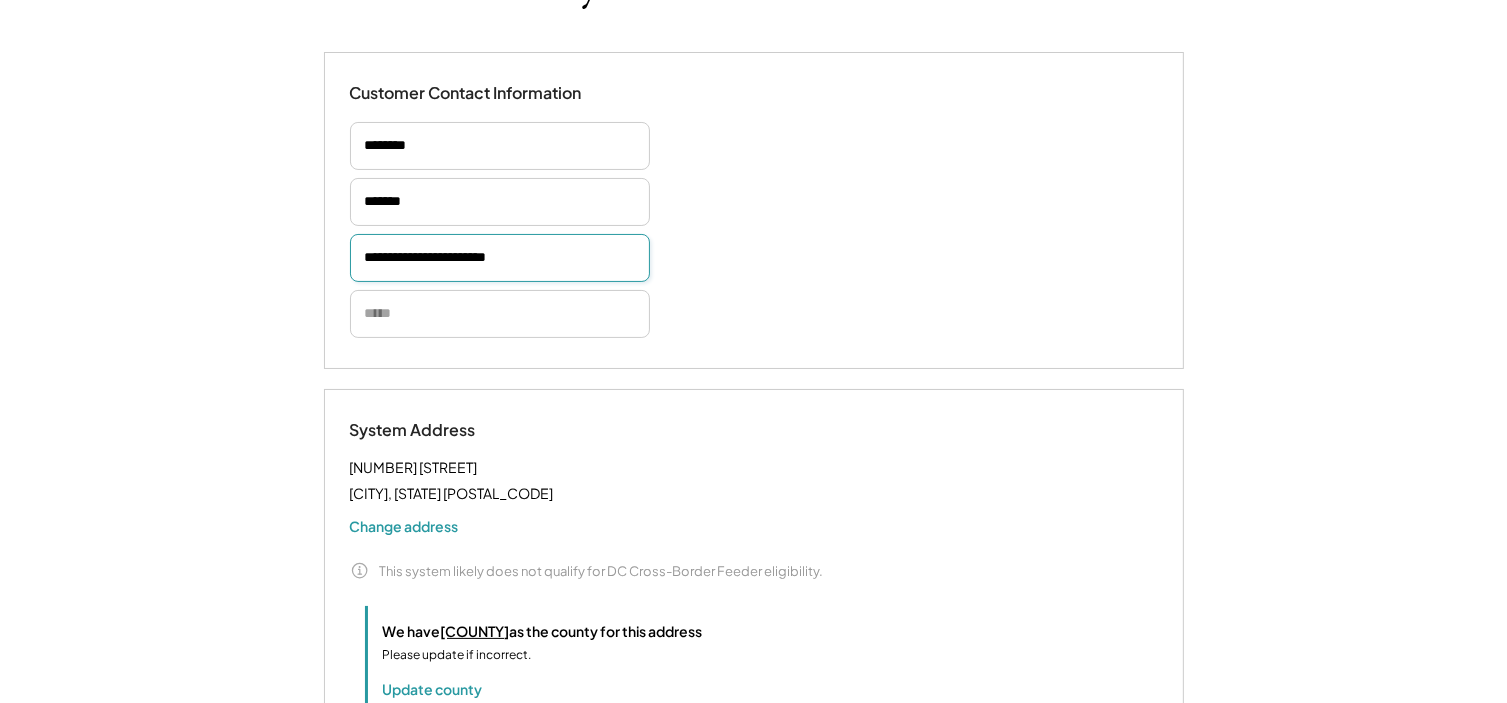 type on "**********" 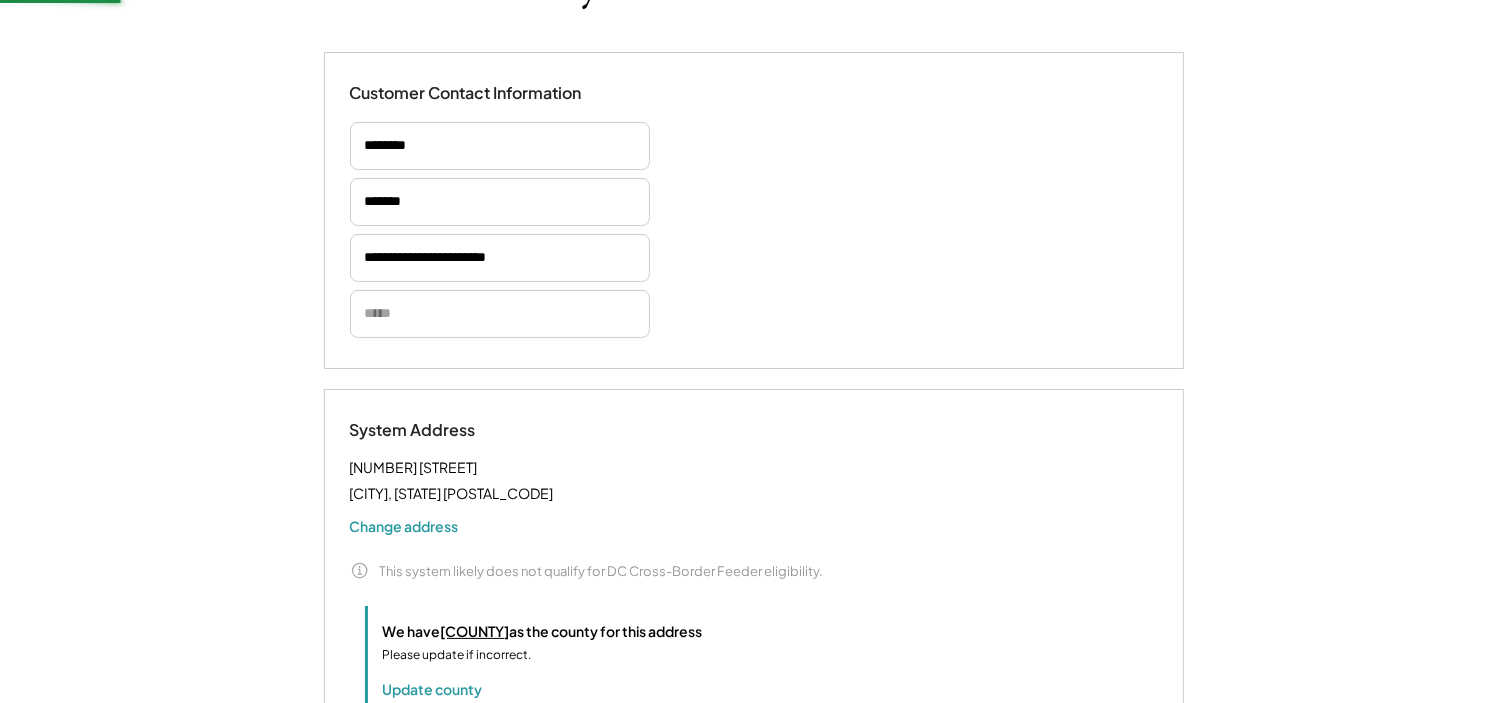 type 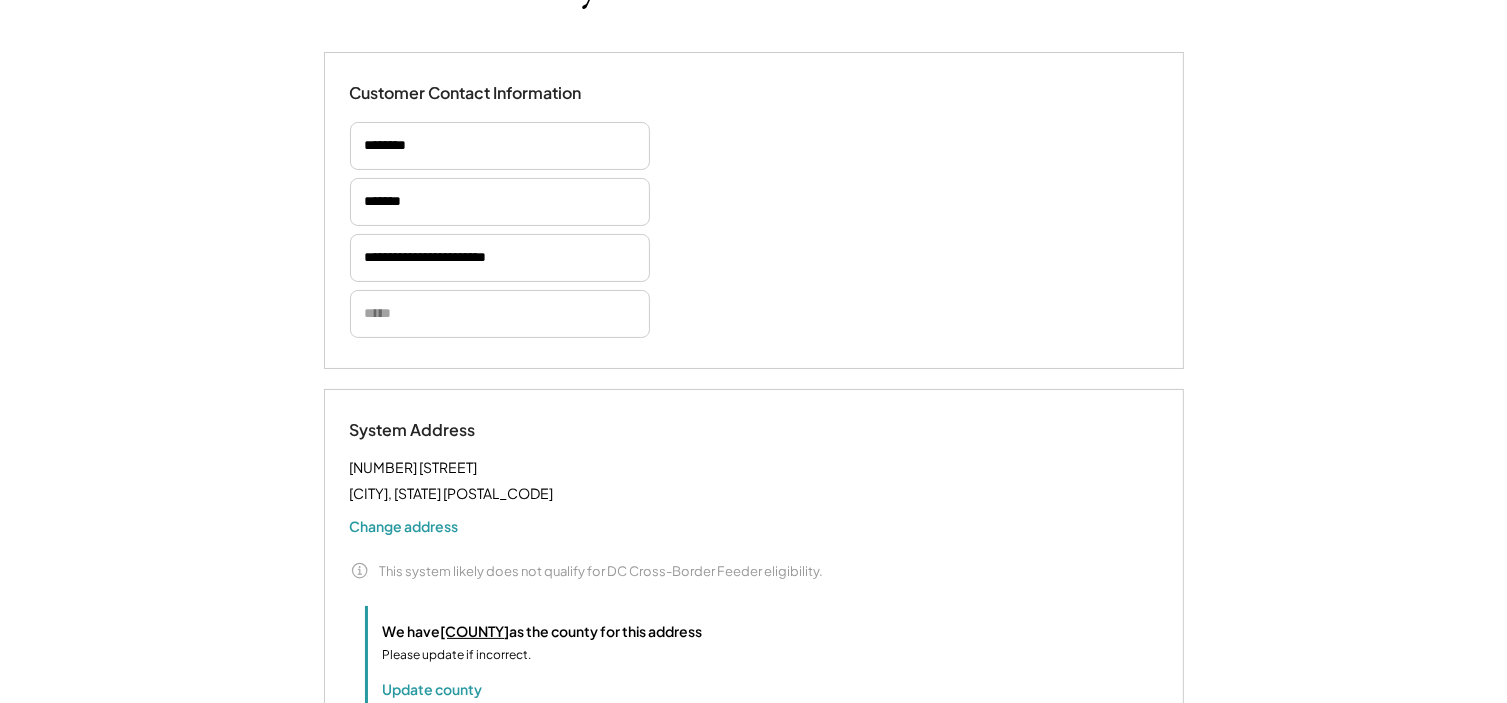 type 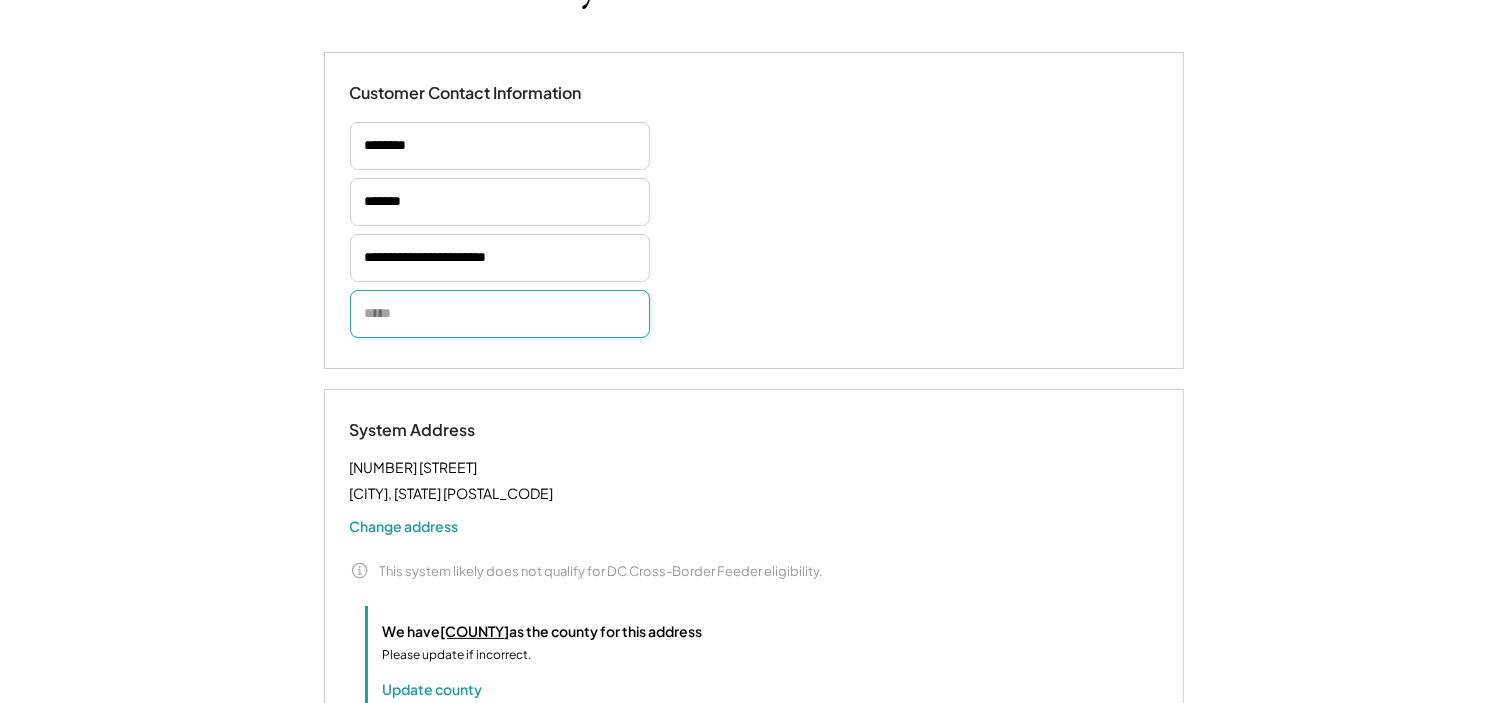 type 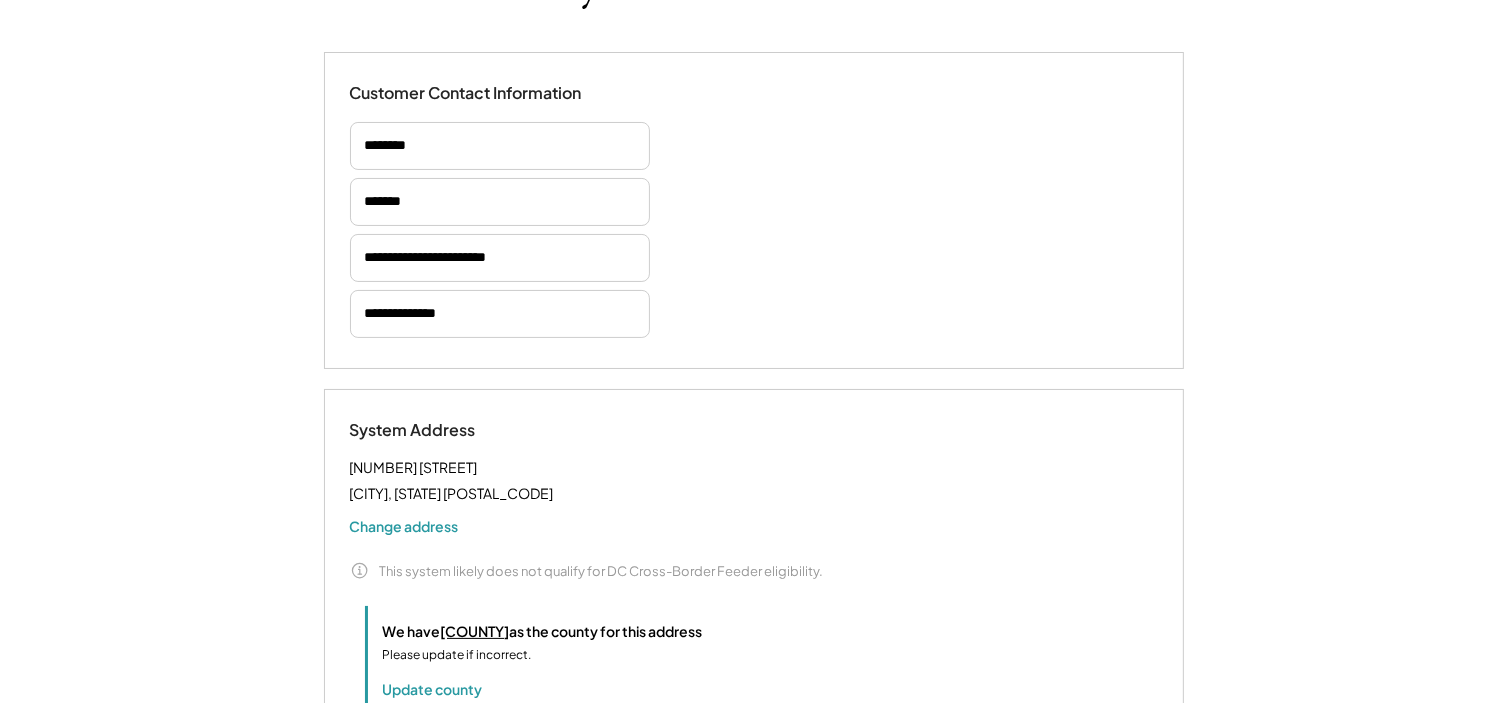 type 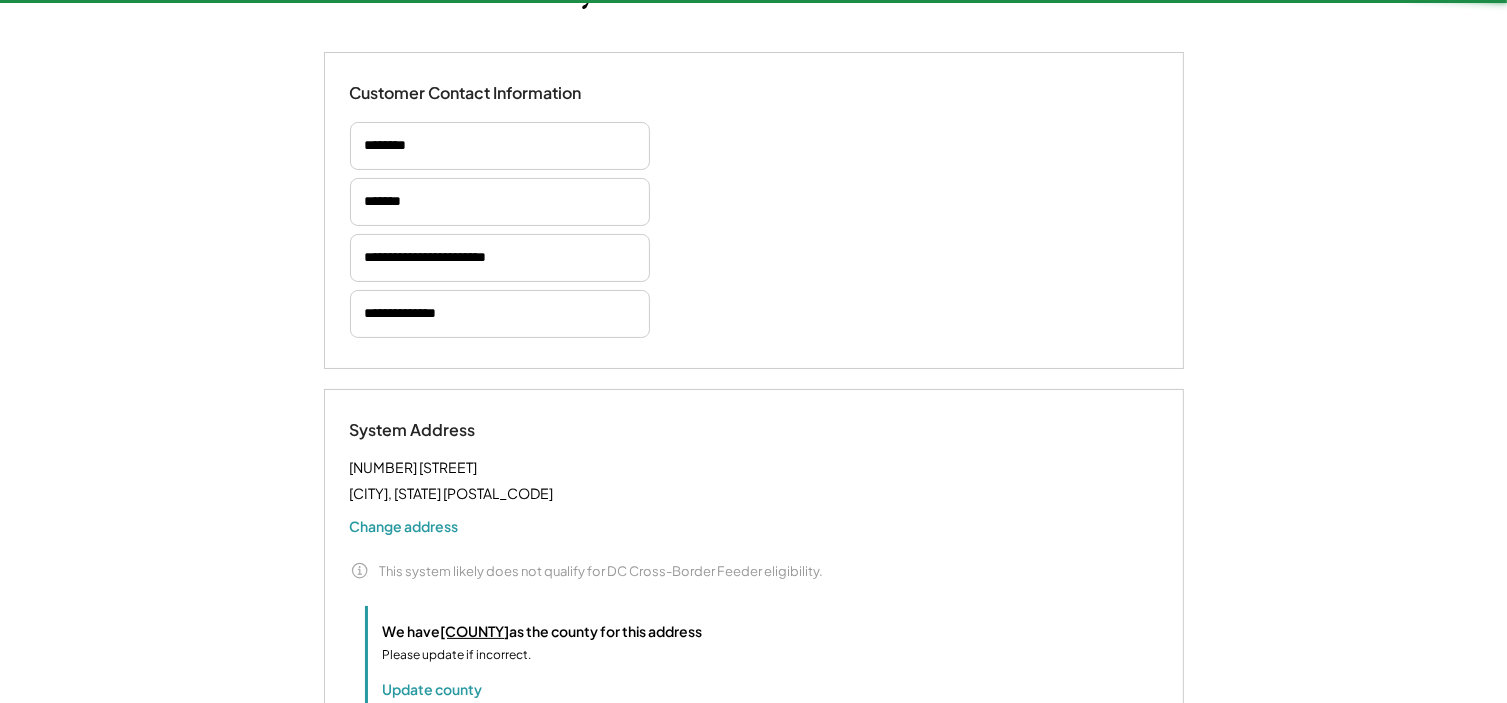 type 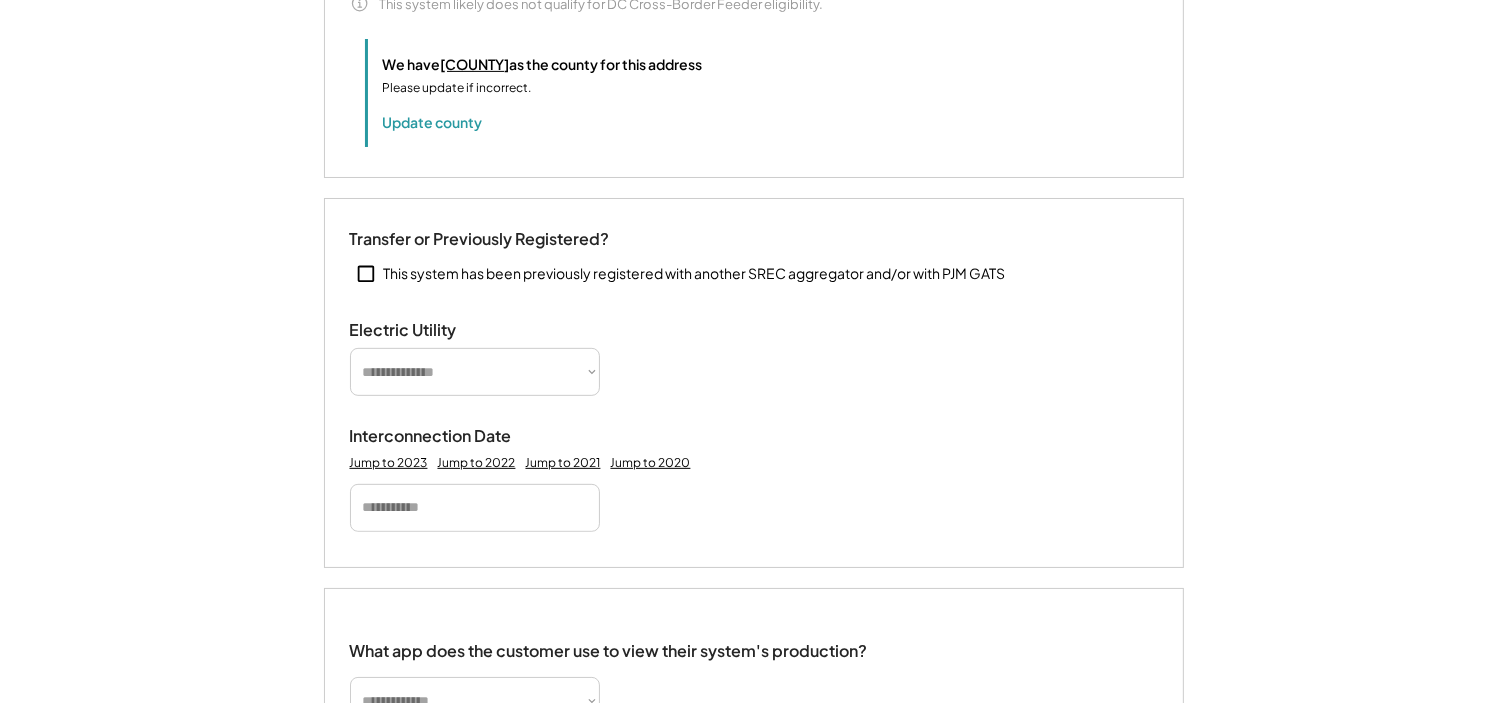 scroll, scrollTop: 781, scrollLeft: 0, axis: vertical 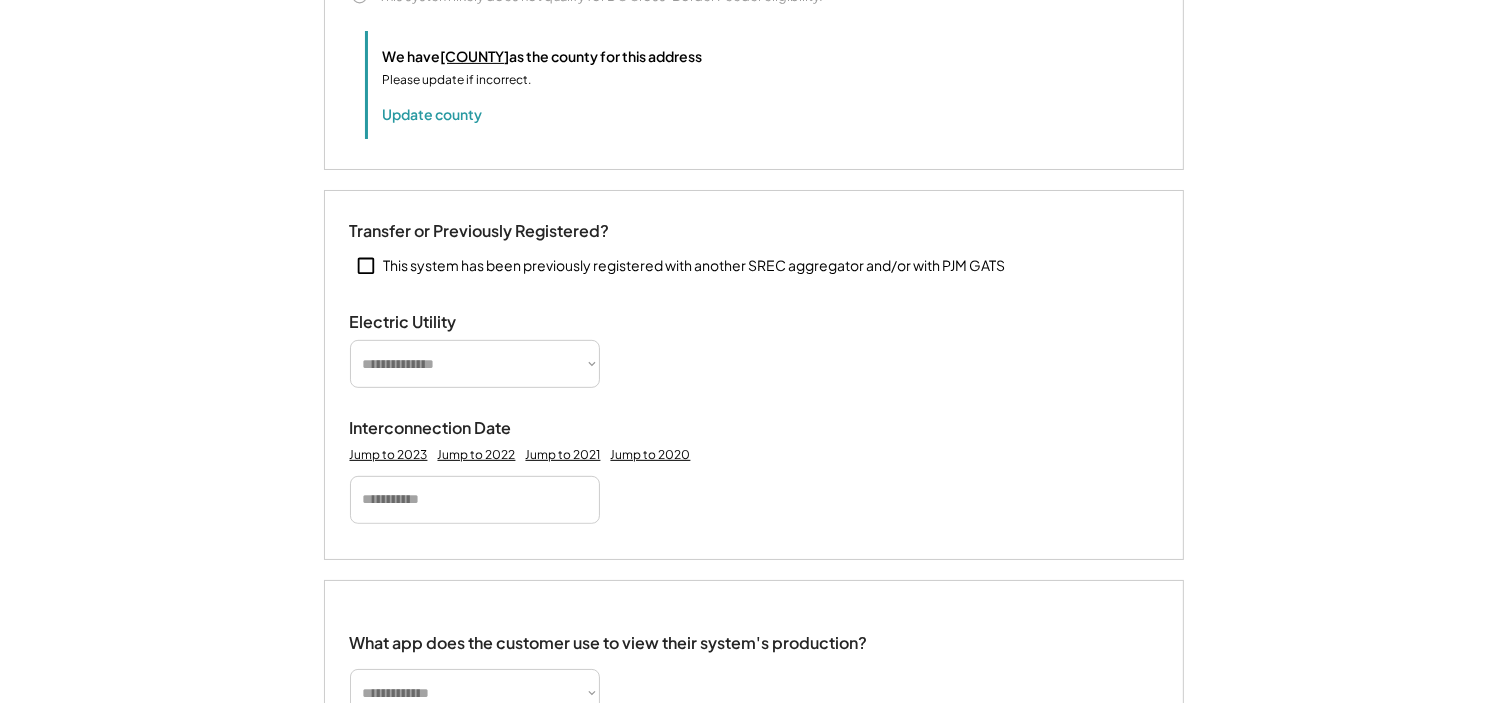 click on "**********" at bounding box center (475, 364) 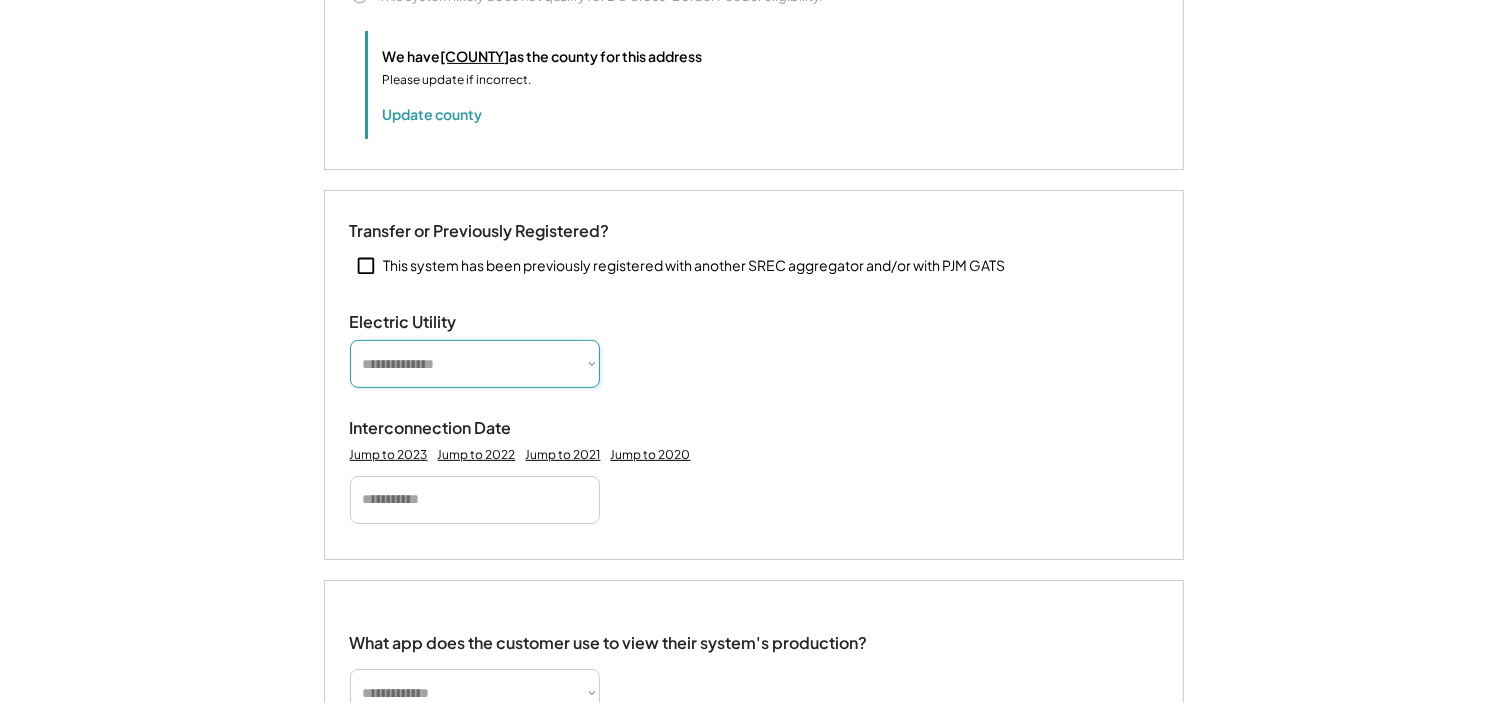 click on "**********" at bounding box center [475, 364] 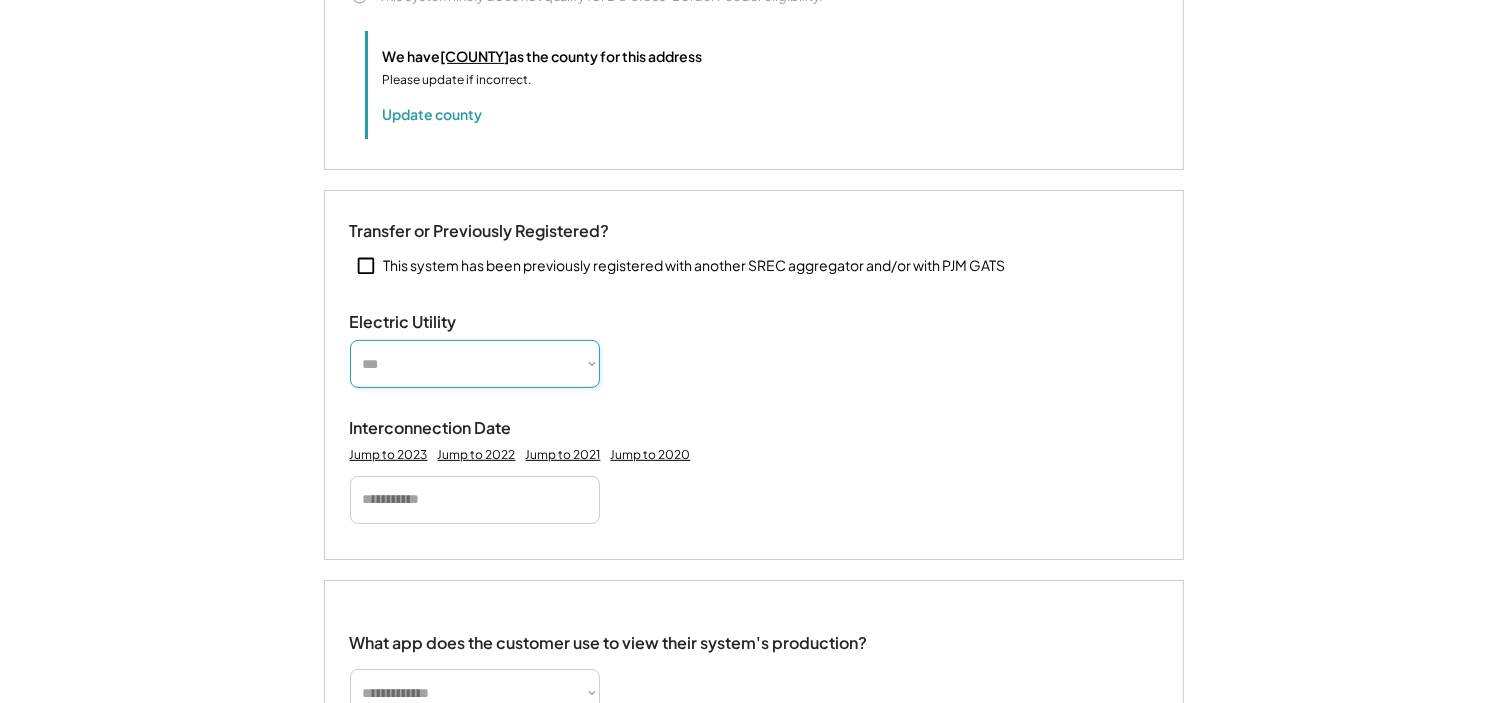 click on "**********" at bounding box center [475, 364] 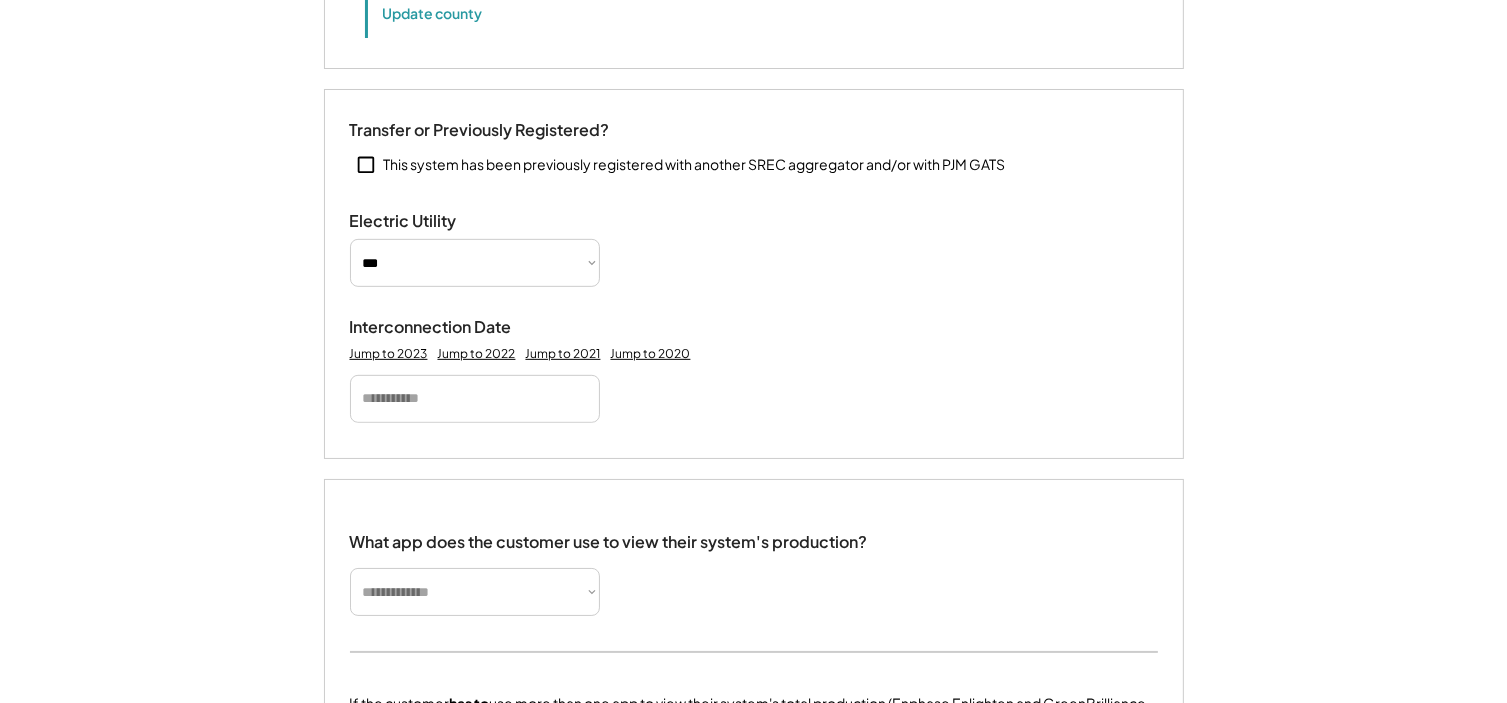 type 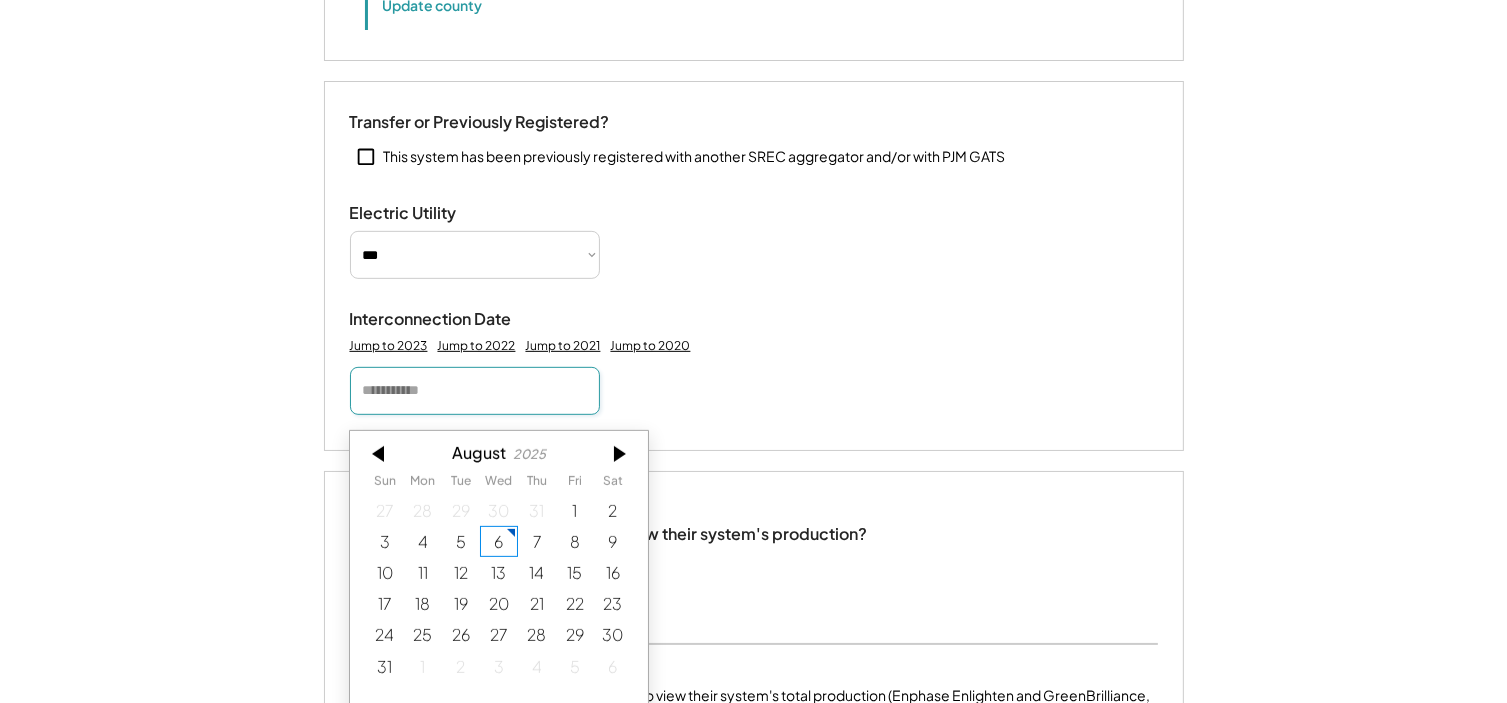 click at bounding box center [475, 391] 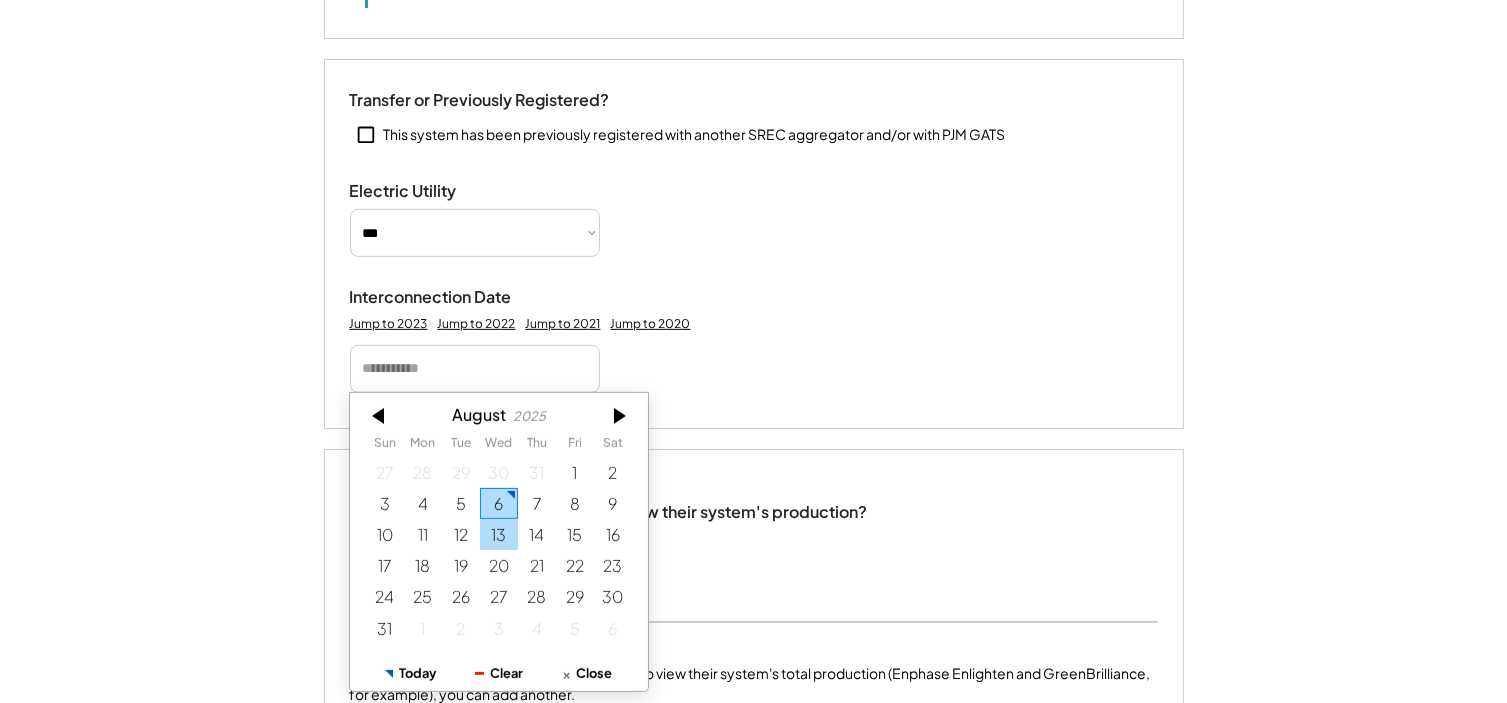 click on "13" at bounding box center [499, 534] 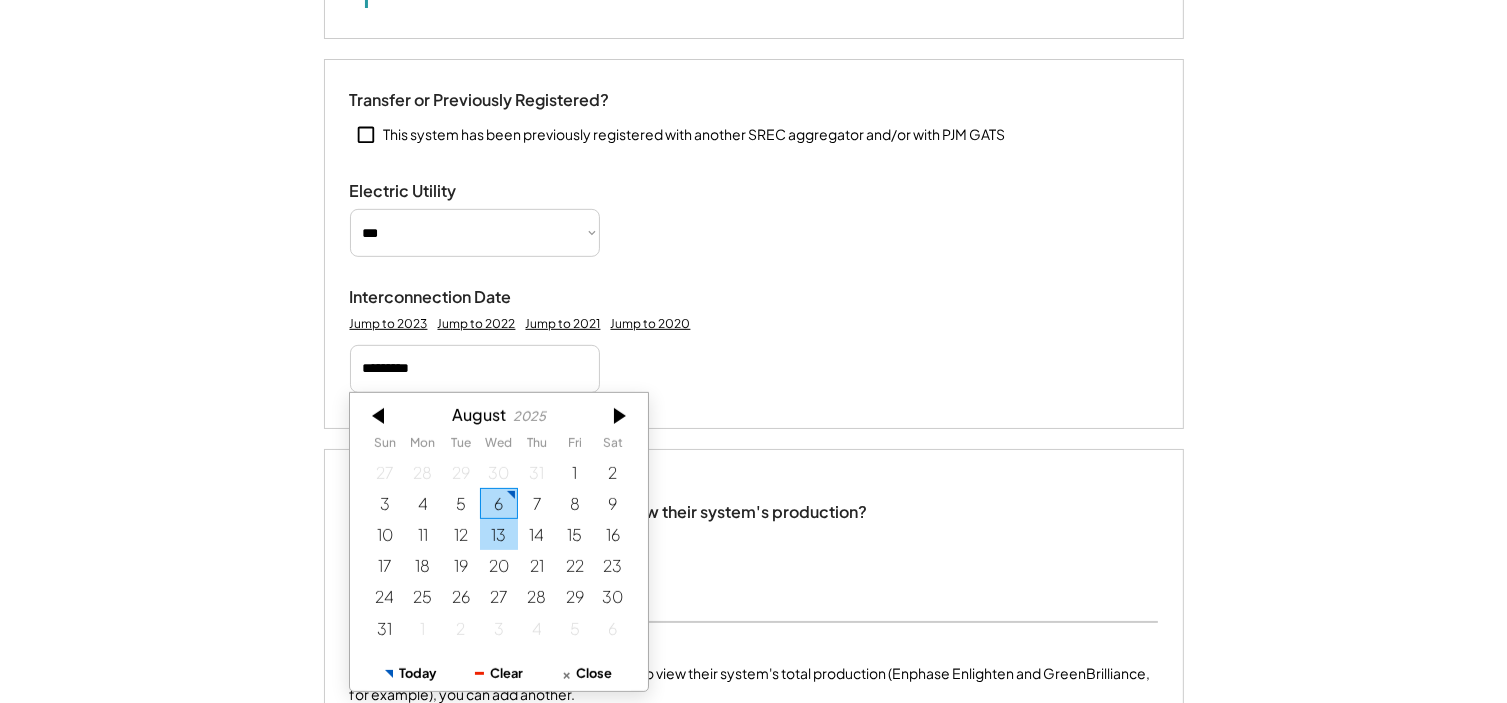 type 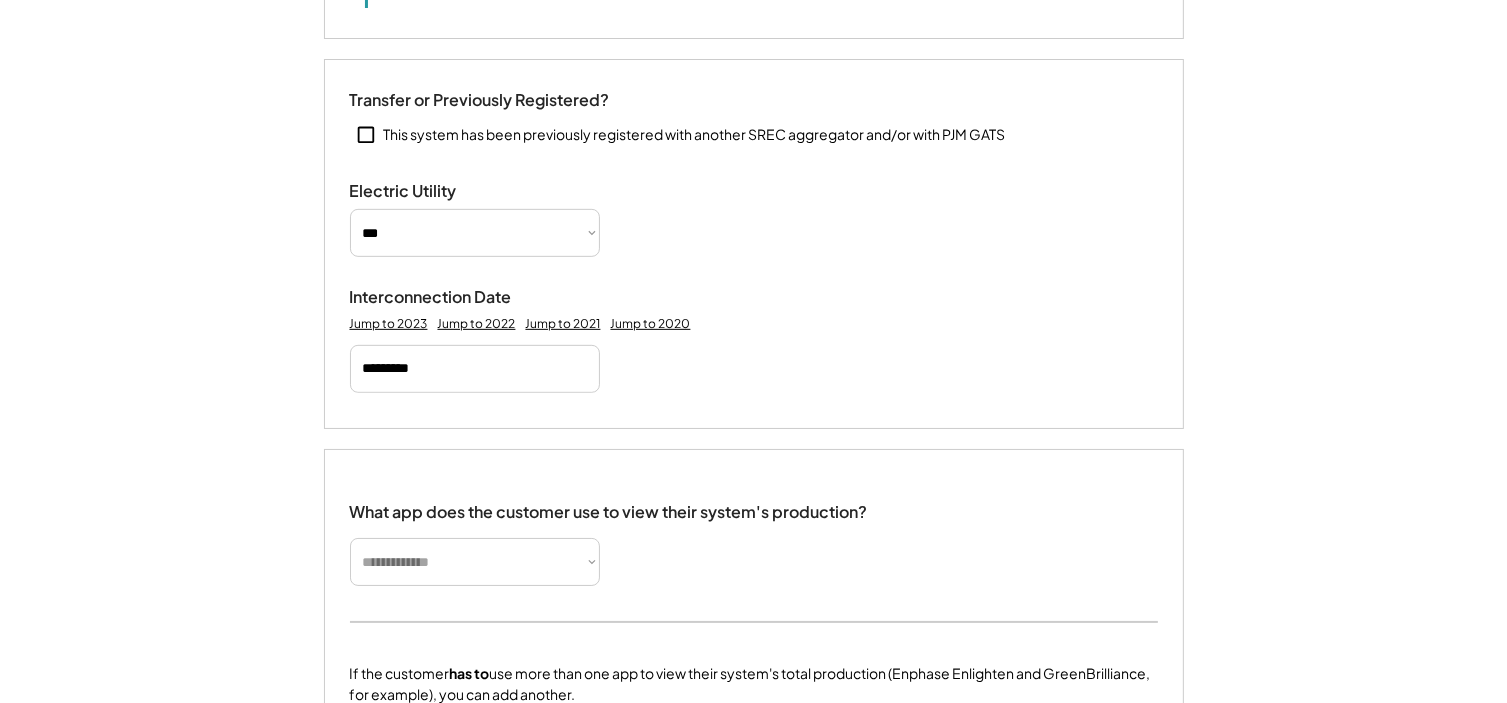 type 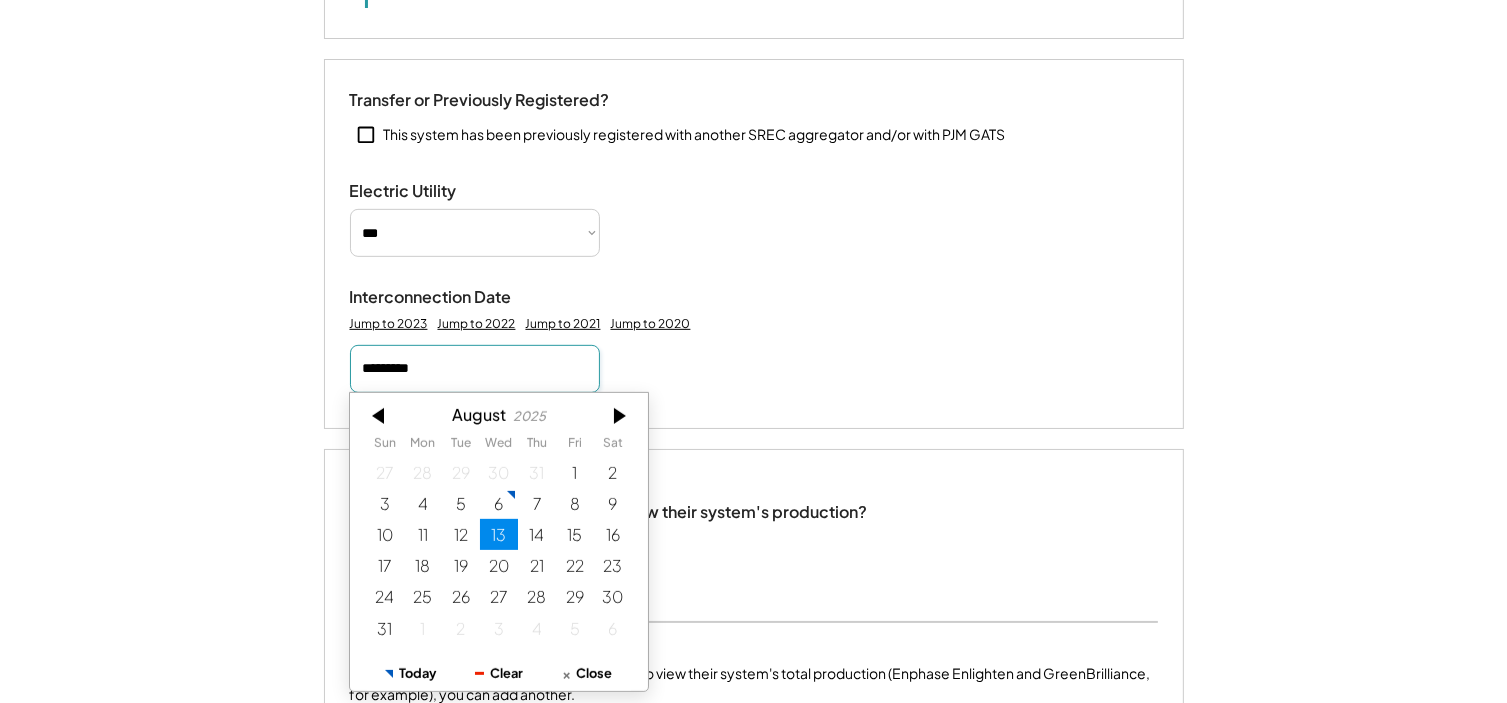 click on "*********" at bounding box center (475, 369) 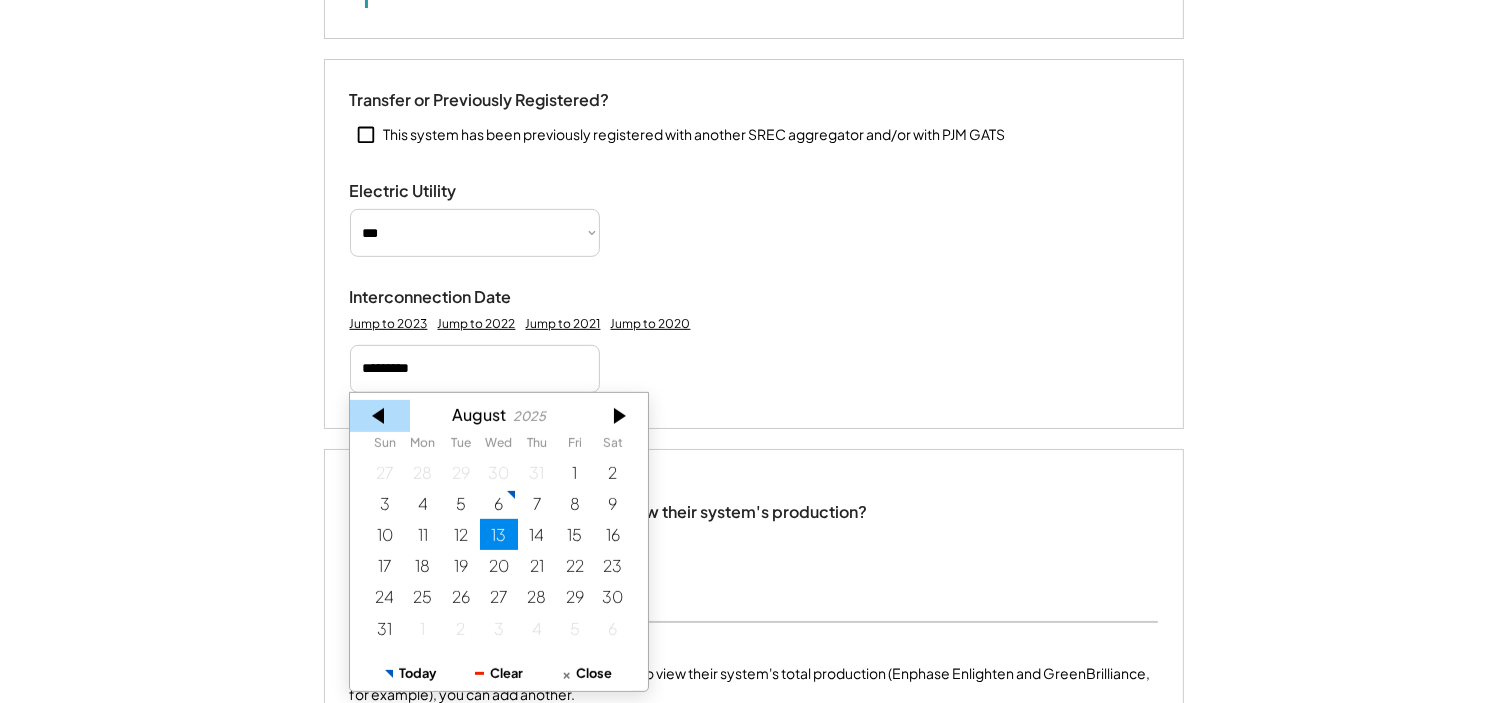 click at bounding box center [380, 416] 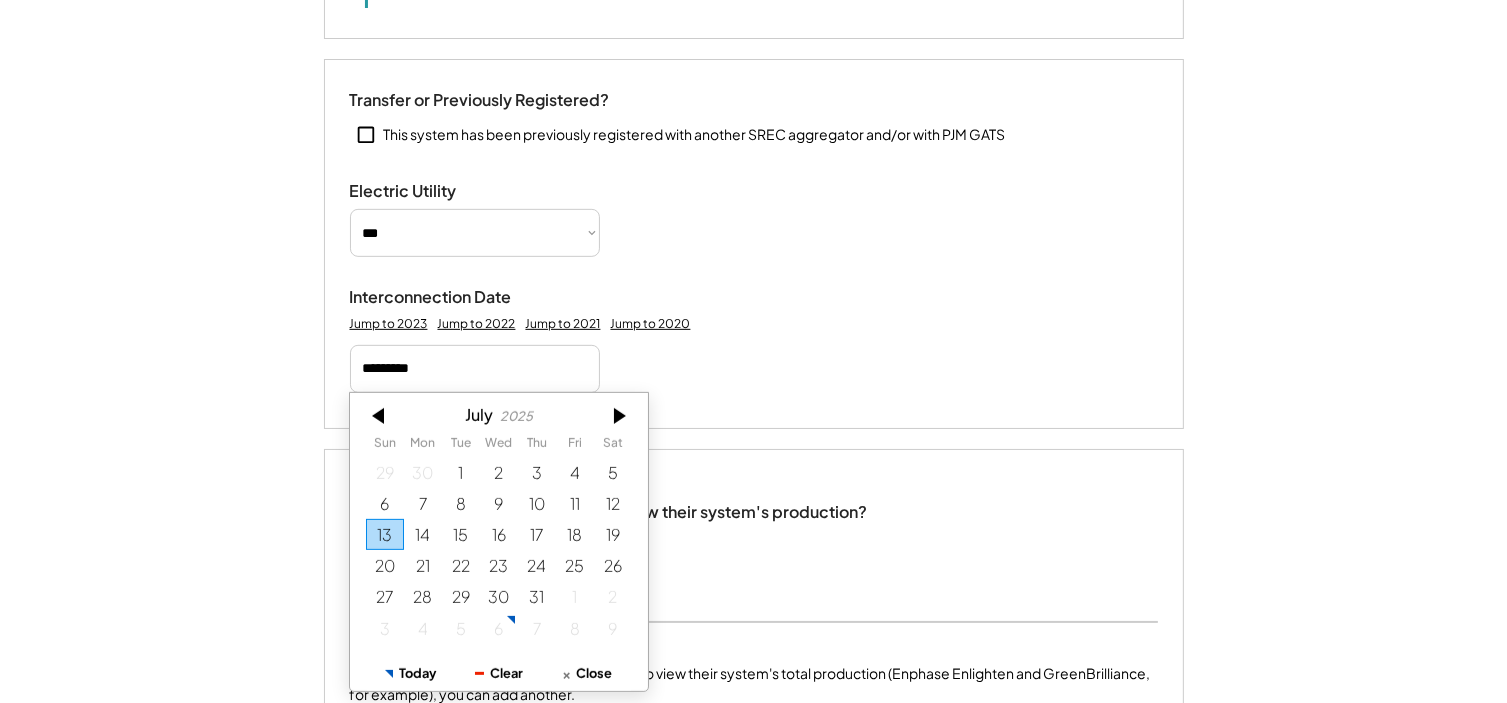 click at bounding box center (380, 416) 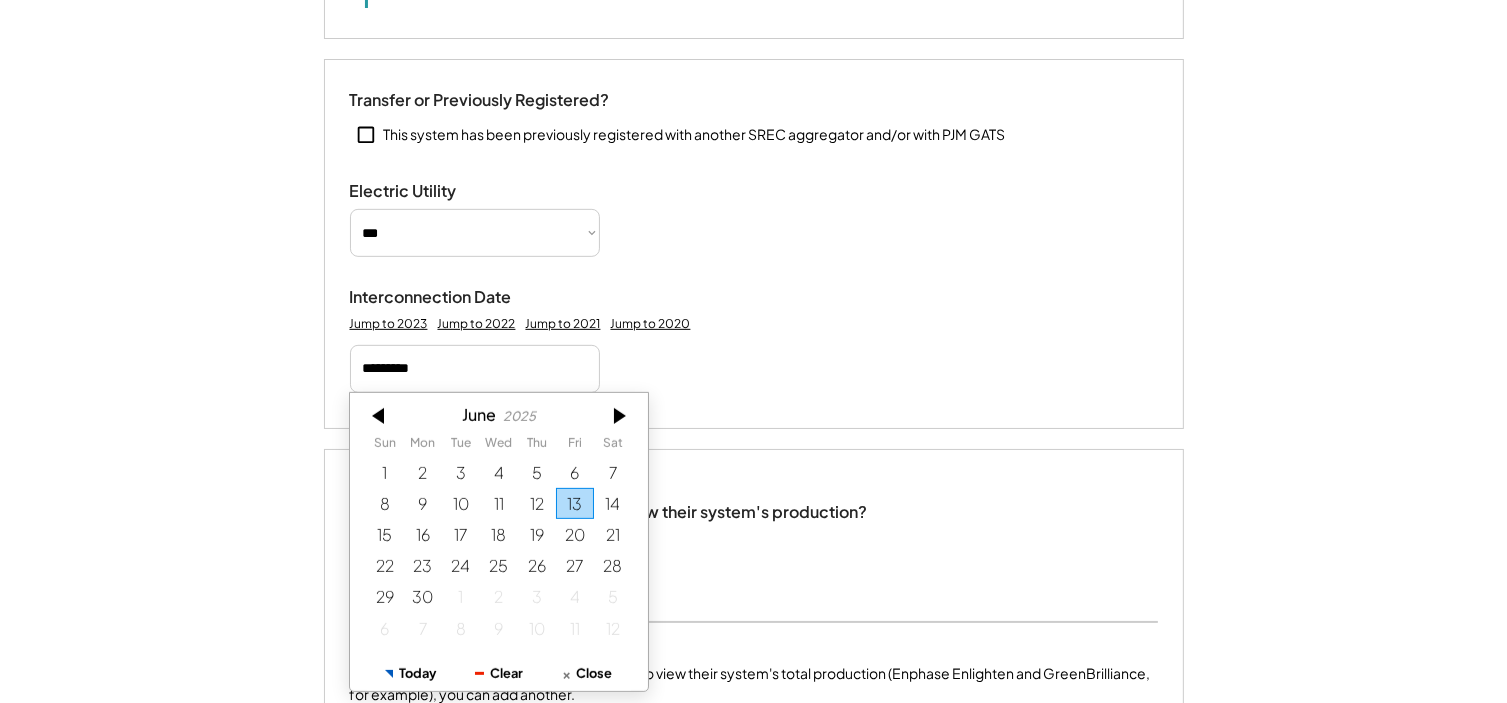 click on "13" at bounding box center [575, 503] 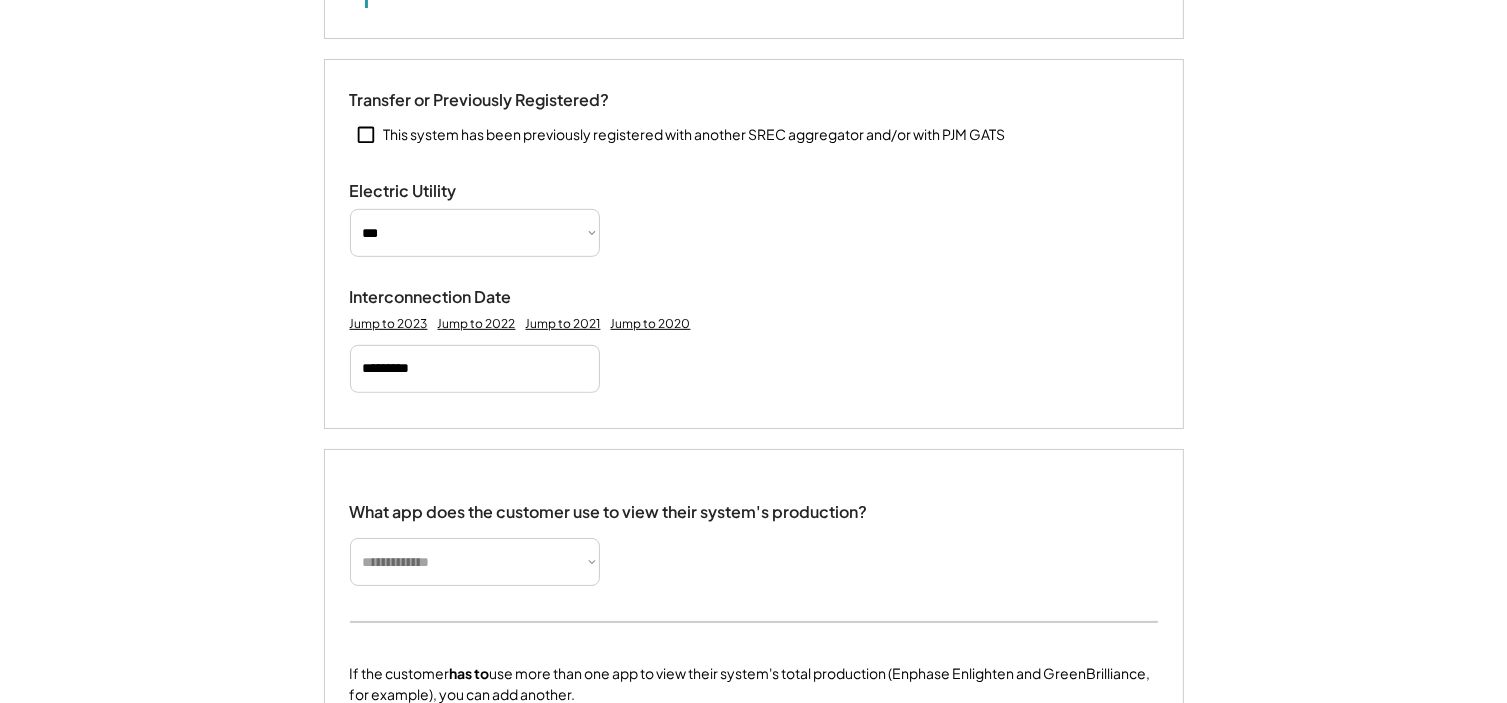 type 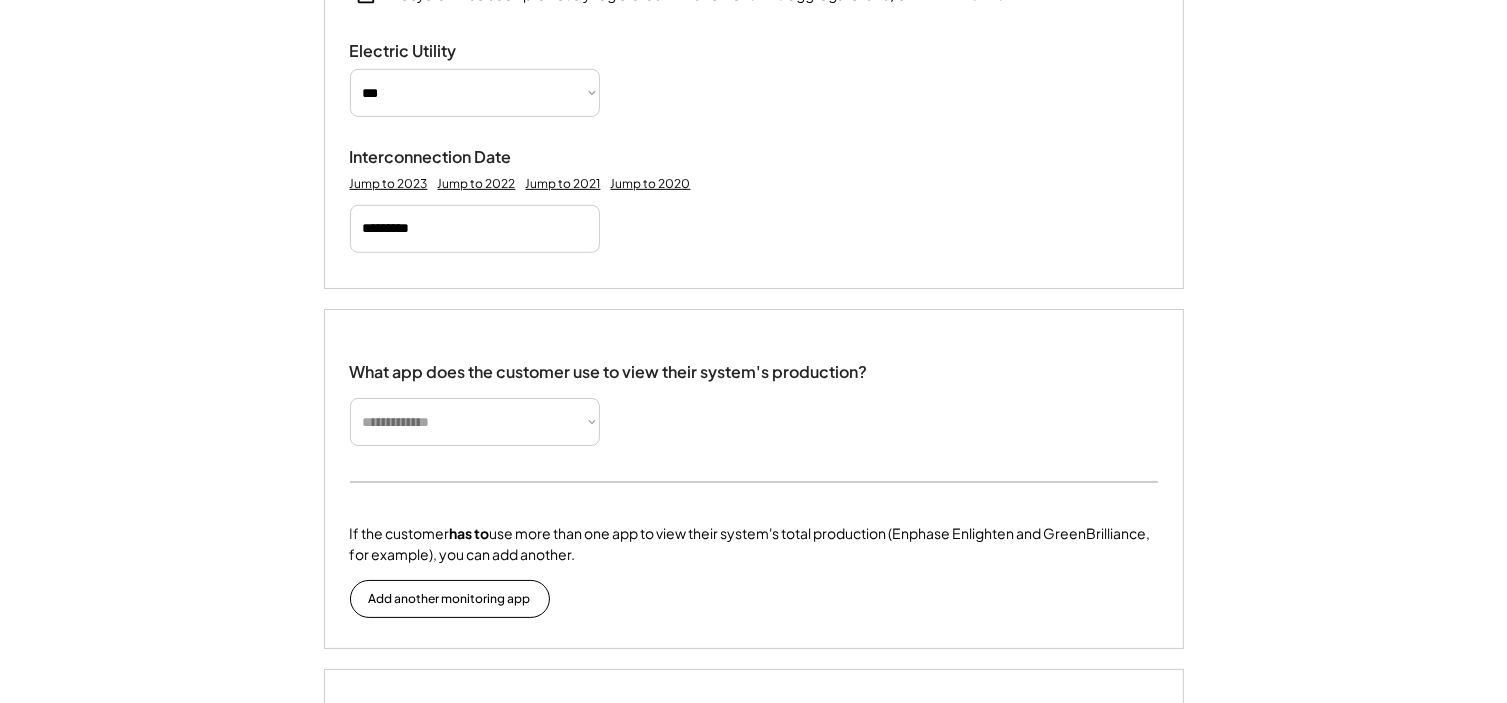scroll, scrollTop: 1052, scrollLeft: 0, axis: vertical 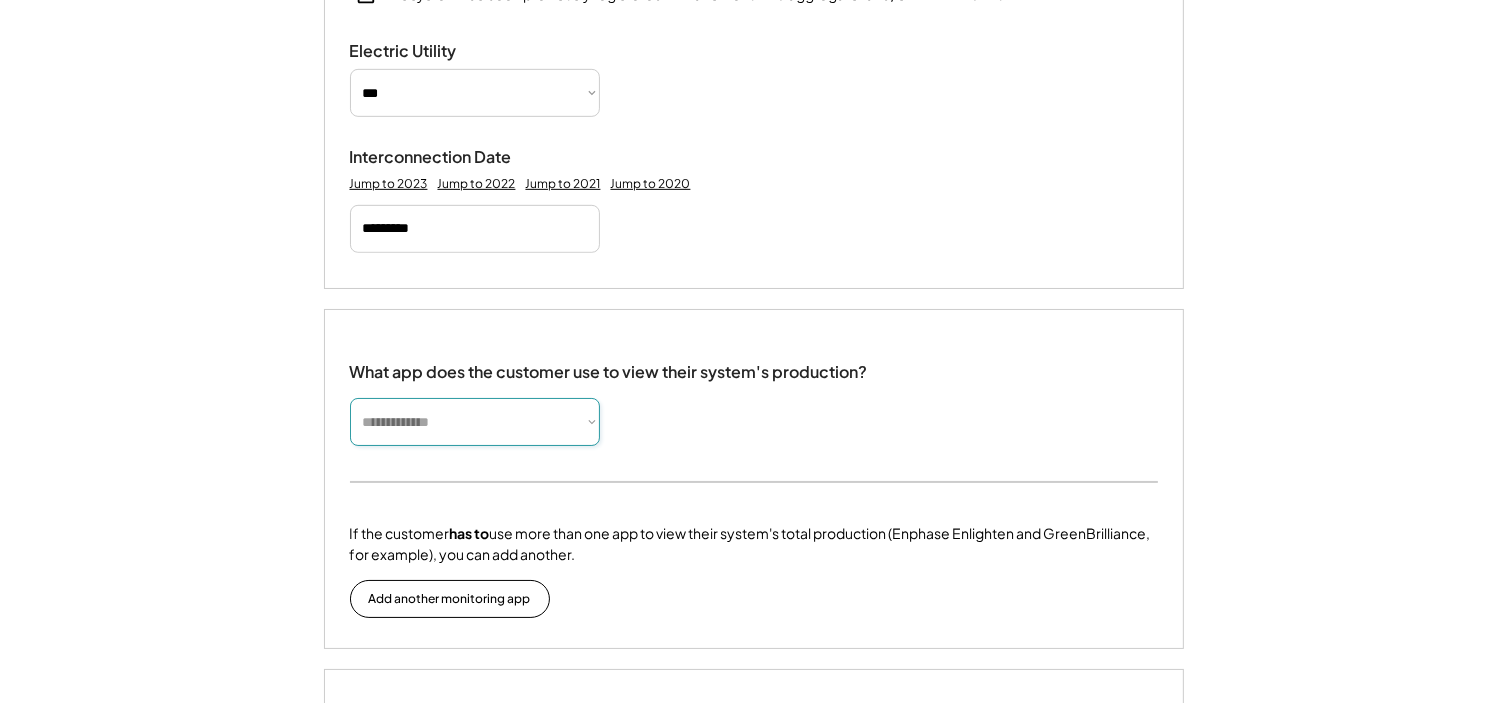 select on "**********" 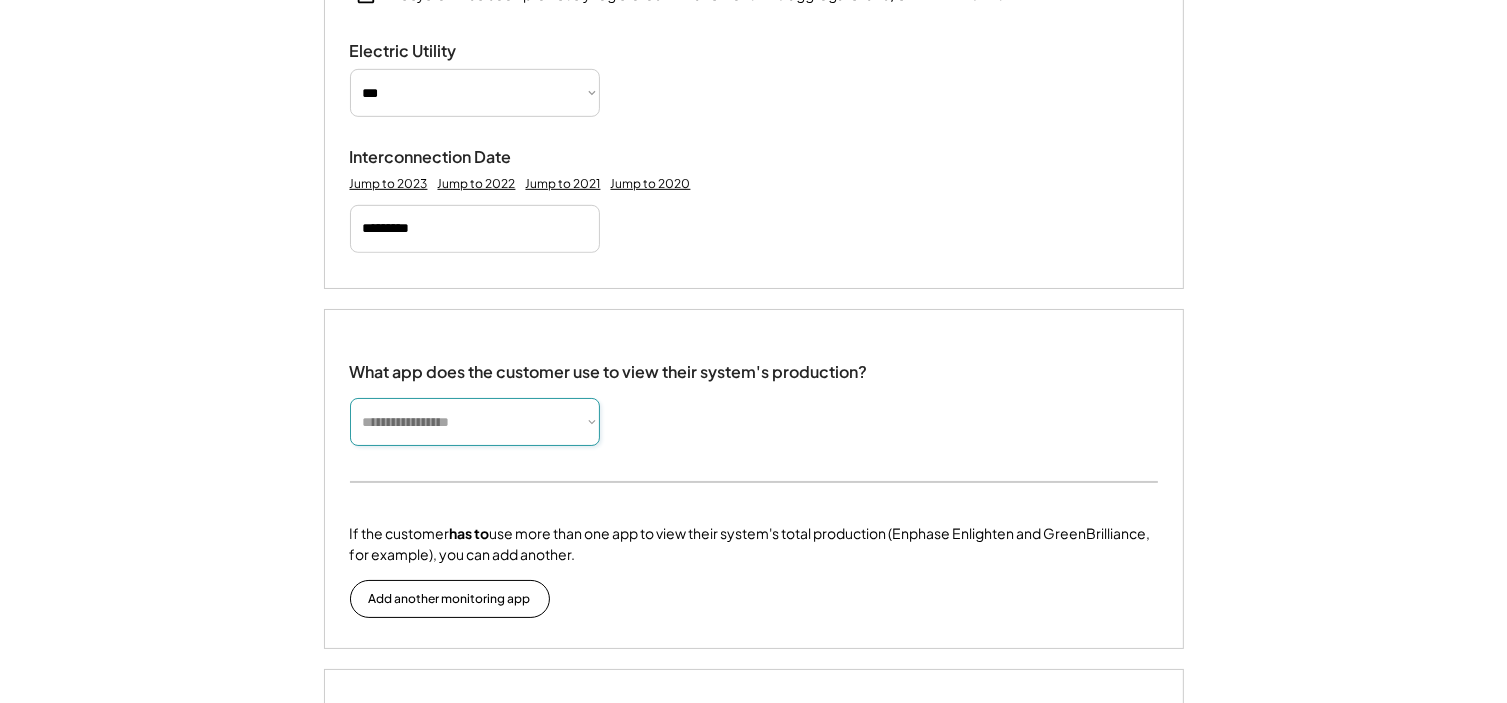 click on "**********" at bounding box center [475, 422] 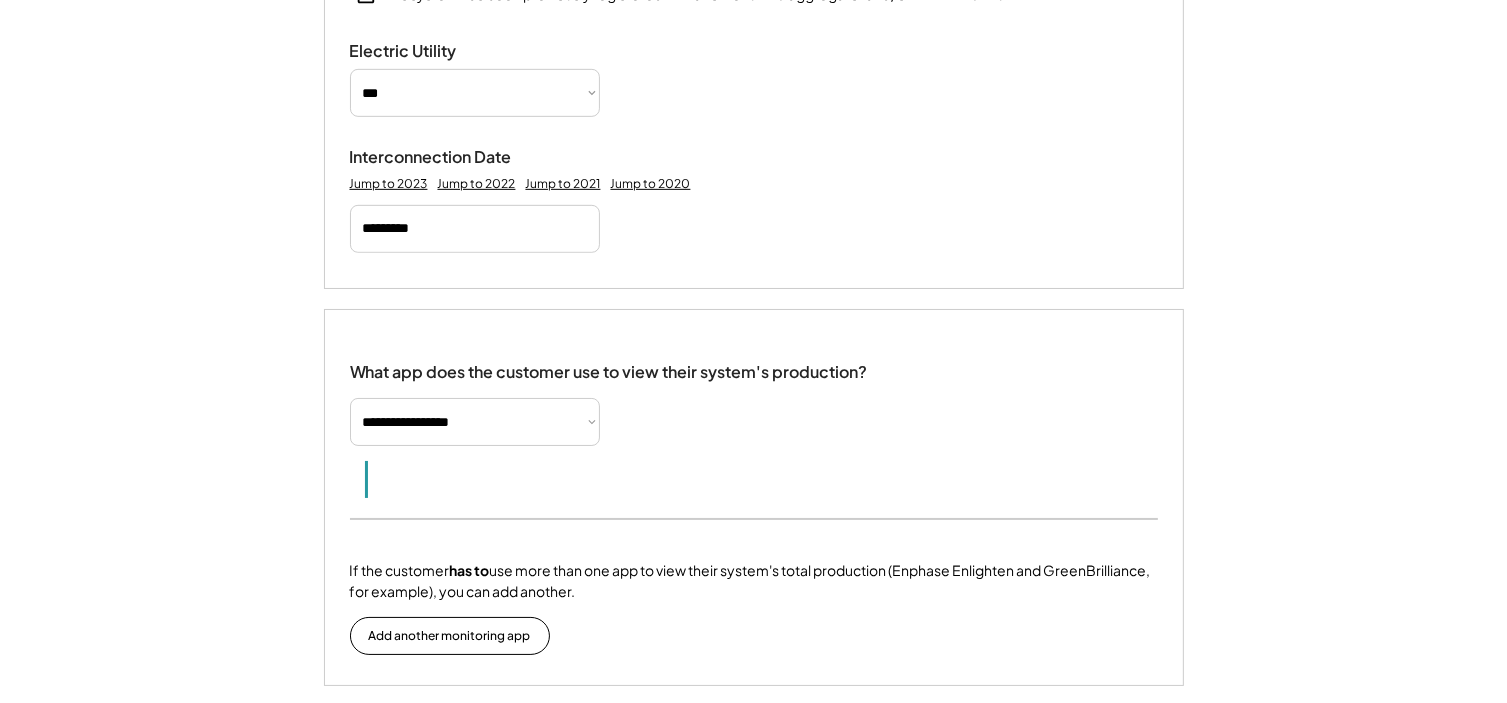 type 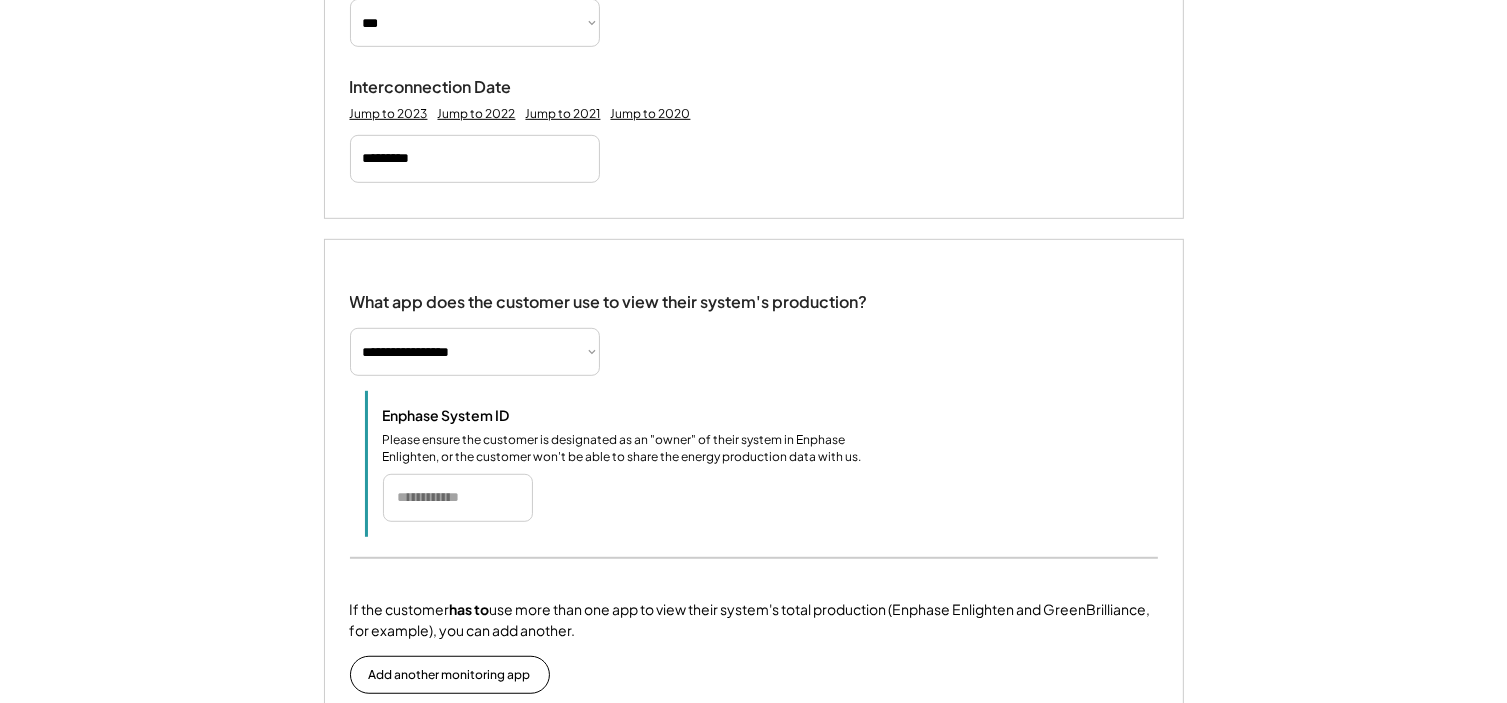 scroll, scrollTop: 1123, scrollLeft: 0, axis: vertical 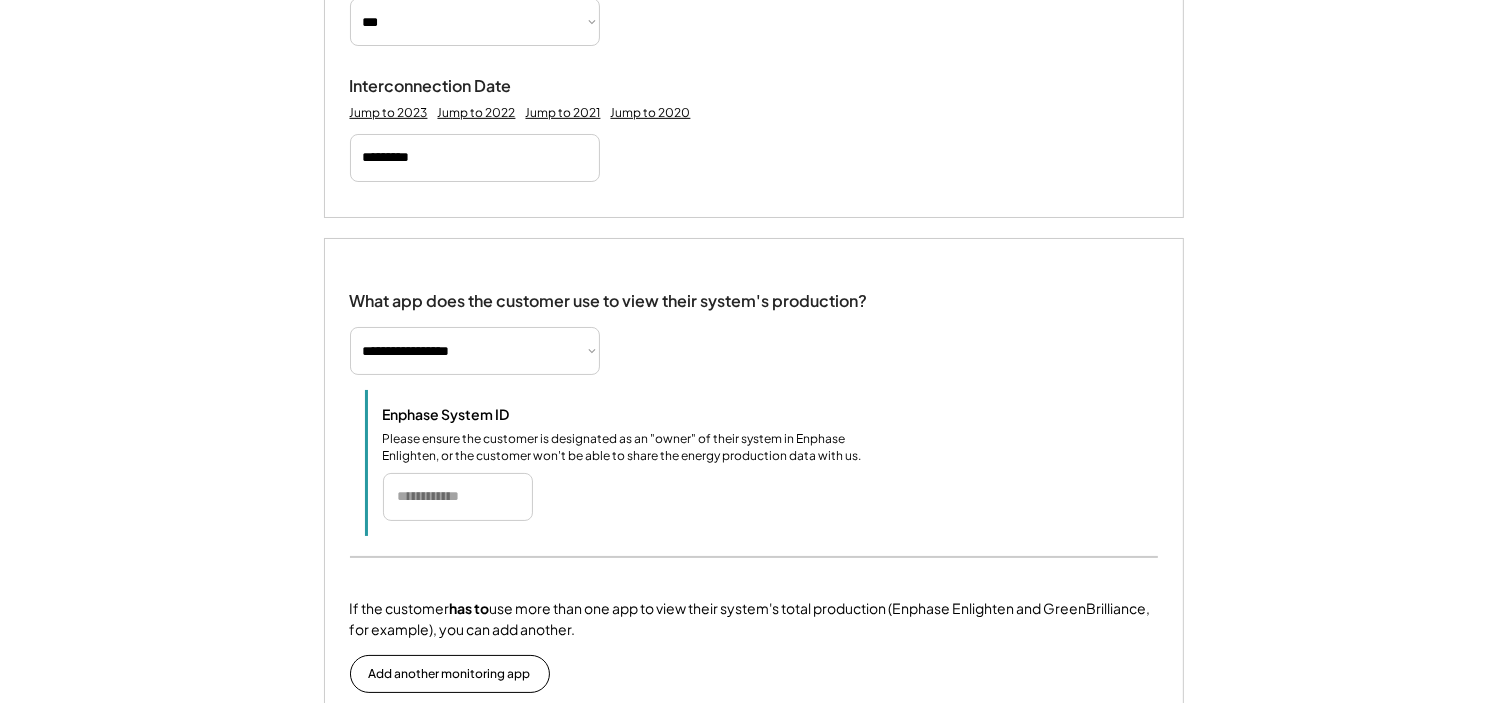 click at bounding box center [458, 497] 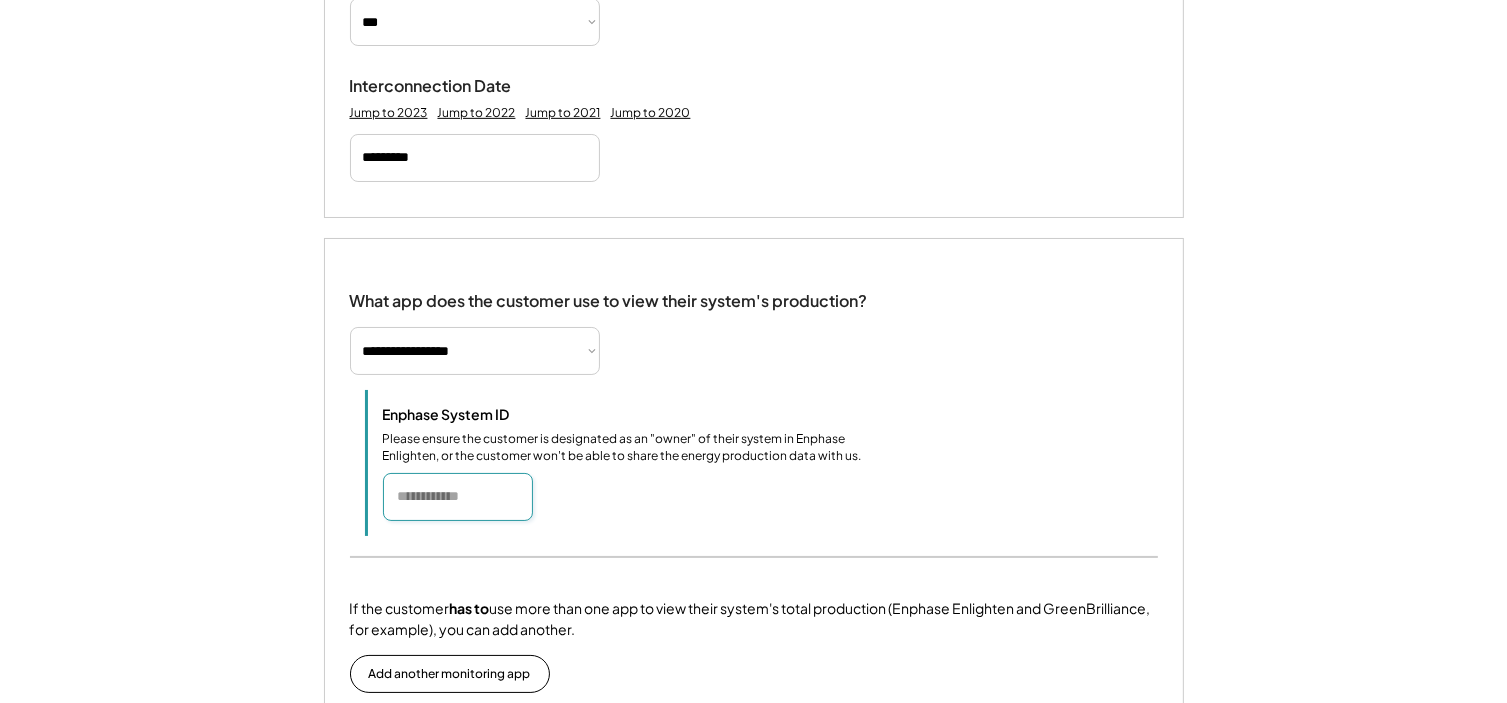 paste on "*******" 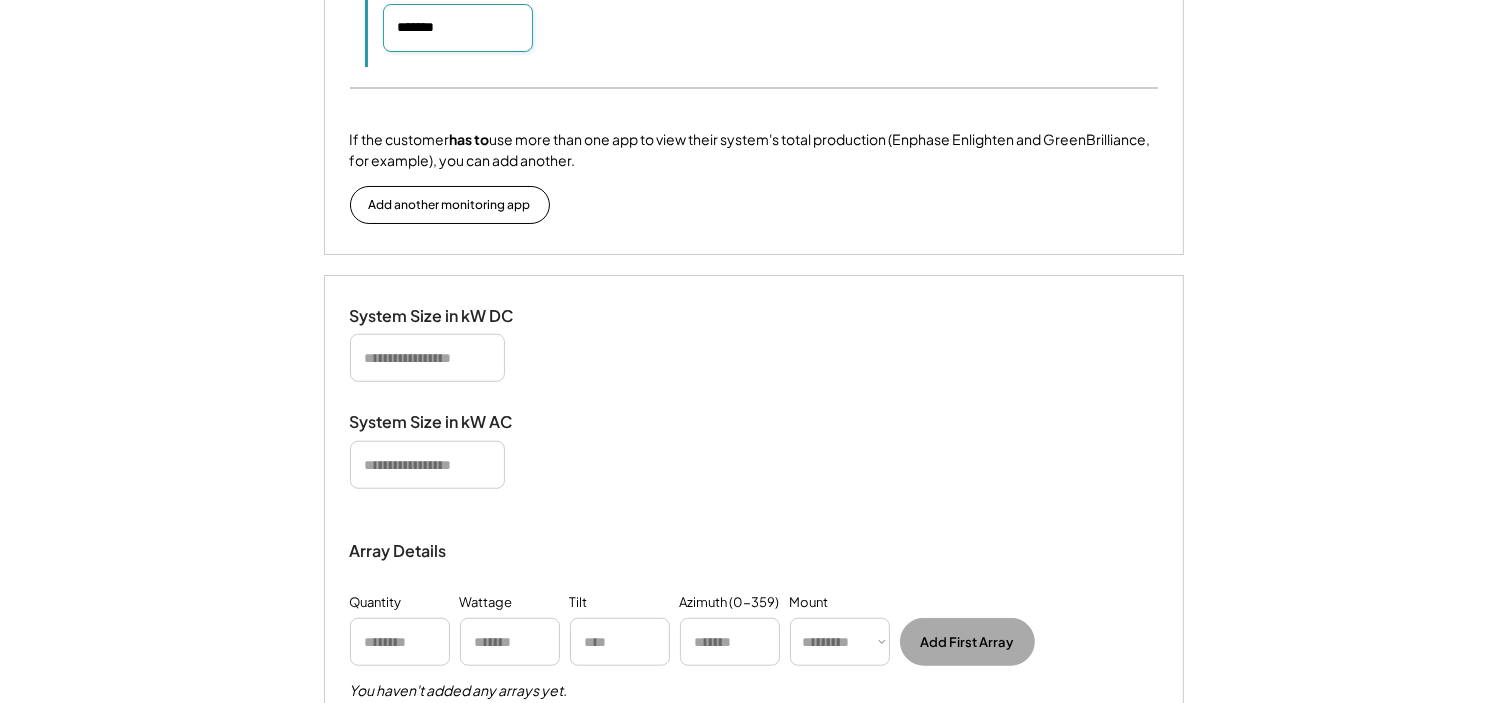 scroll, scrollTop: 1591, scrollLeft: 0, axis: vertical 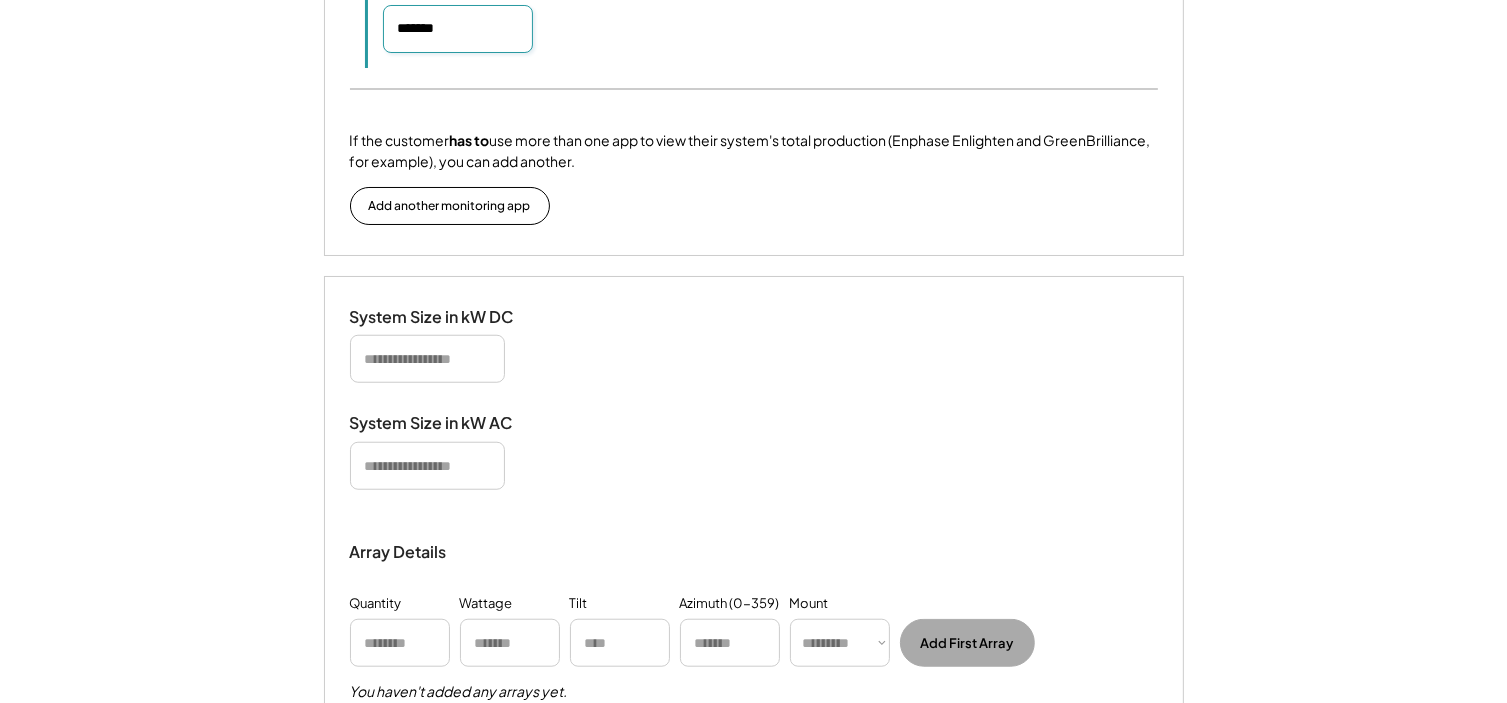 type on "*******" 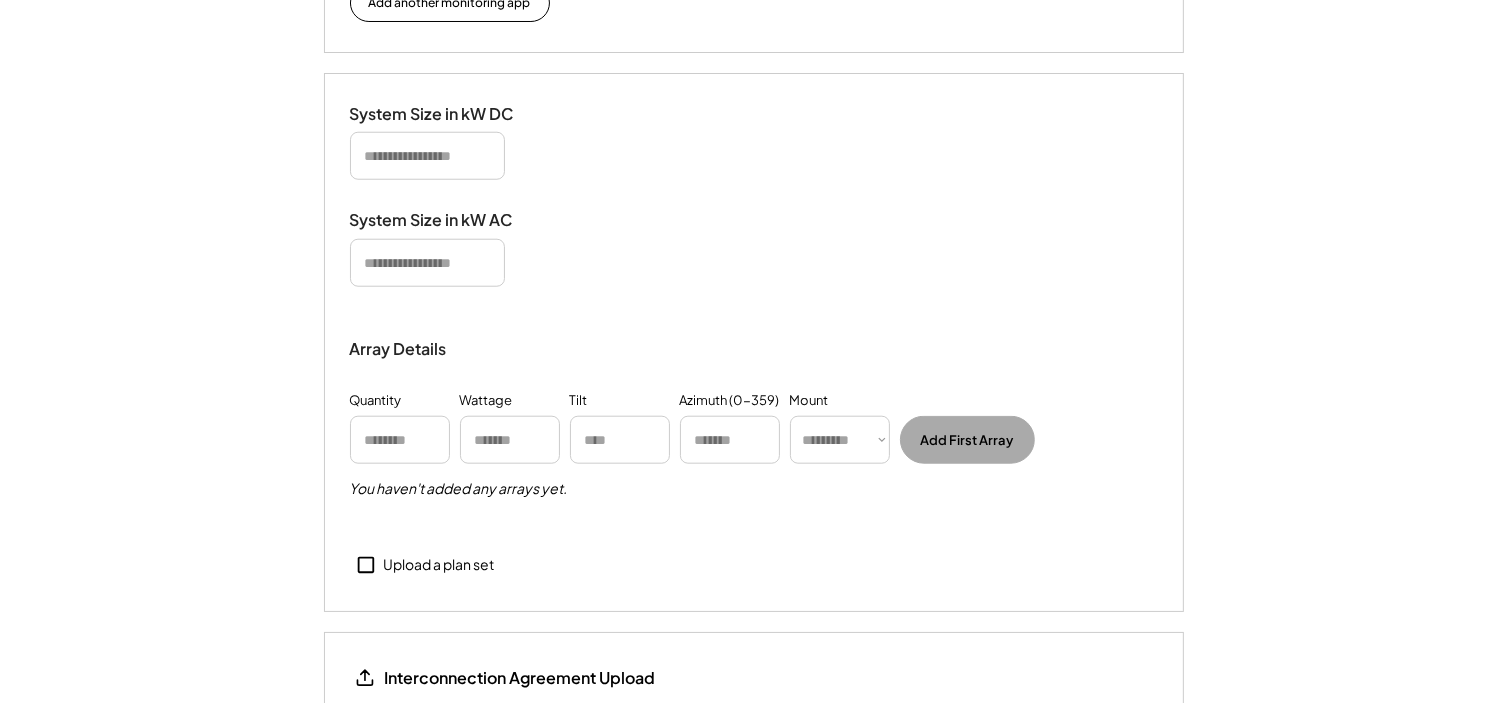 scroll, scrollTop: 1982, scrollLeft: 0, axis: vertical 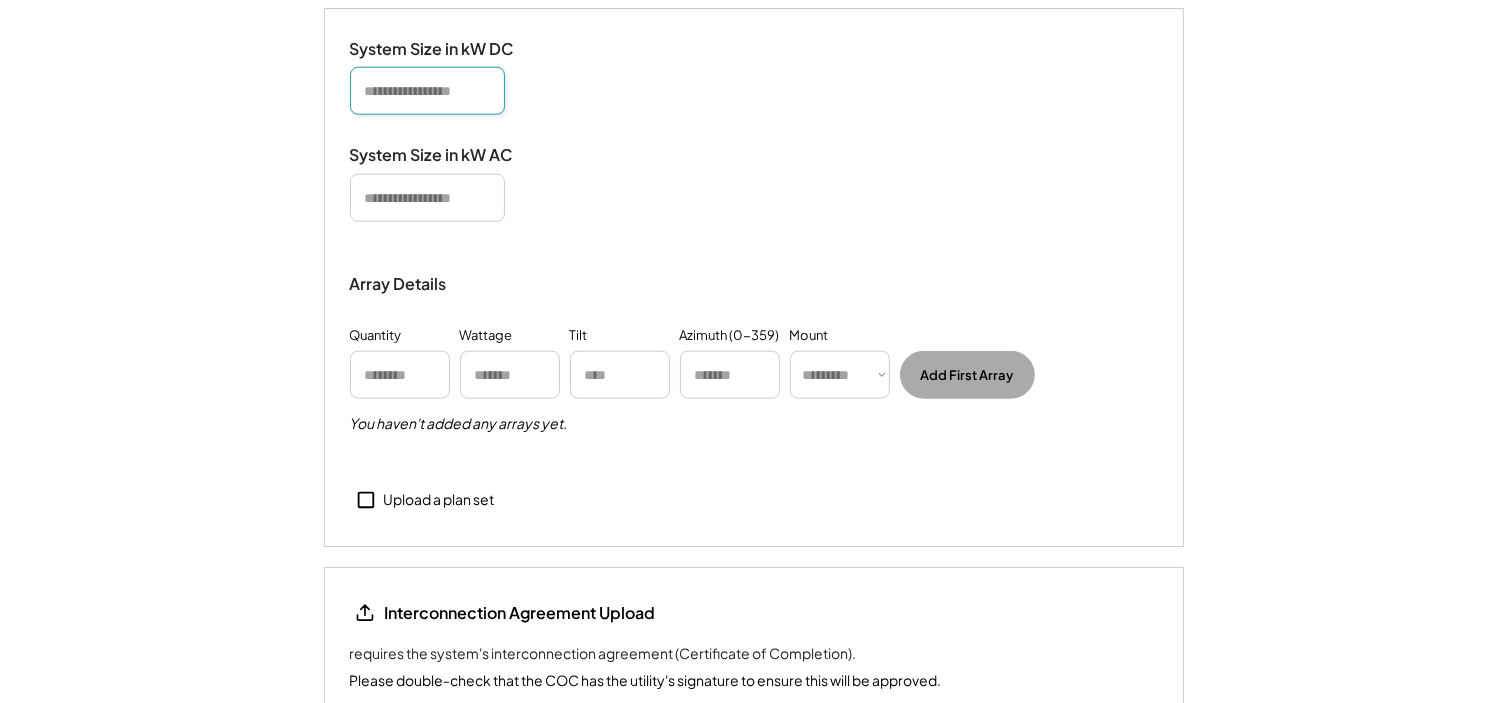 click at bounding box center [427, 91] 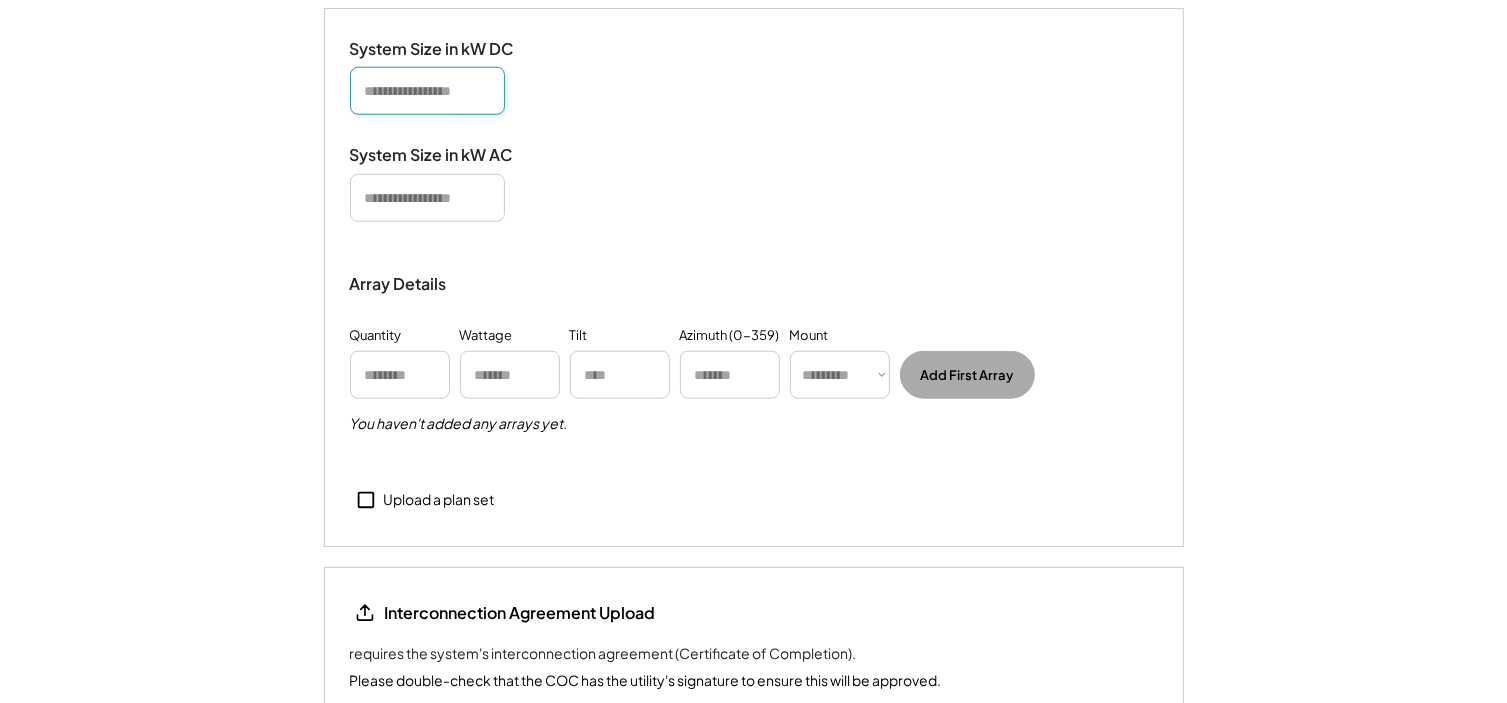 click at bounding box center (427, 91) 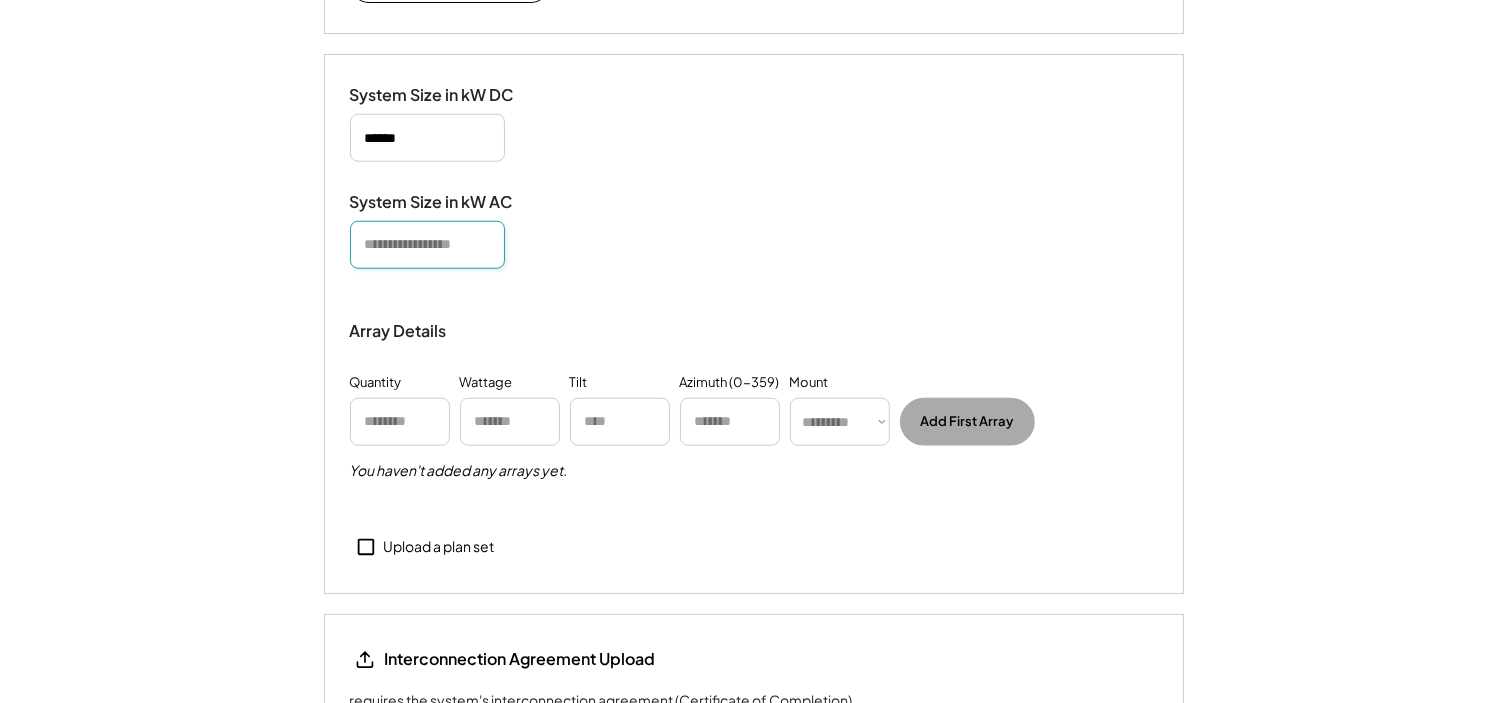 scroll, scrollTop: 2029, scrollLeft: 0, axis: vertical 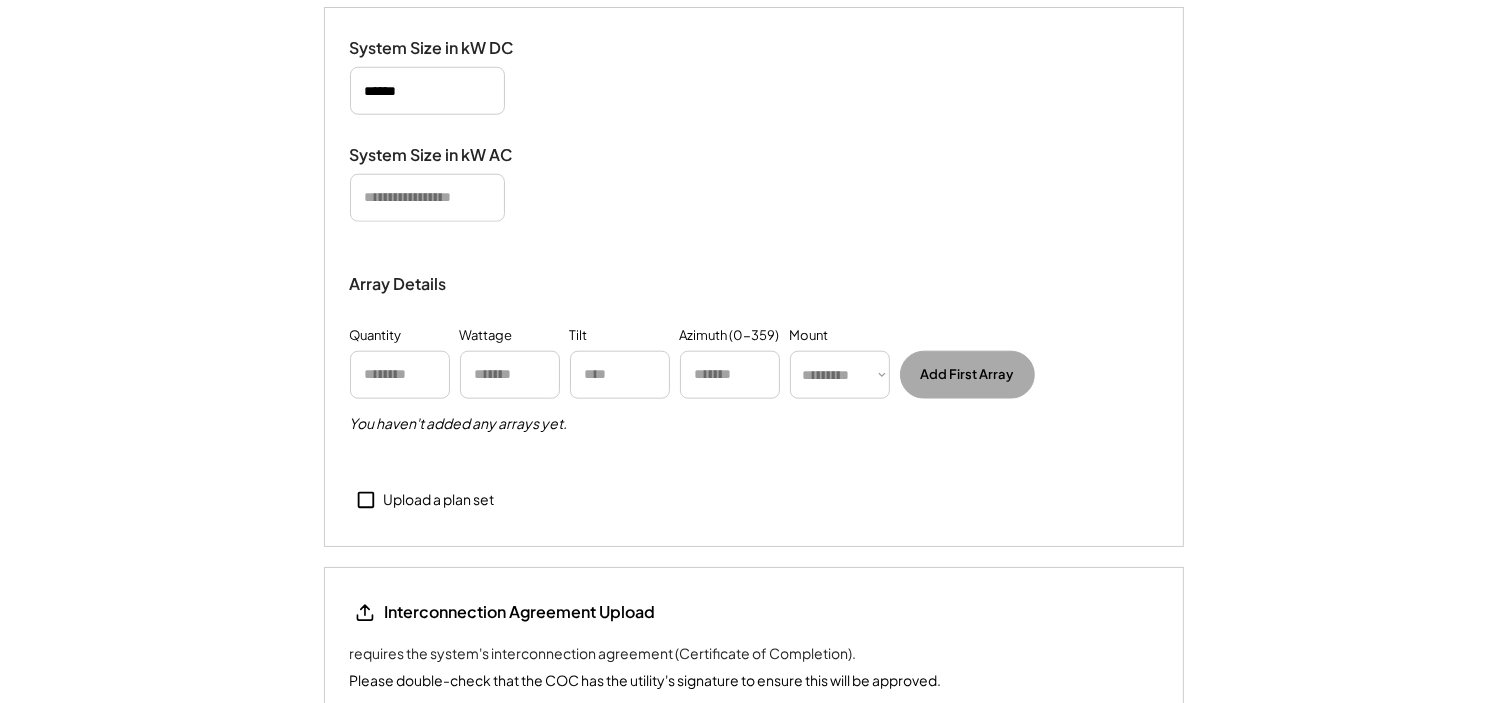 click at bounding box center (427, 198) 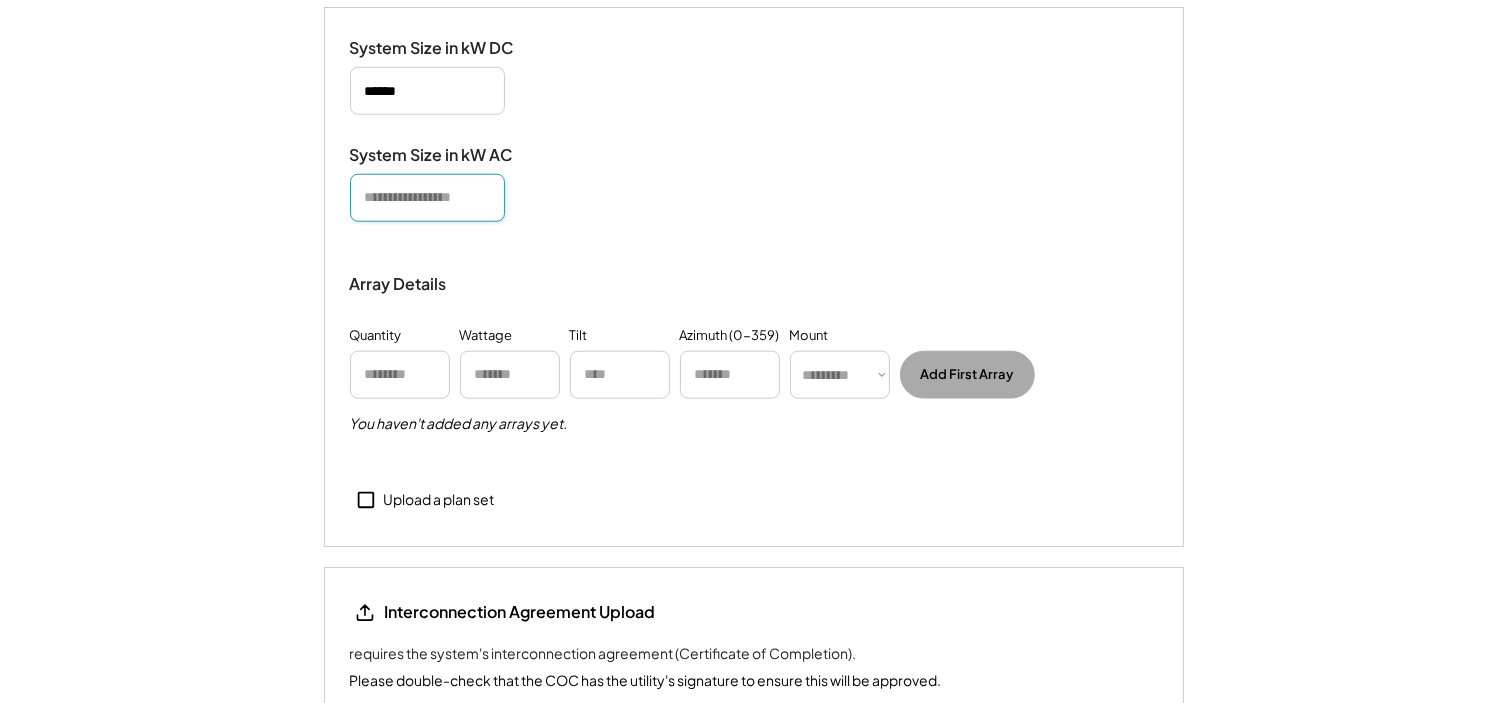 paste on "****" 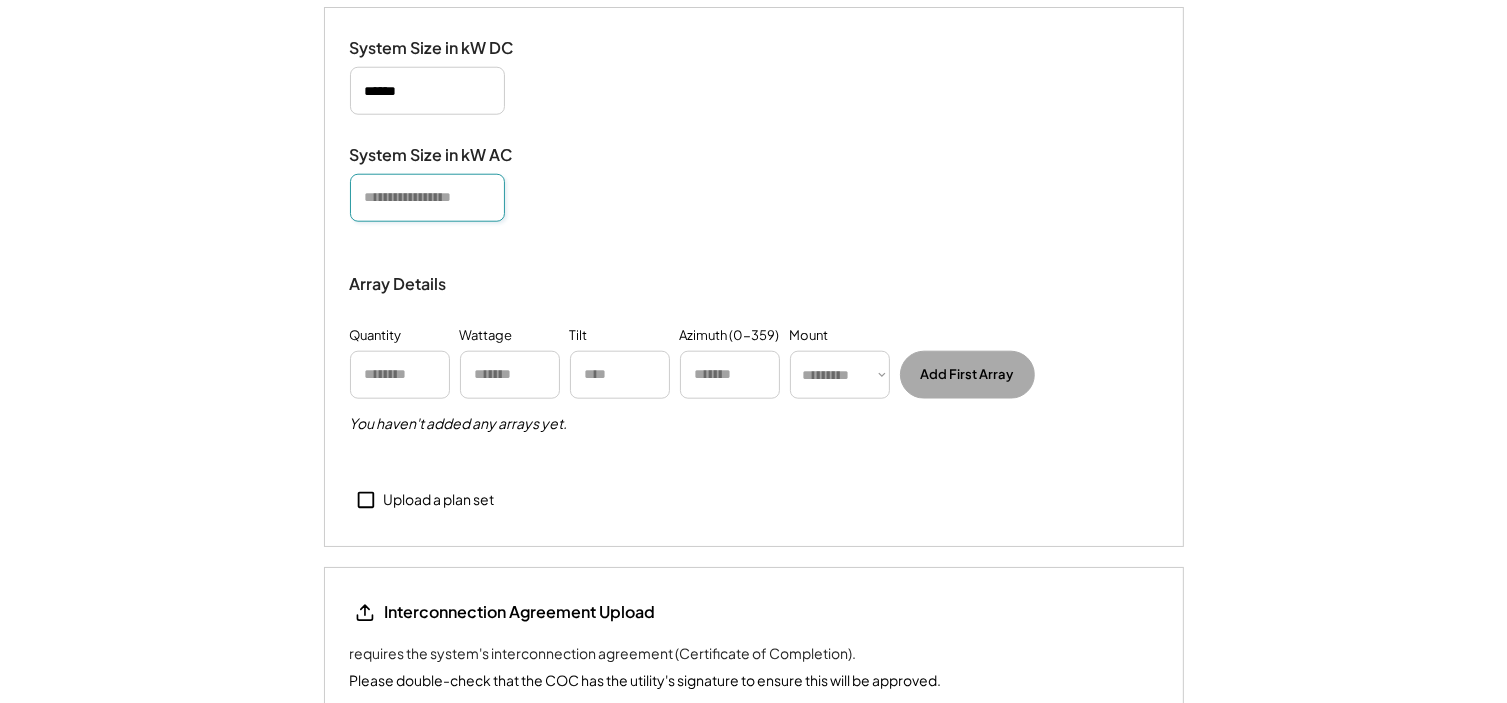 type on "****" 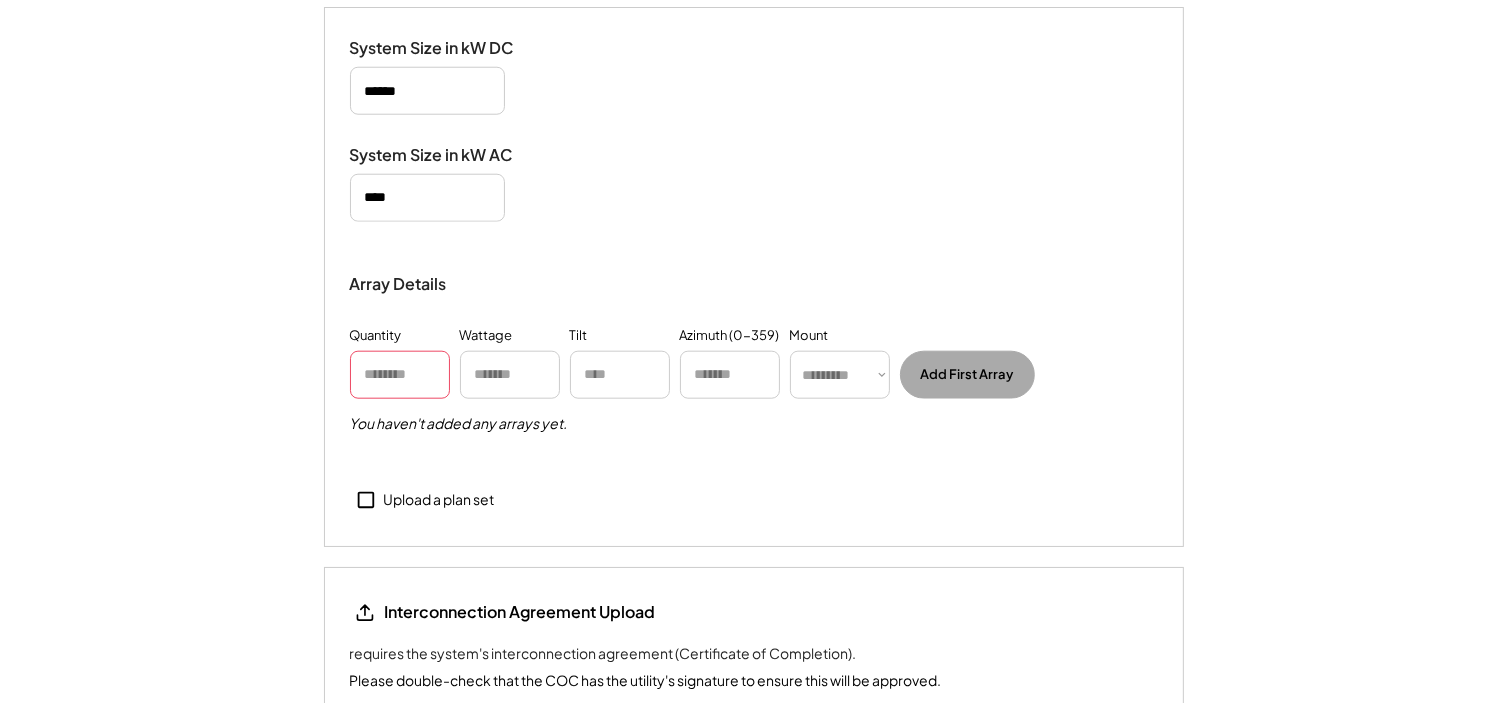 click at bounding box center [400, 375] 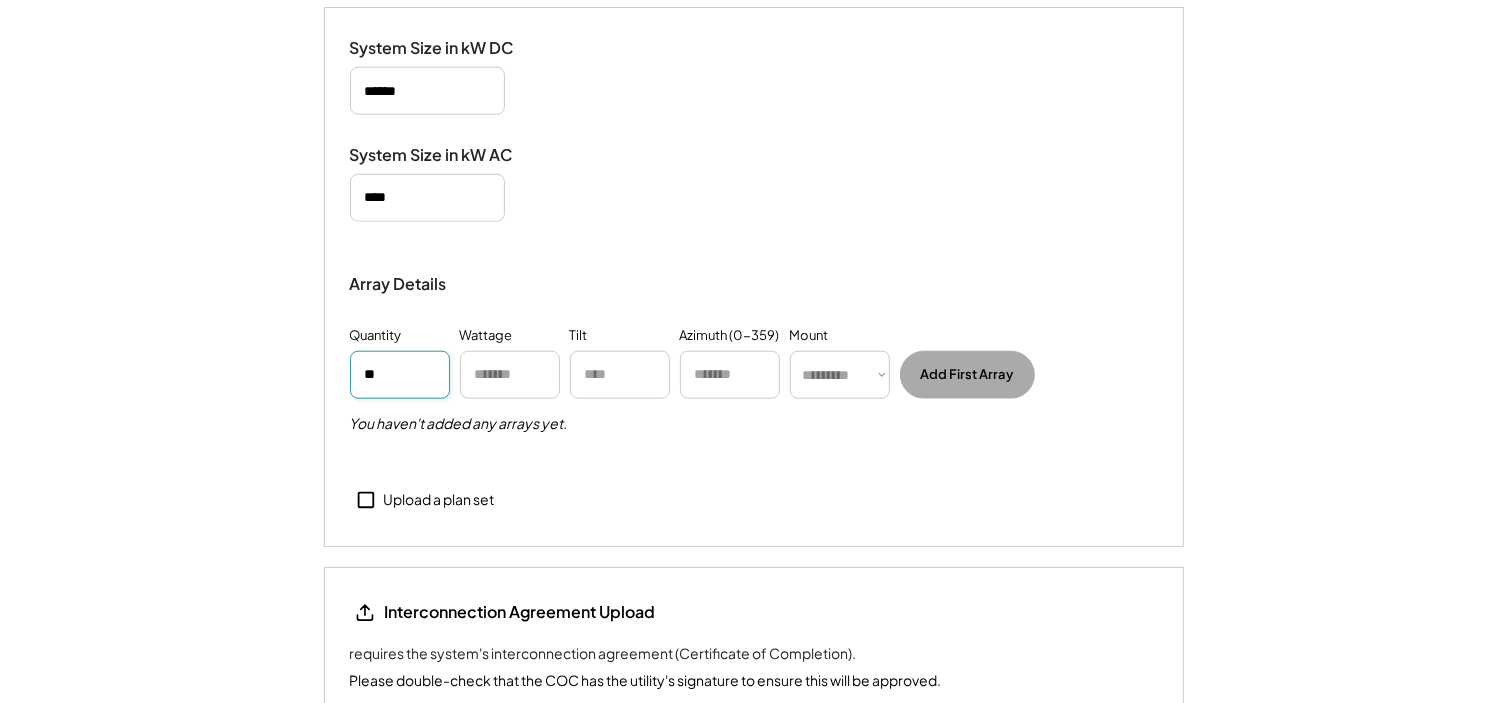 type on "**" 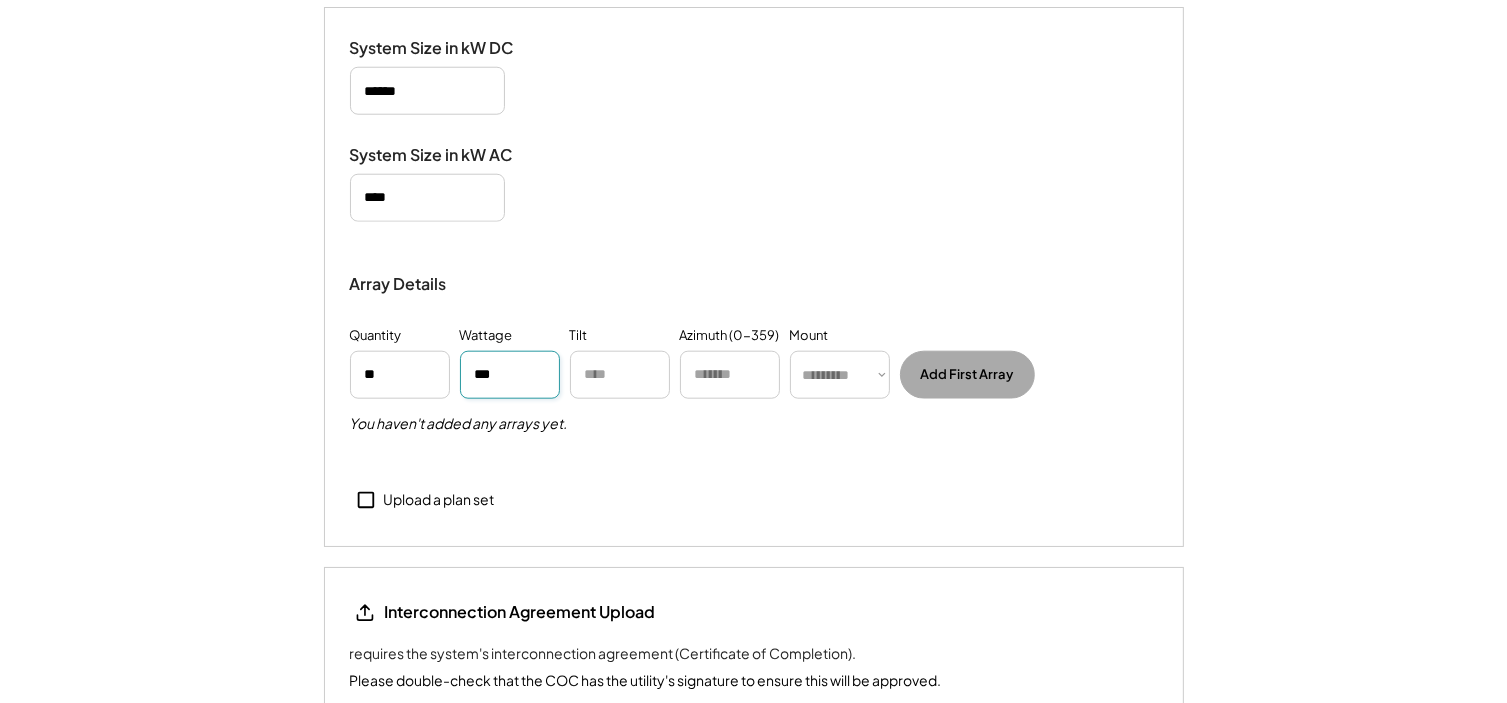 type on "***" 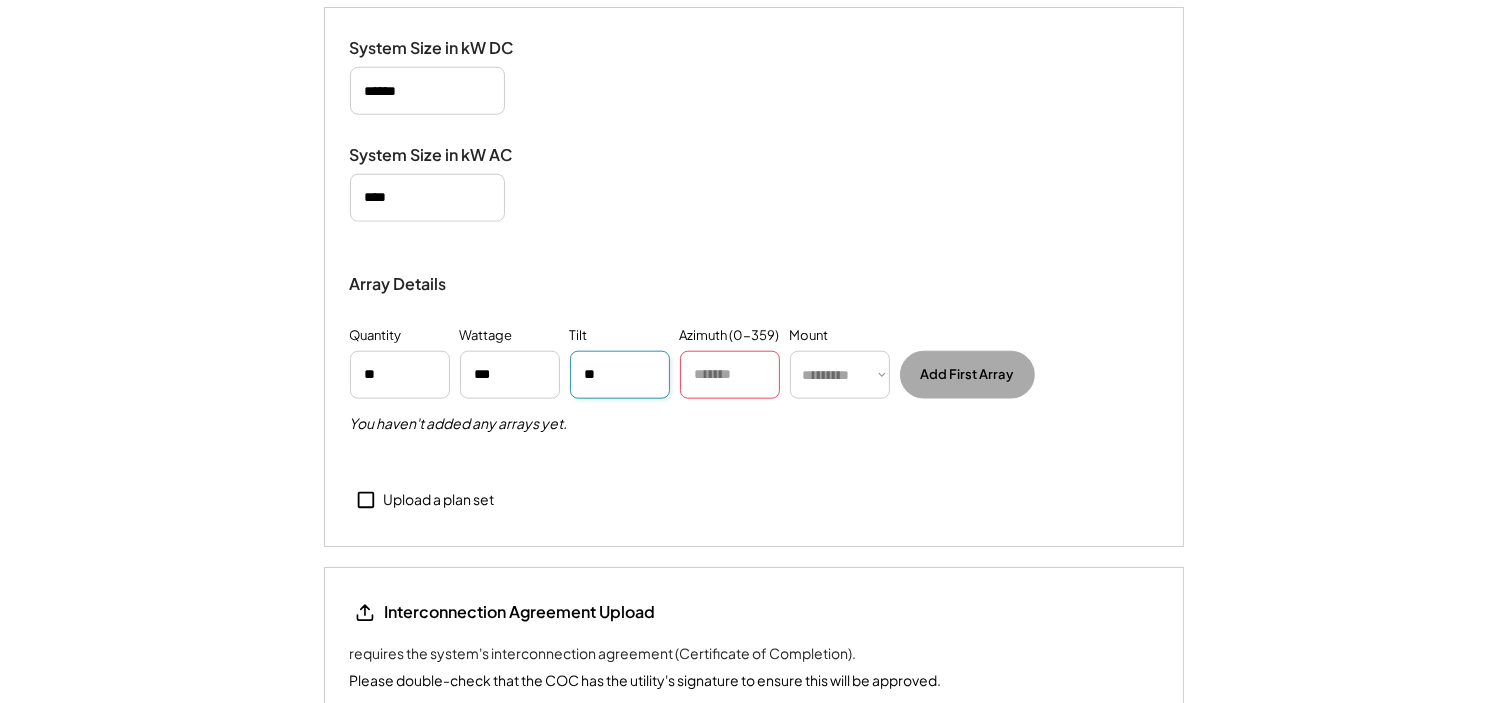 type on "**" 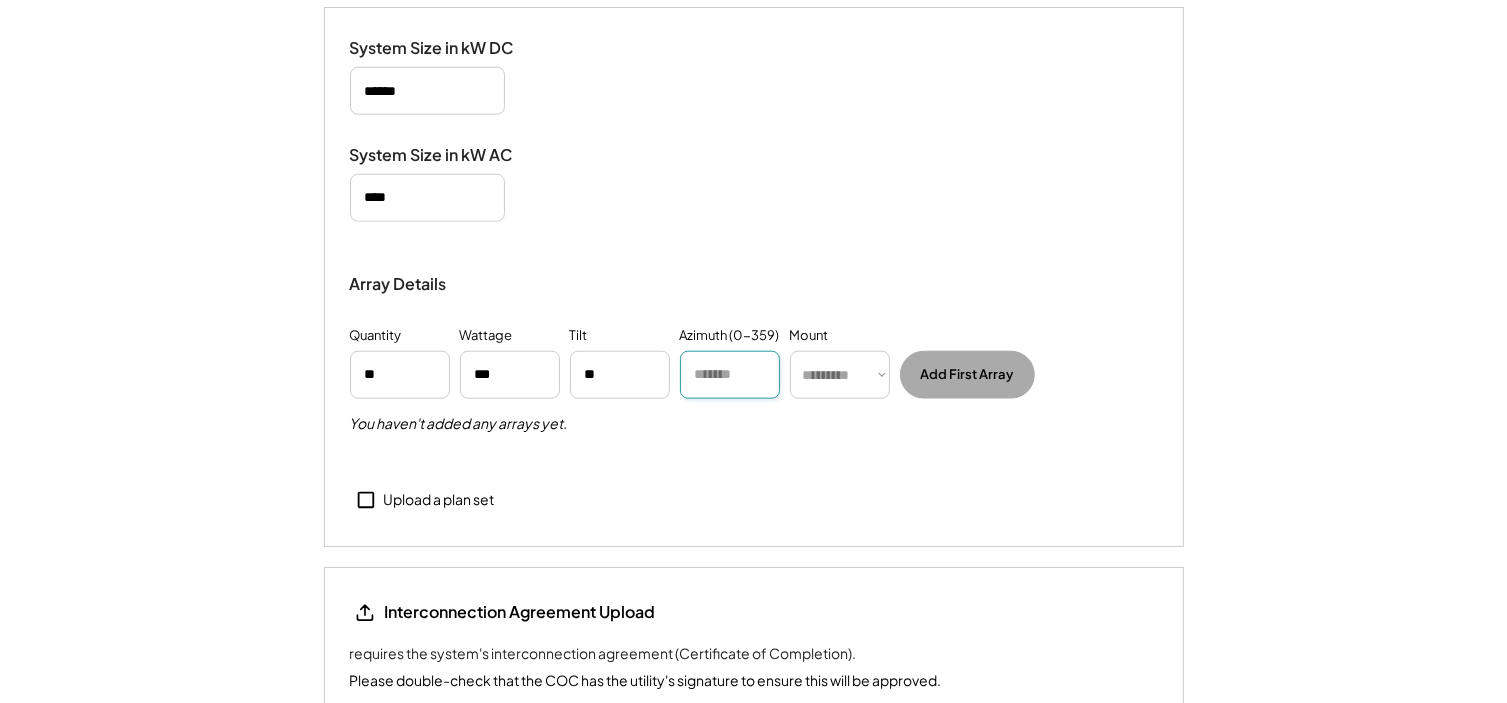 paste on "***" 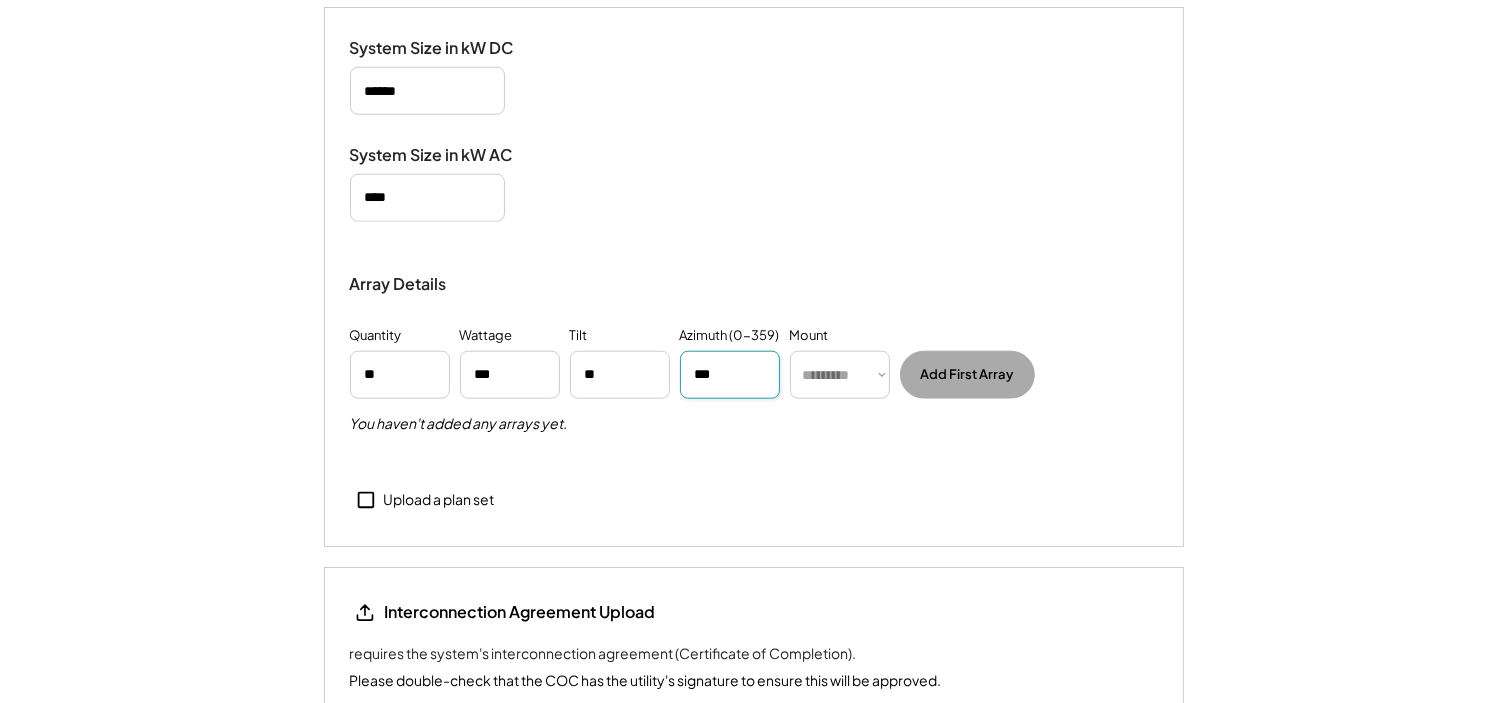 type on "***" 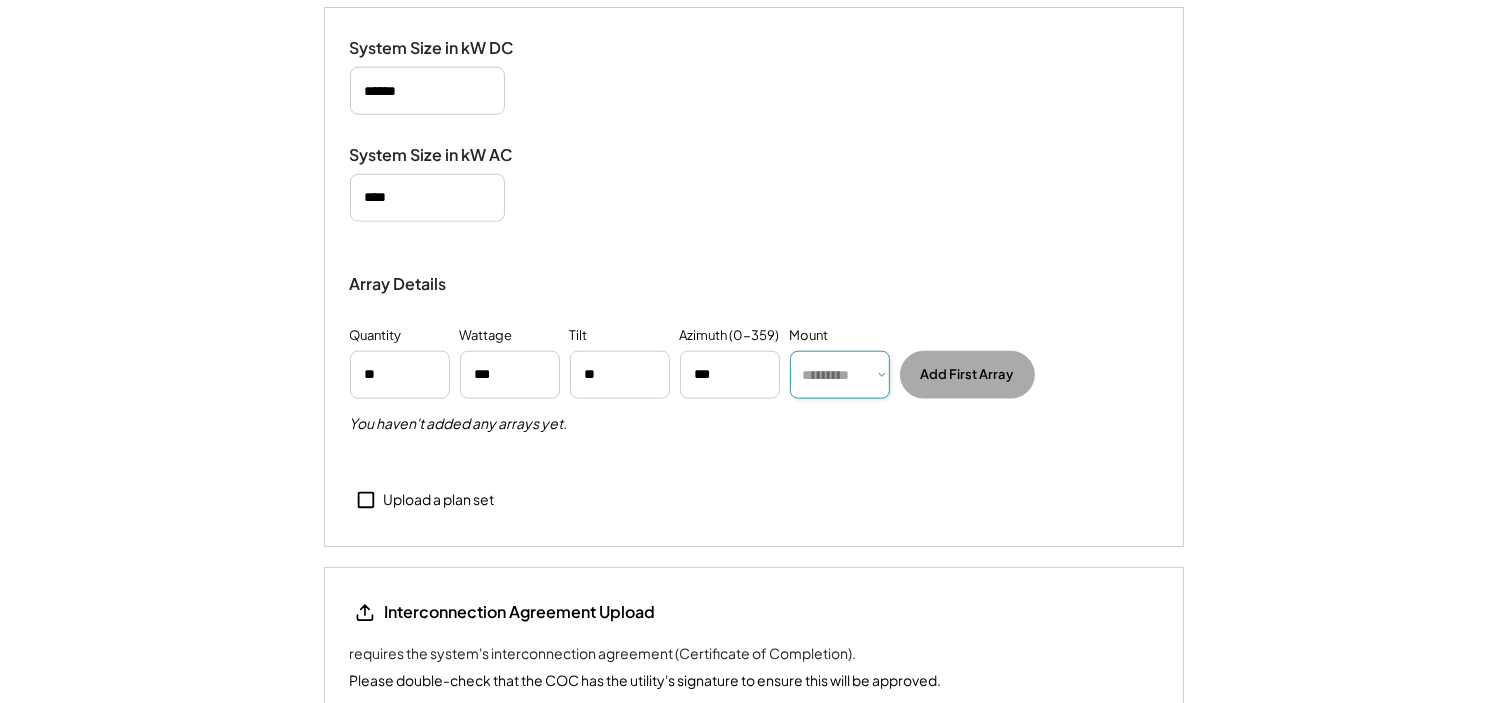 select on "******" 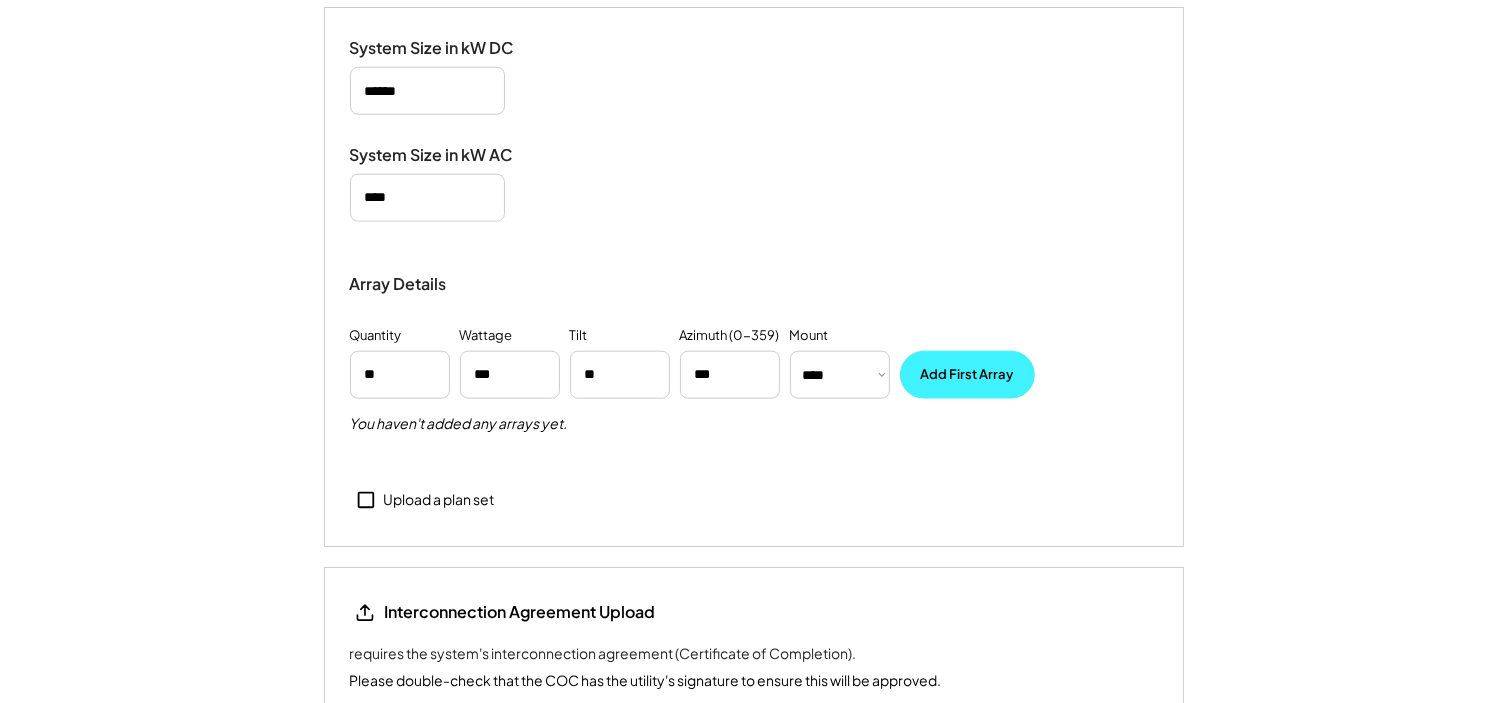 click on "Add First Array" at bounding box center (967, 375) 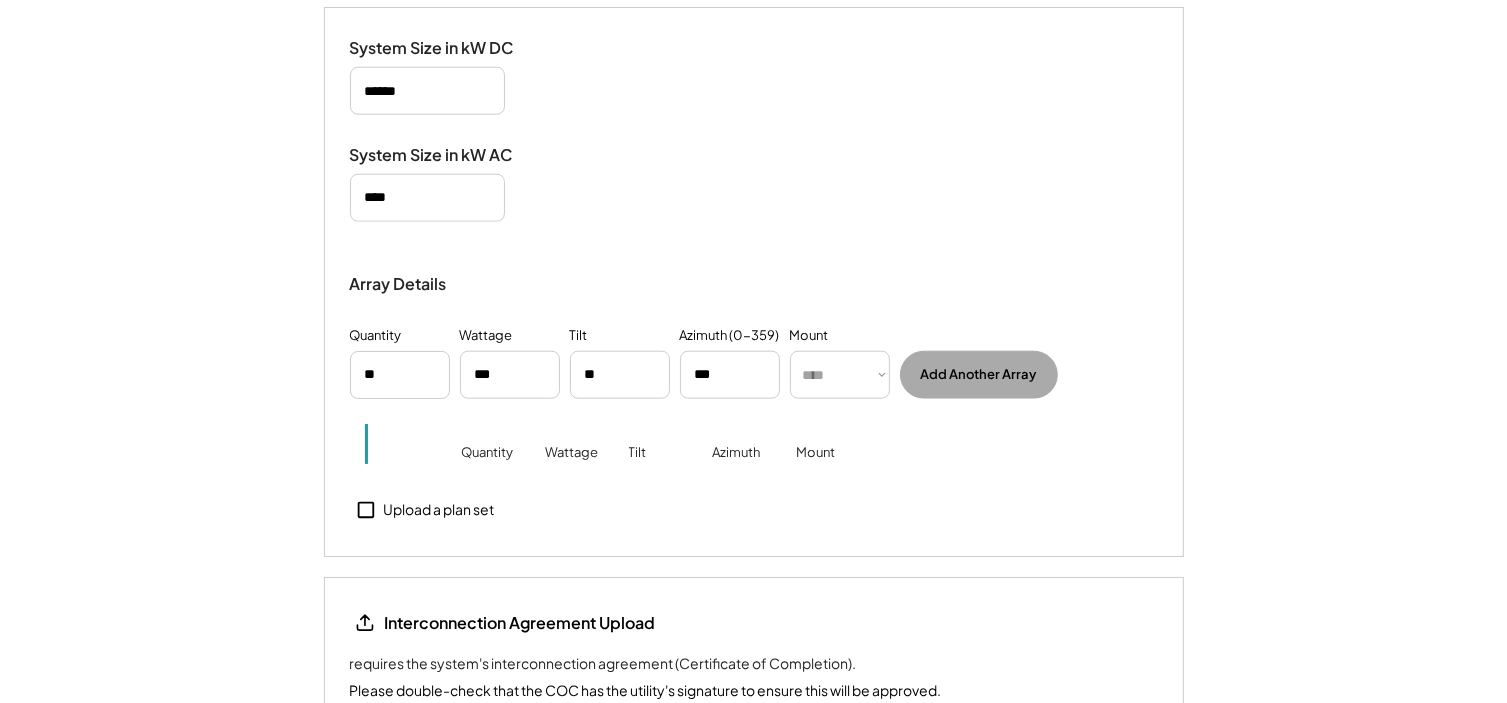 type 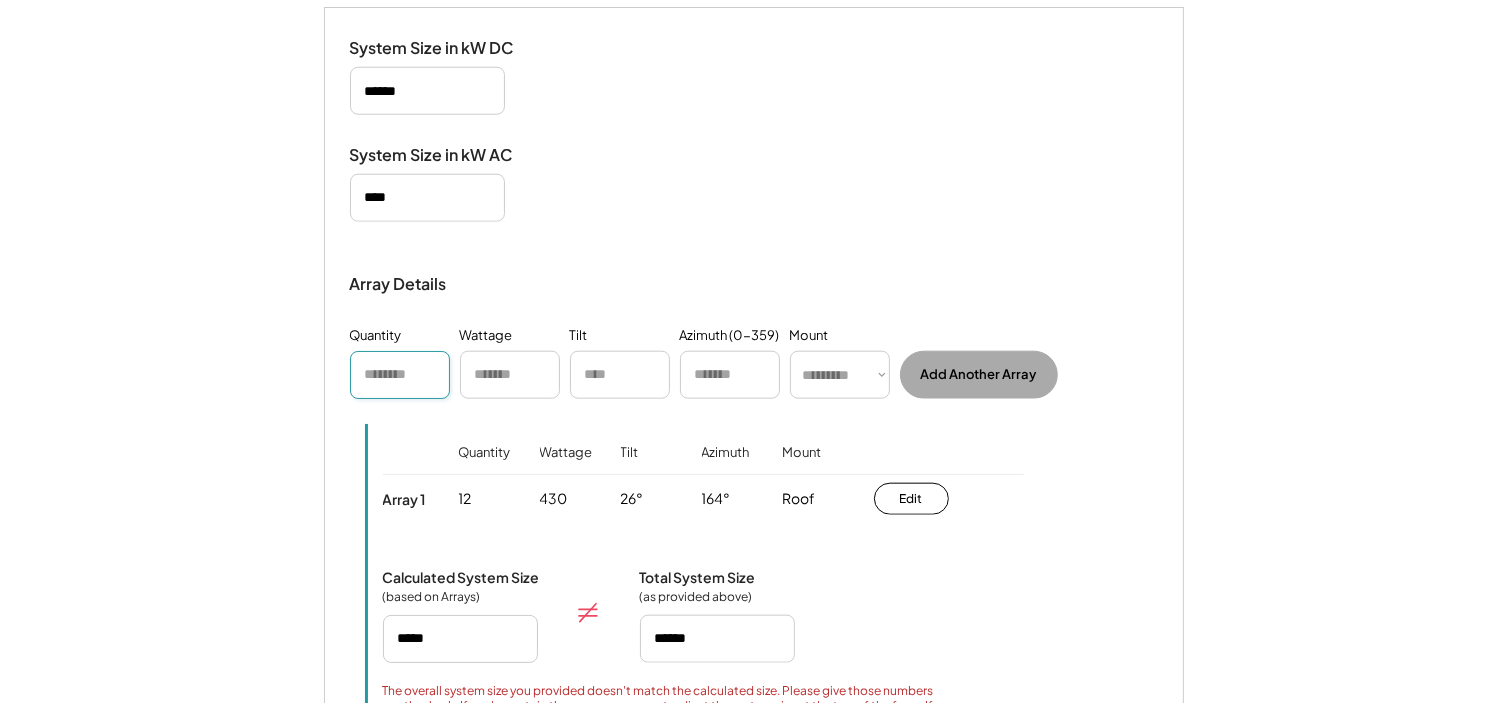 click at bounding box center [400, 375] 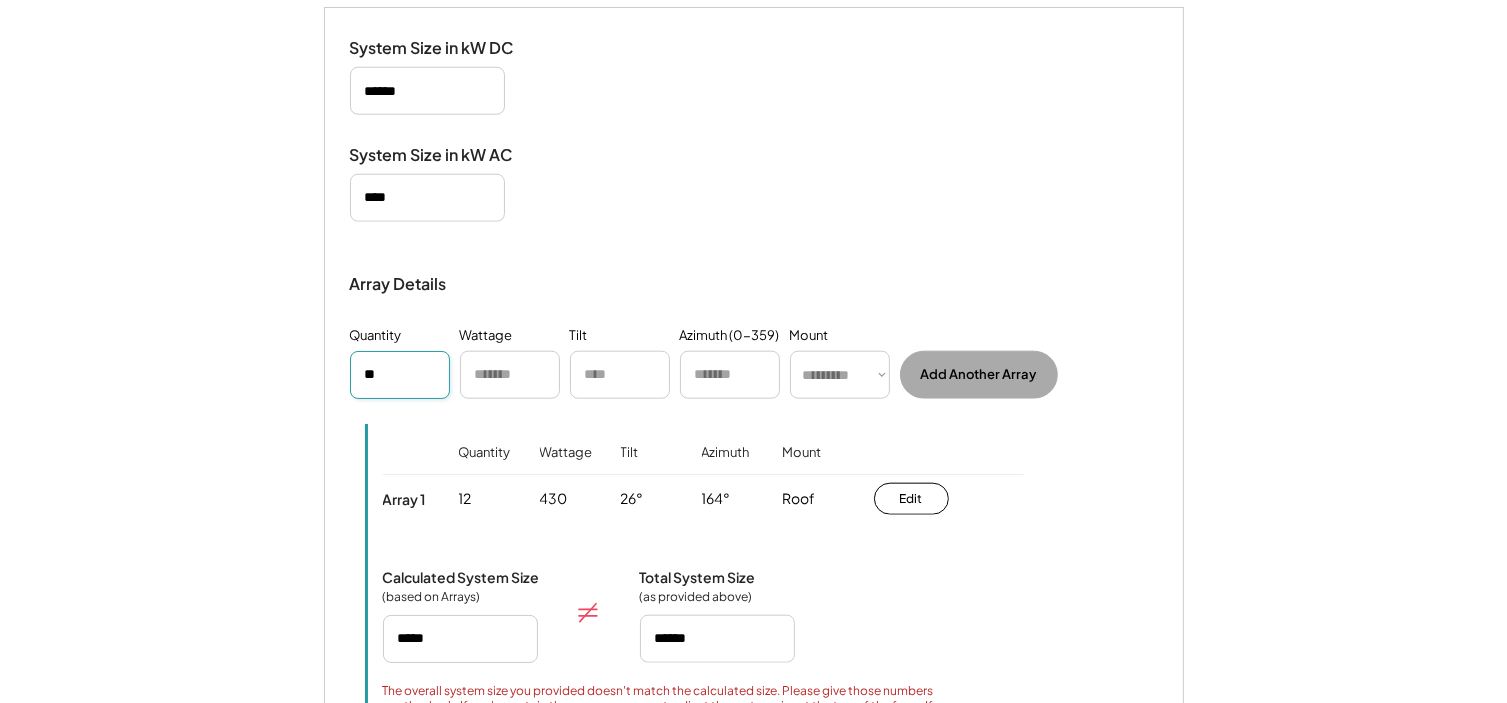 type on "**" 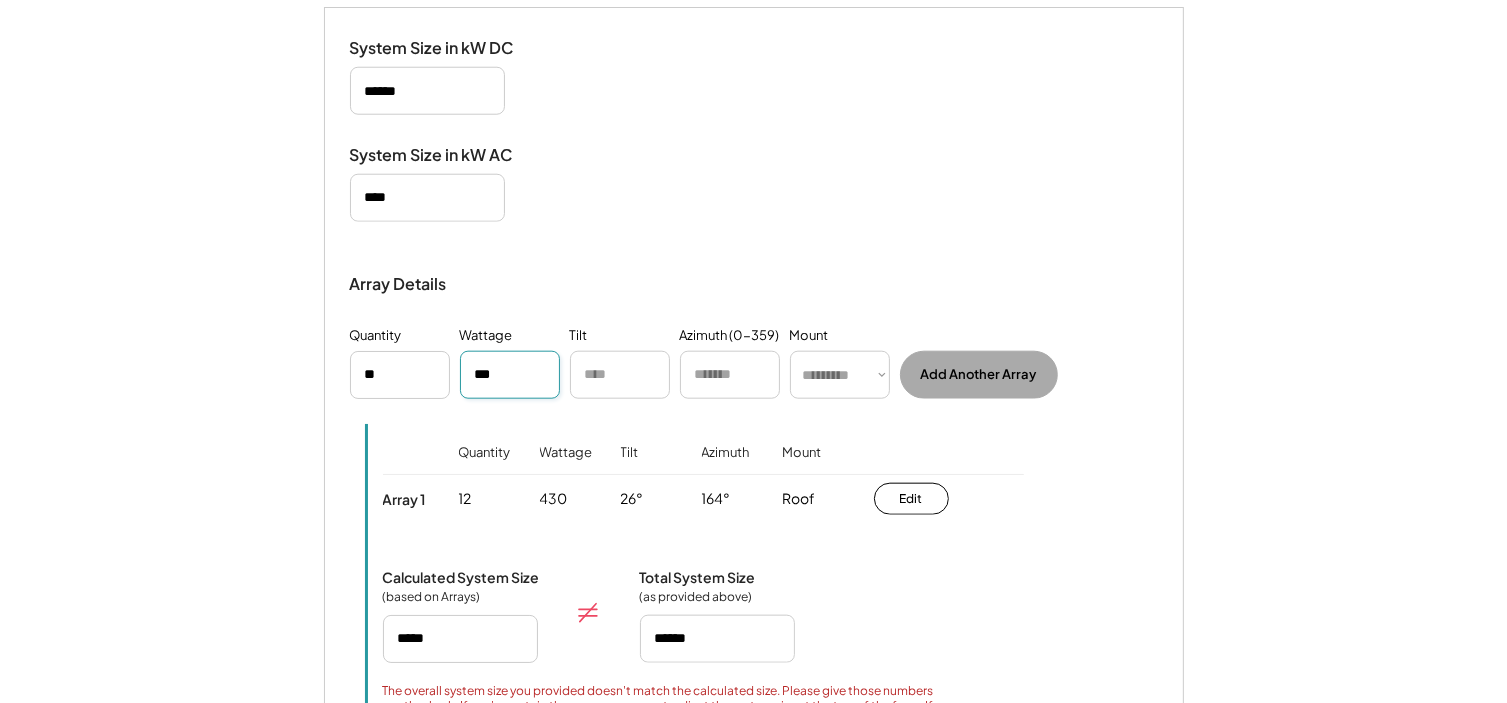 type on "***" 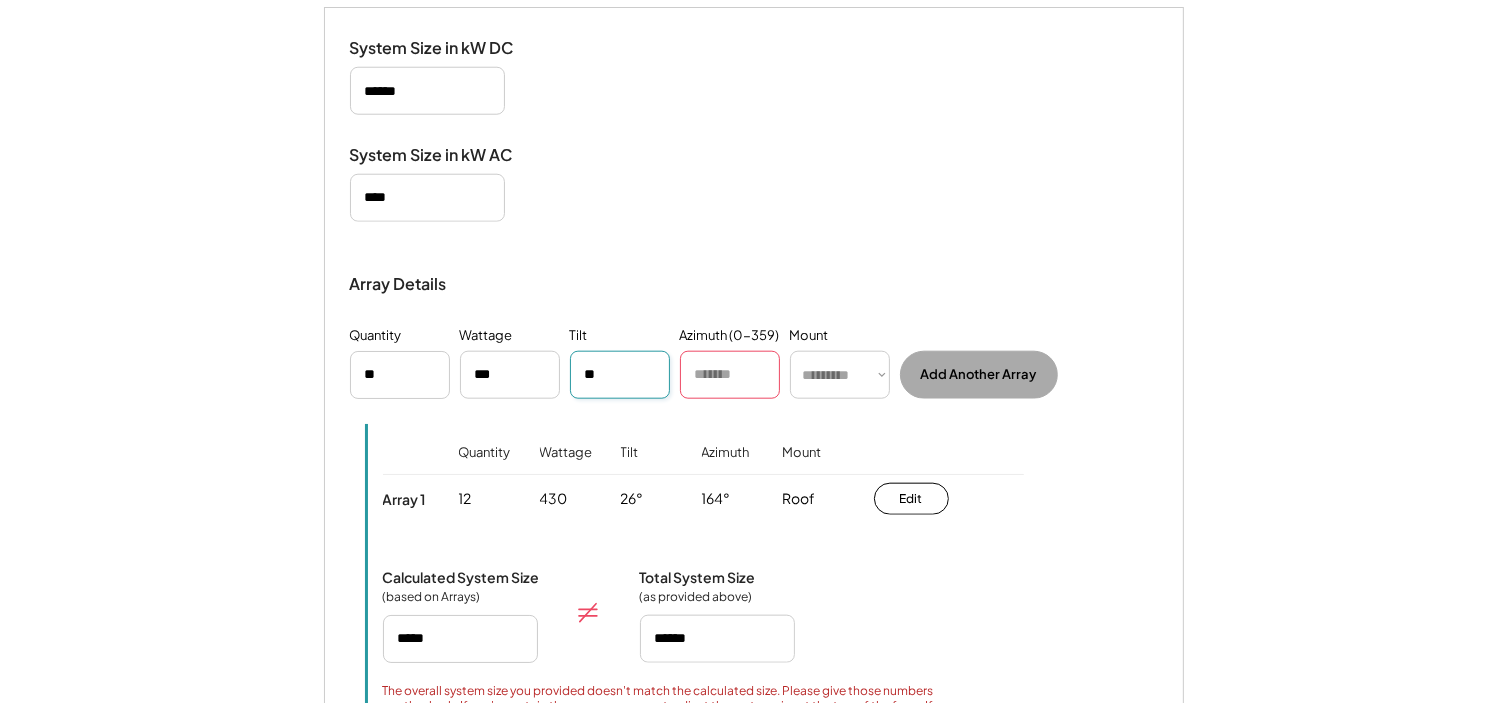 type on "**" 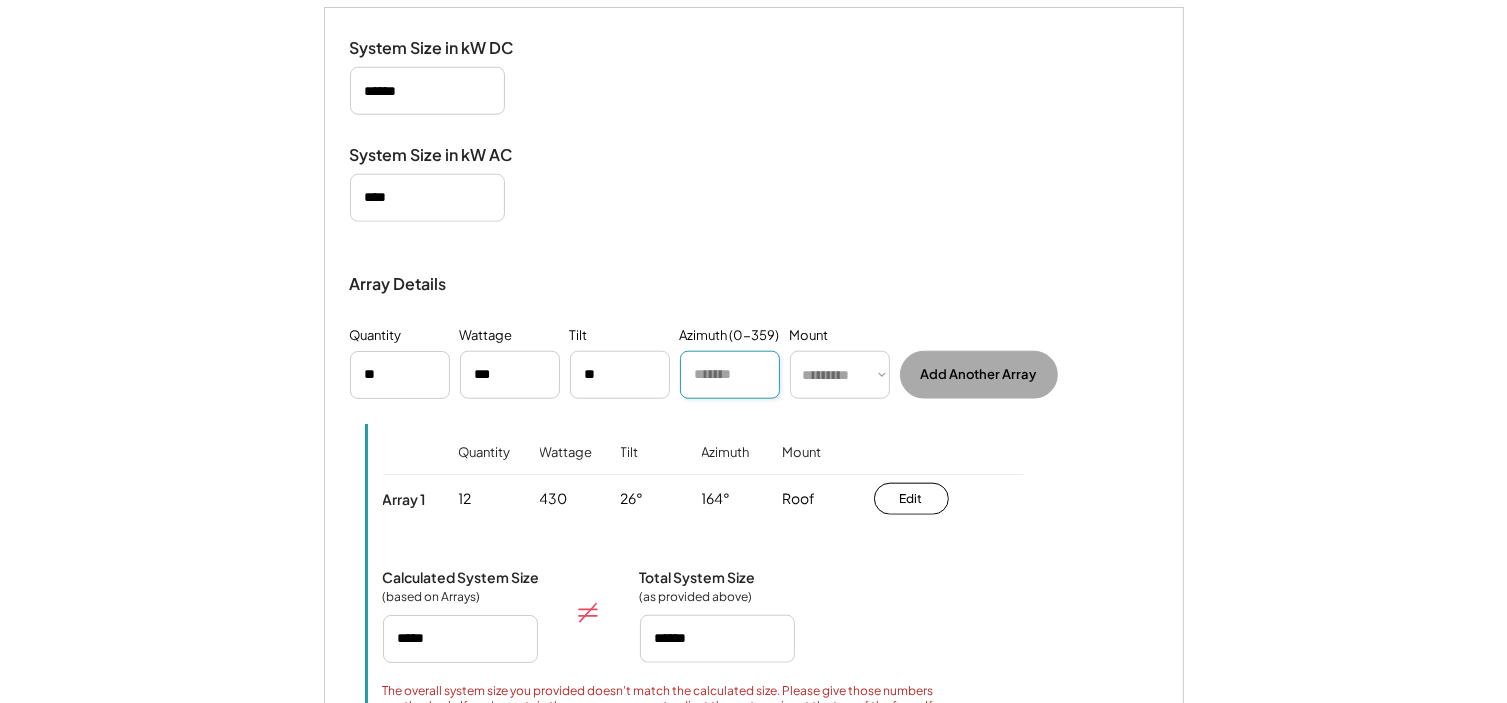 paste on "***" 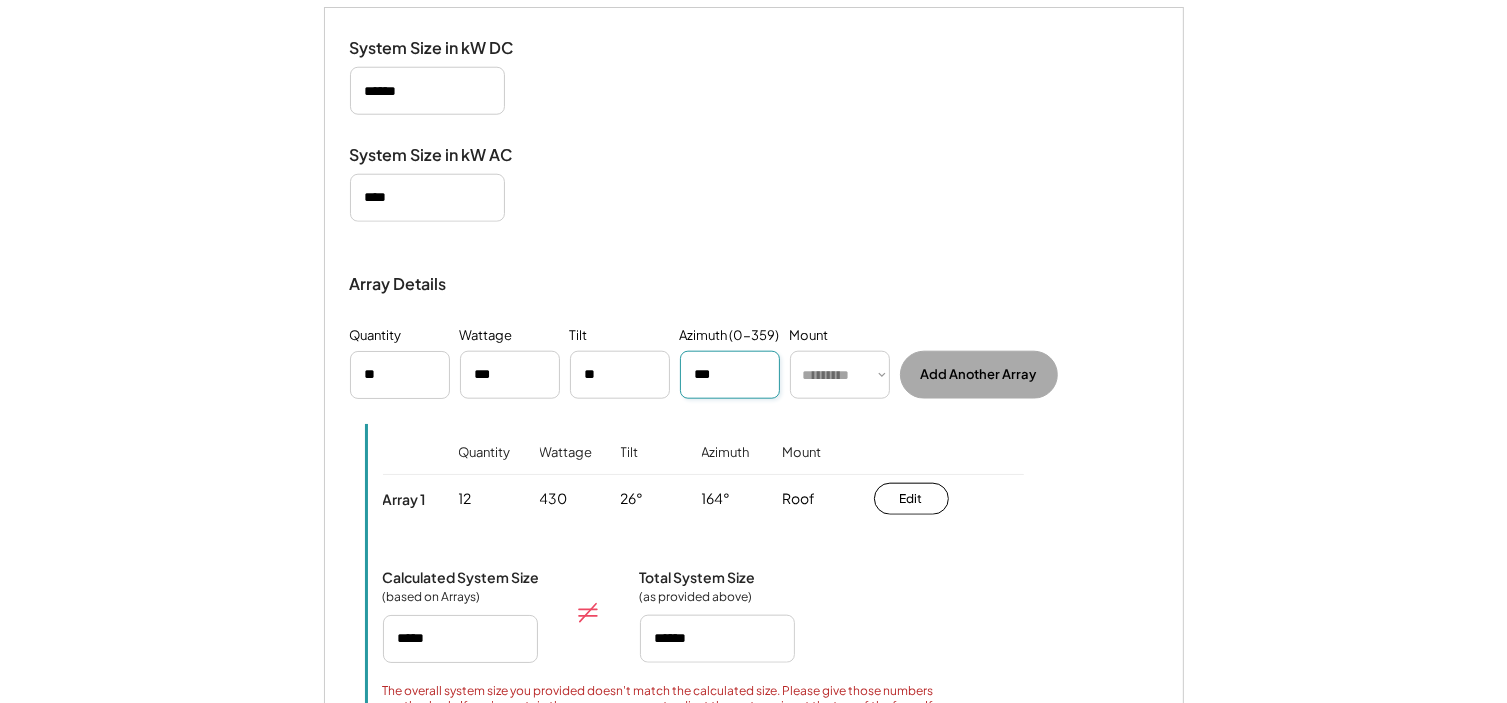 type on "***" 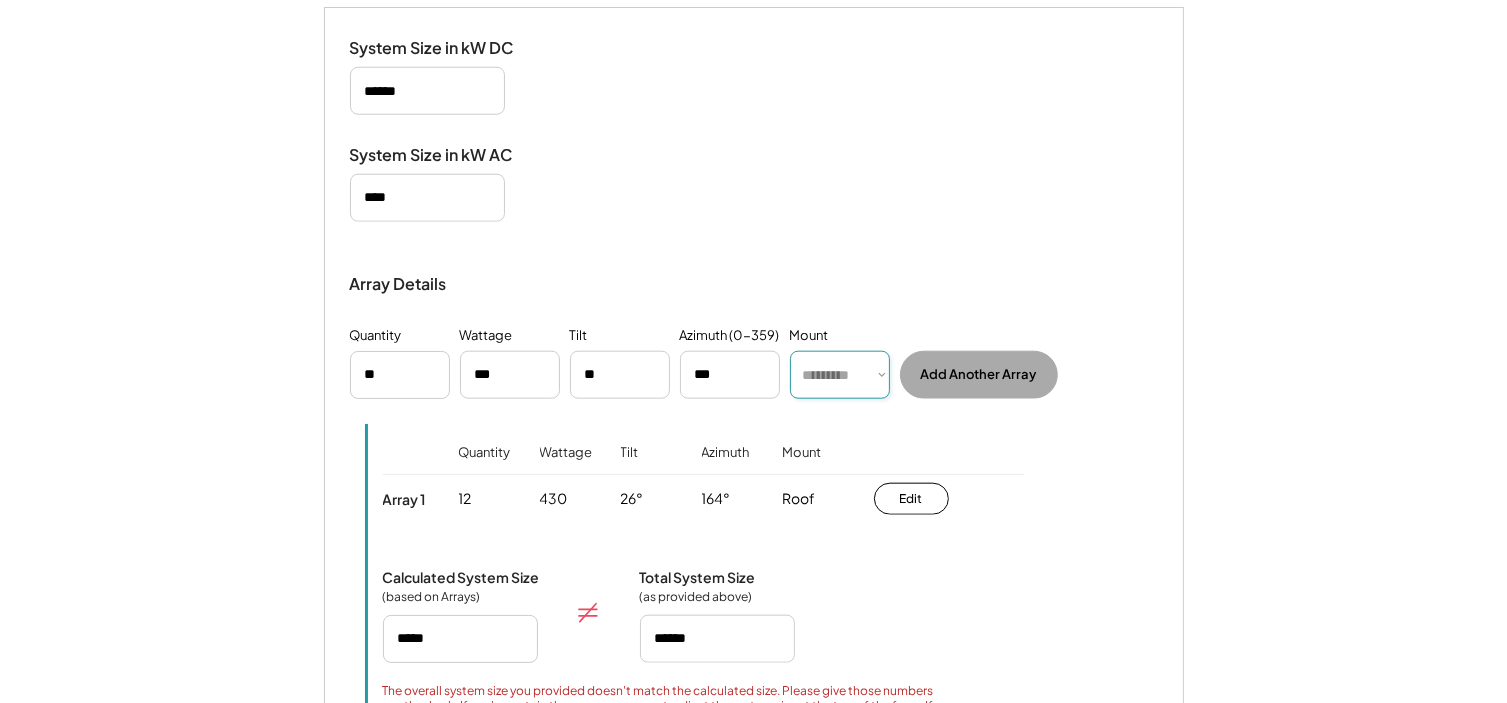 select on "******" 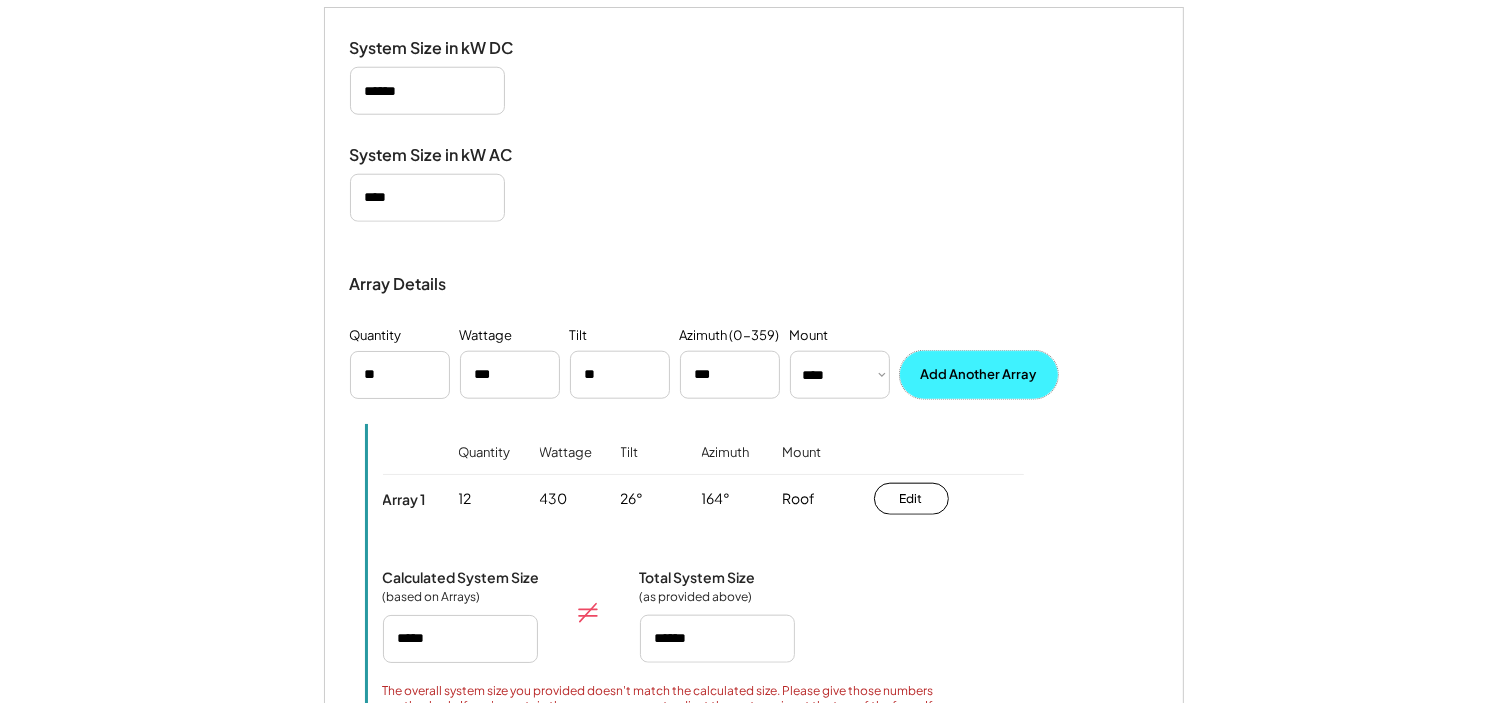 click on "Add Another Array" at bounding box center [979, 375] 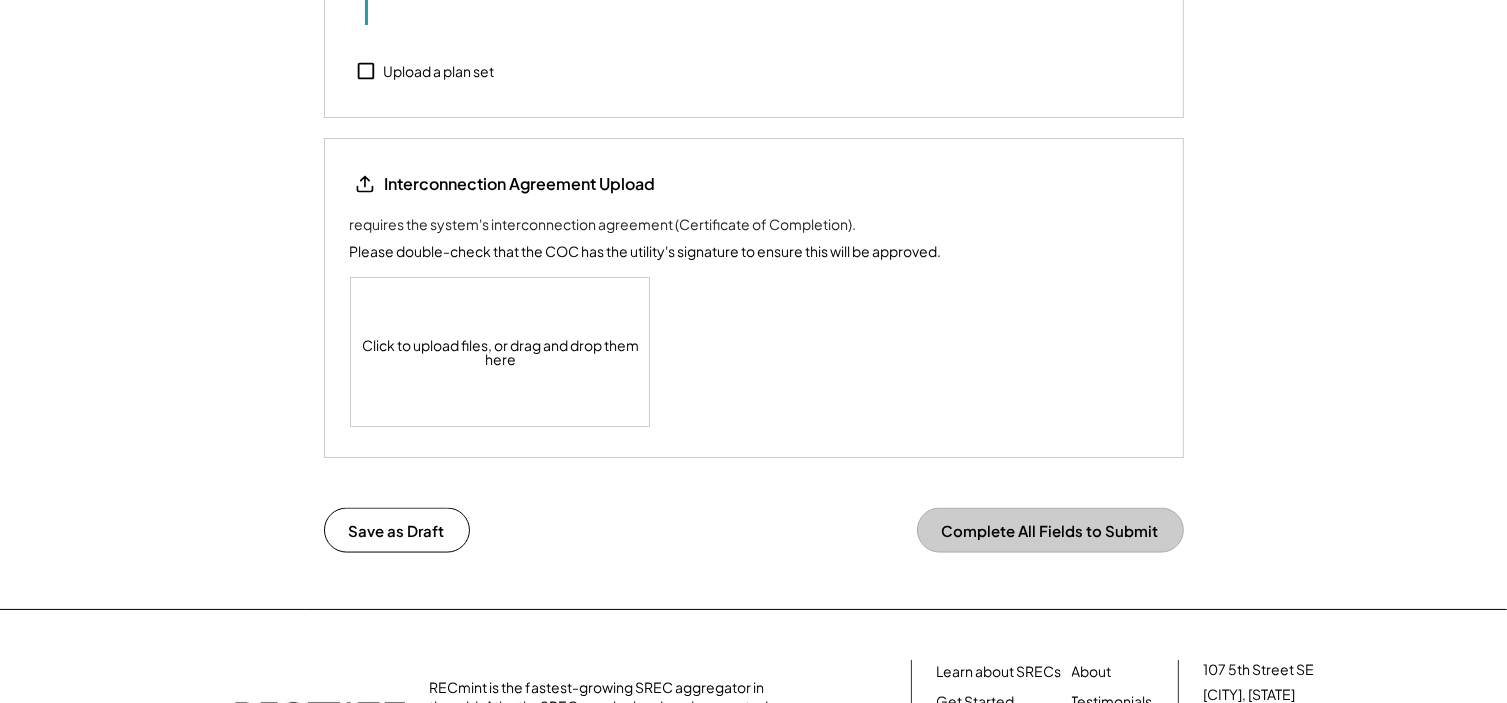 scroll, scrollTop: 2788, scrollLeft: 0, axis: vertical 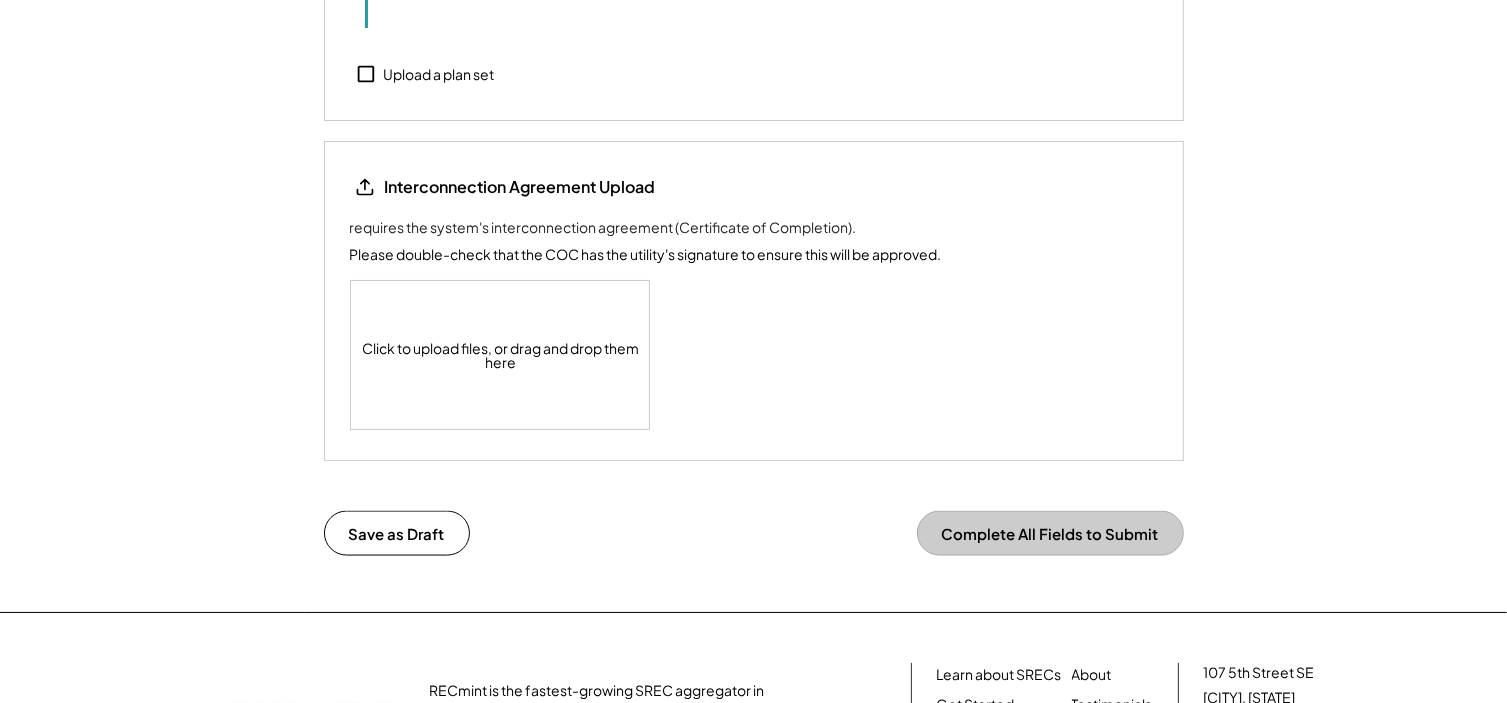 click on "Click to upload files, or drag and drop them here" at bounding box center (501, 355) 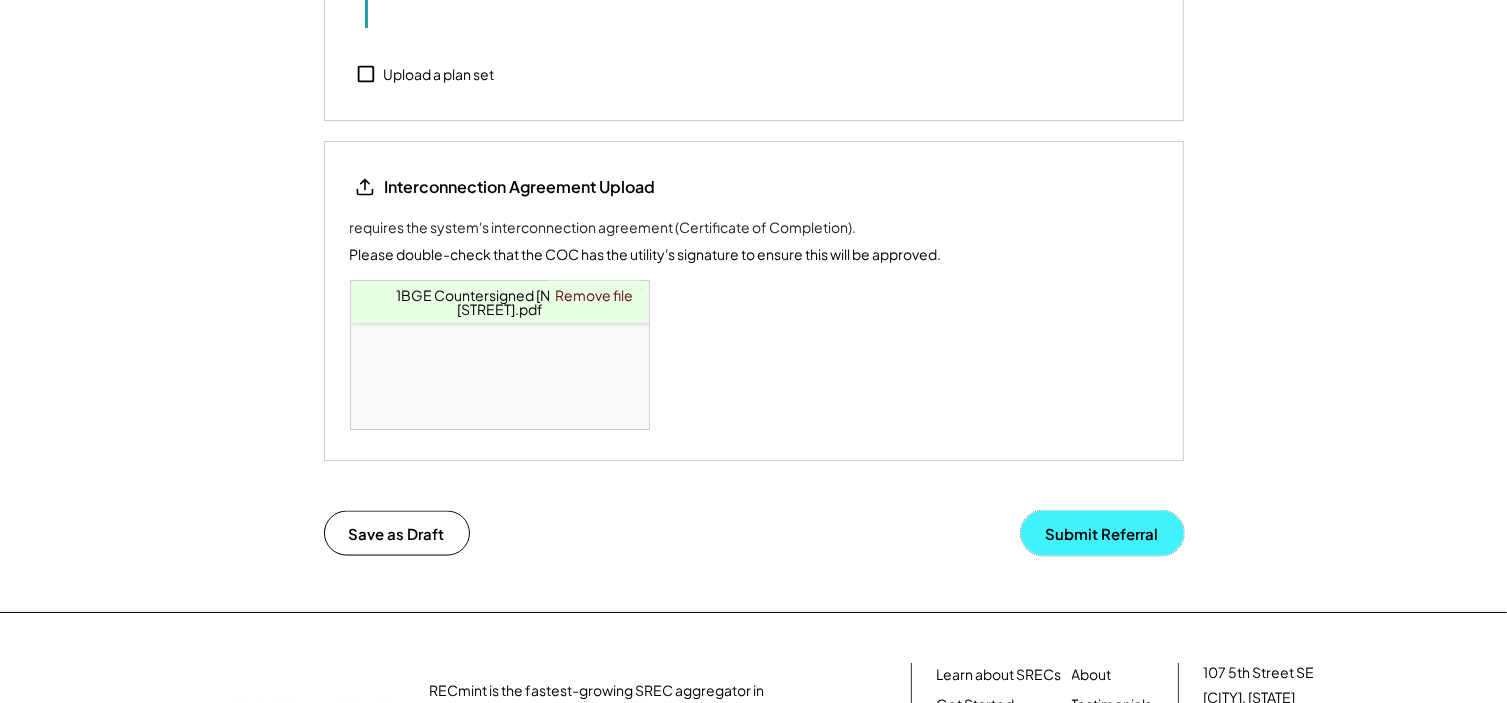 click on "Submit Referral" at bounding box center [1102, 533] 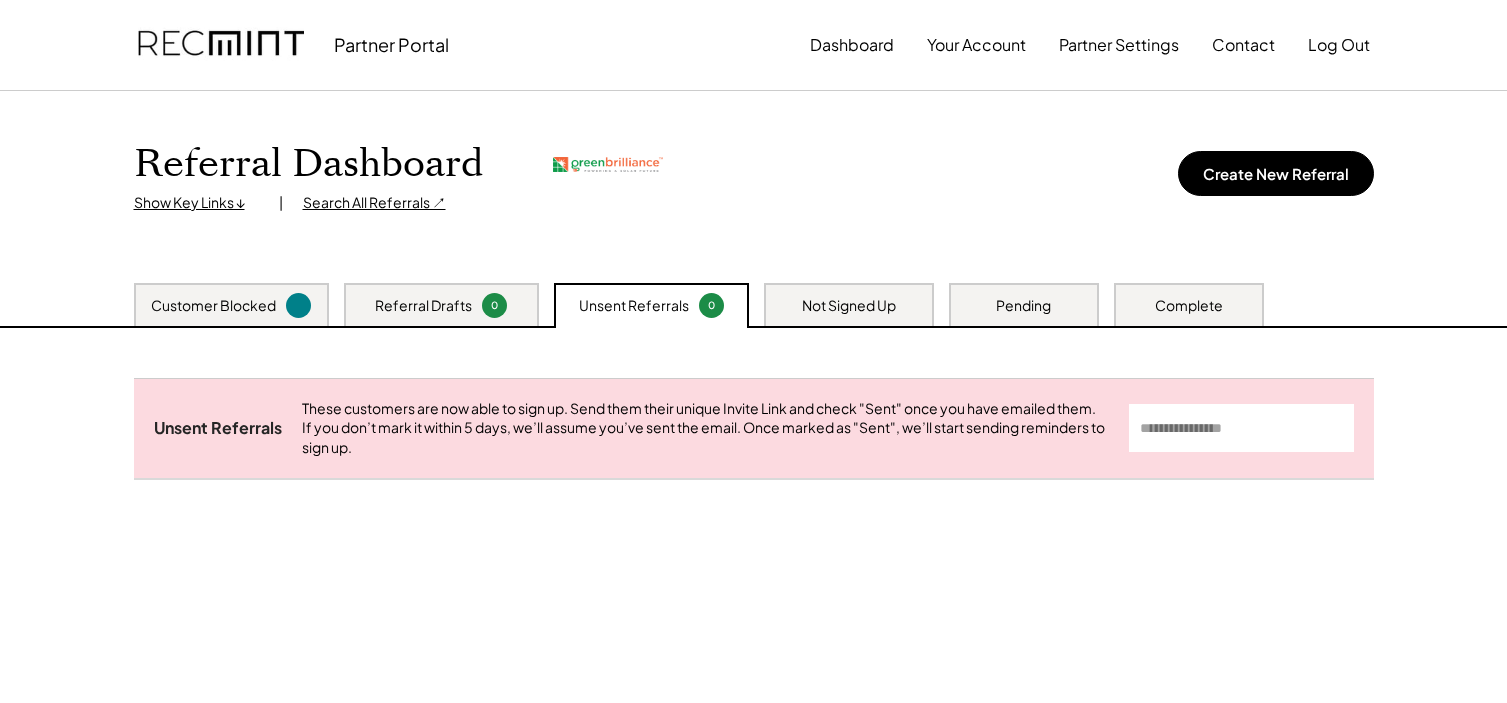 scroll, scrollTop: 0, scrollLeft: 0, axis: both 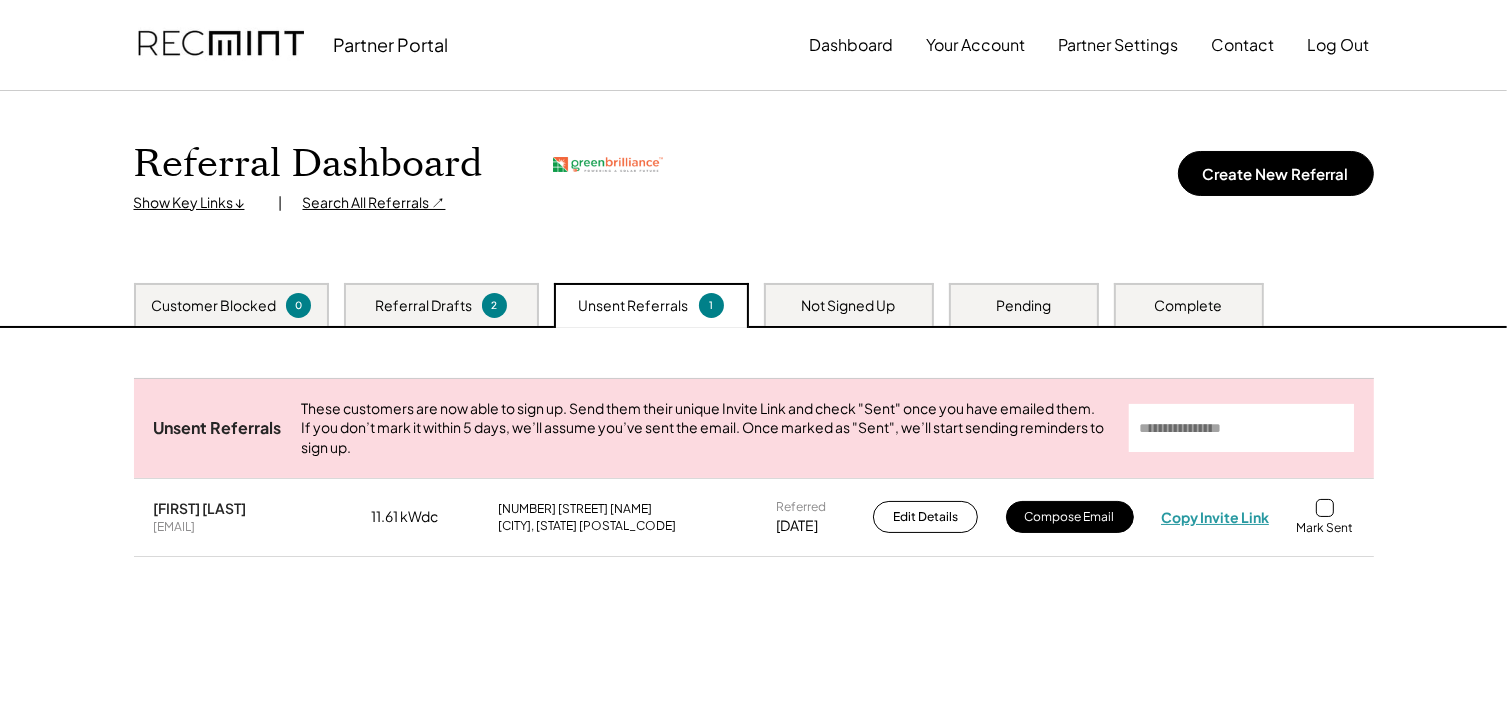 click on "Copy Invite Link" at bounding box center [1215, 517] 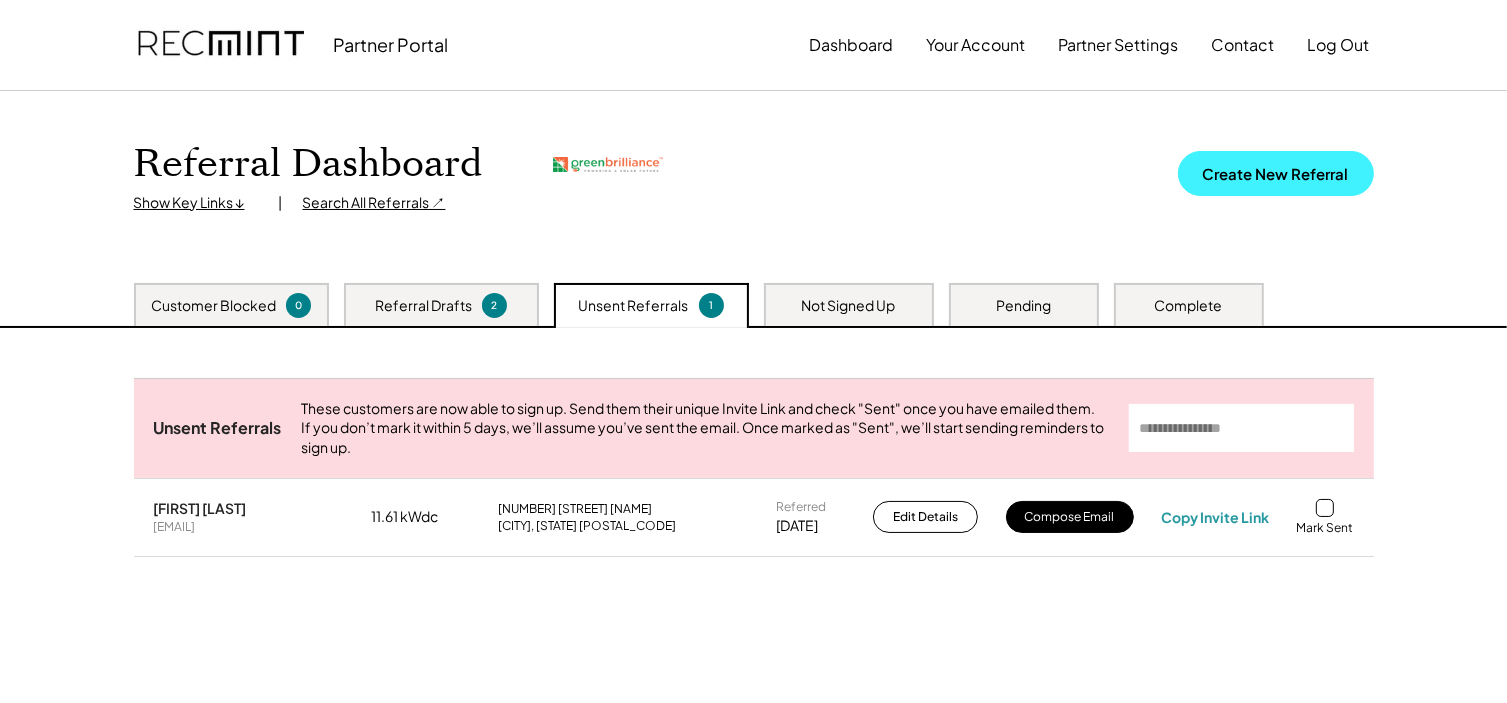 click on "Create New Referral" at bounding box center [1276, 173] 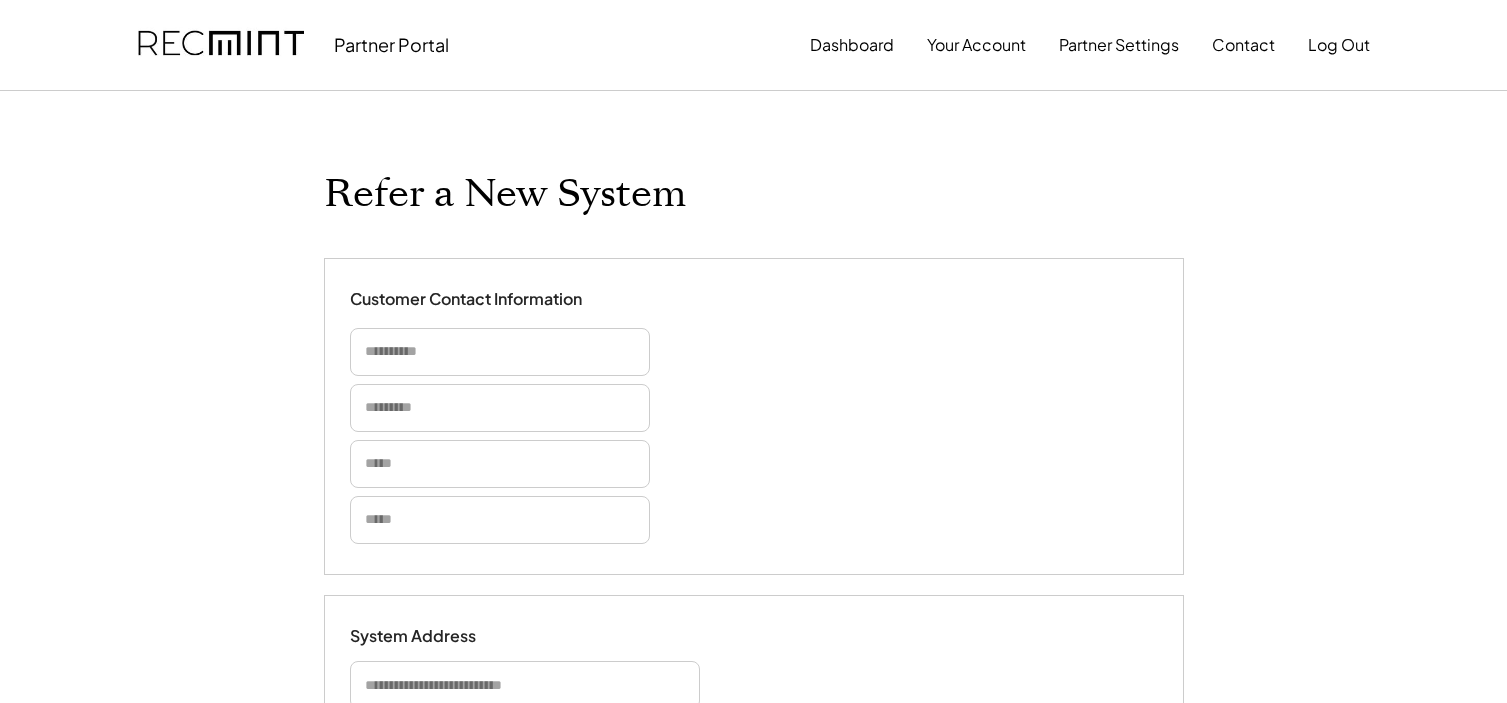 scroll, scrollTop: 0, scrollLeft: 0, axis: both 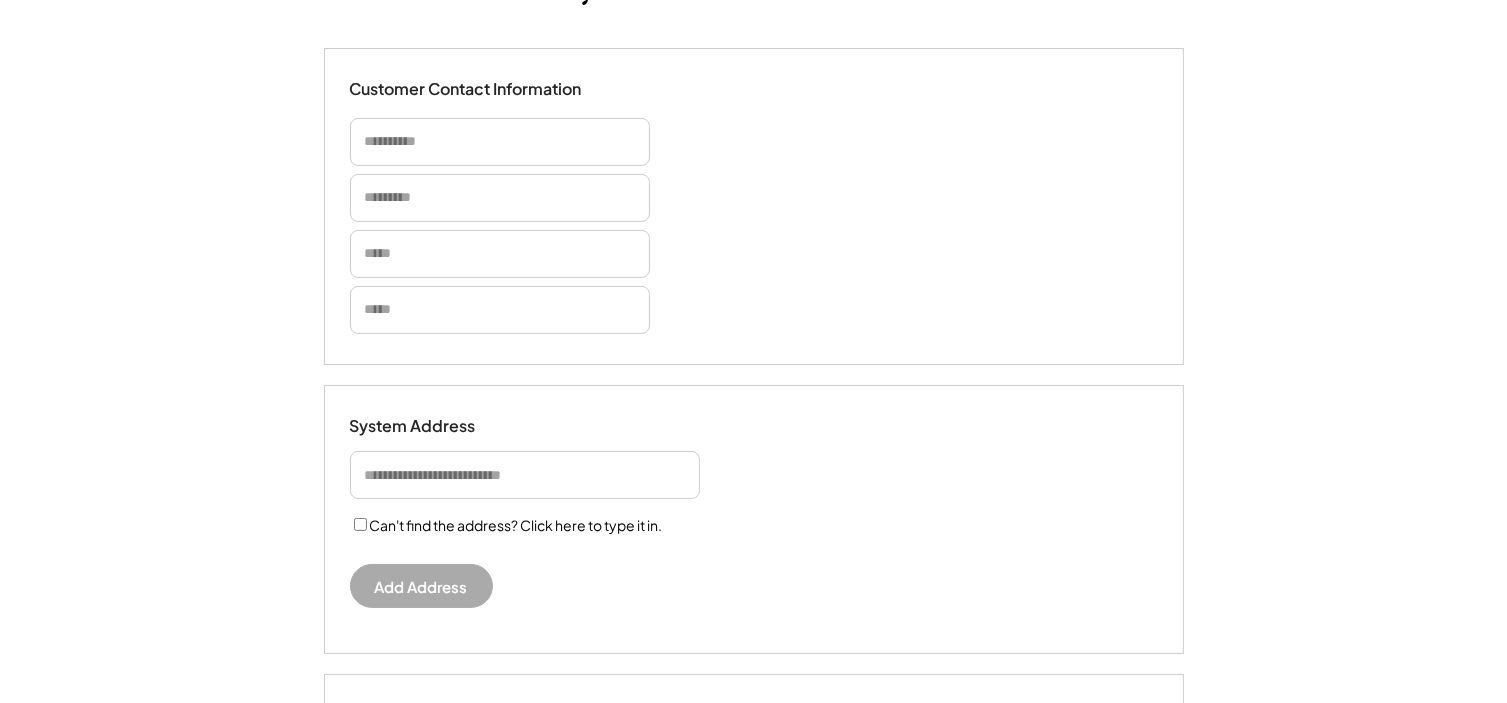 click at bounding box center [525, 475] 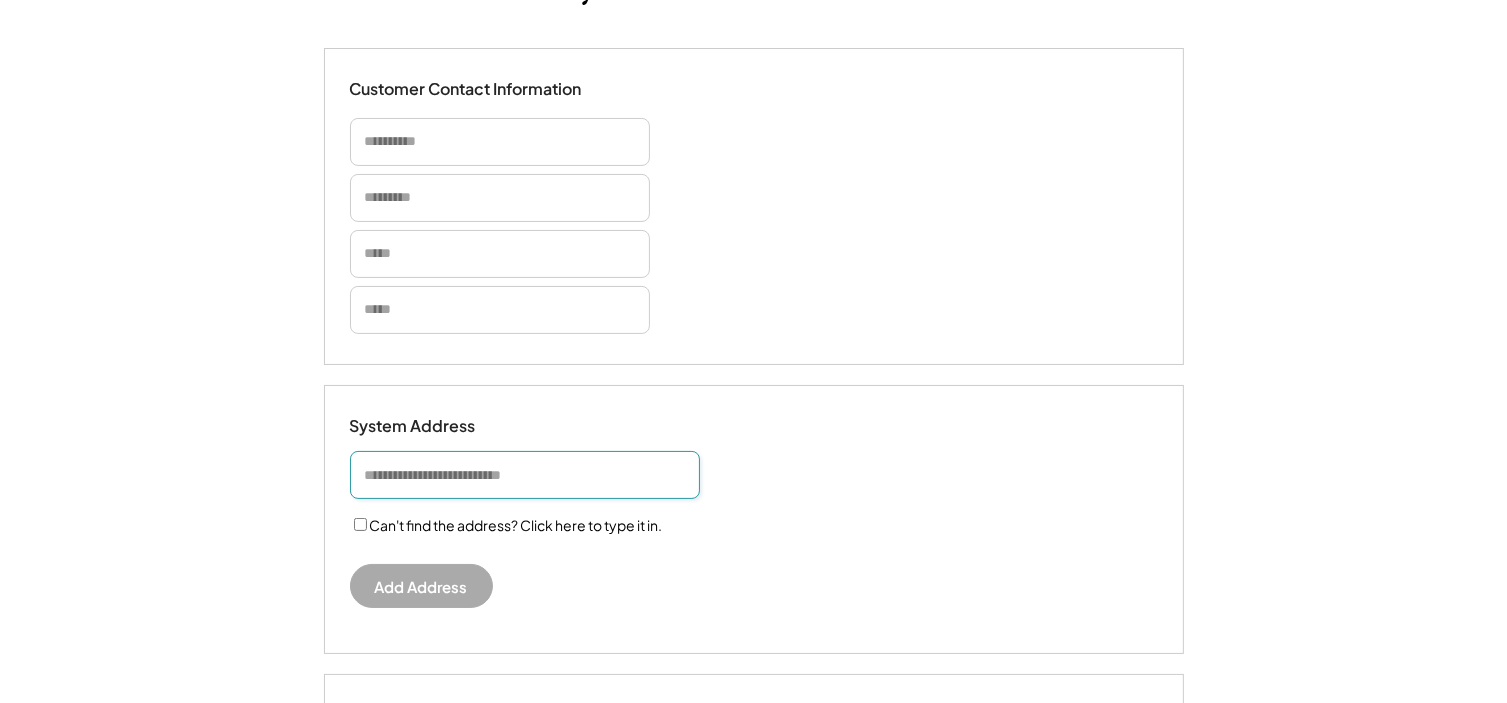 paste on "**********" 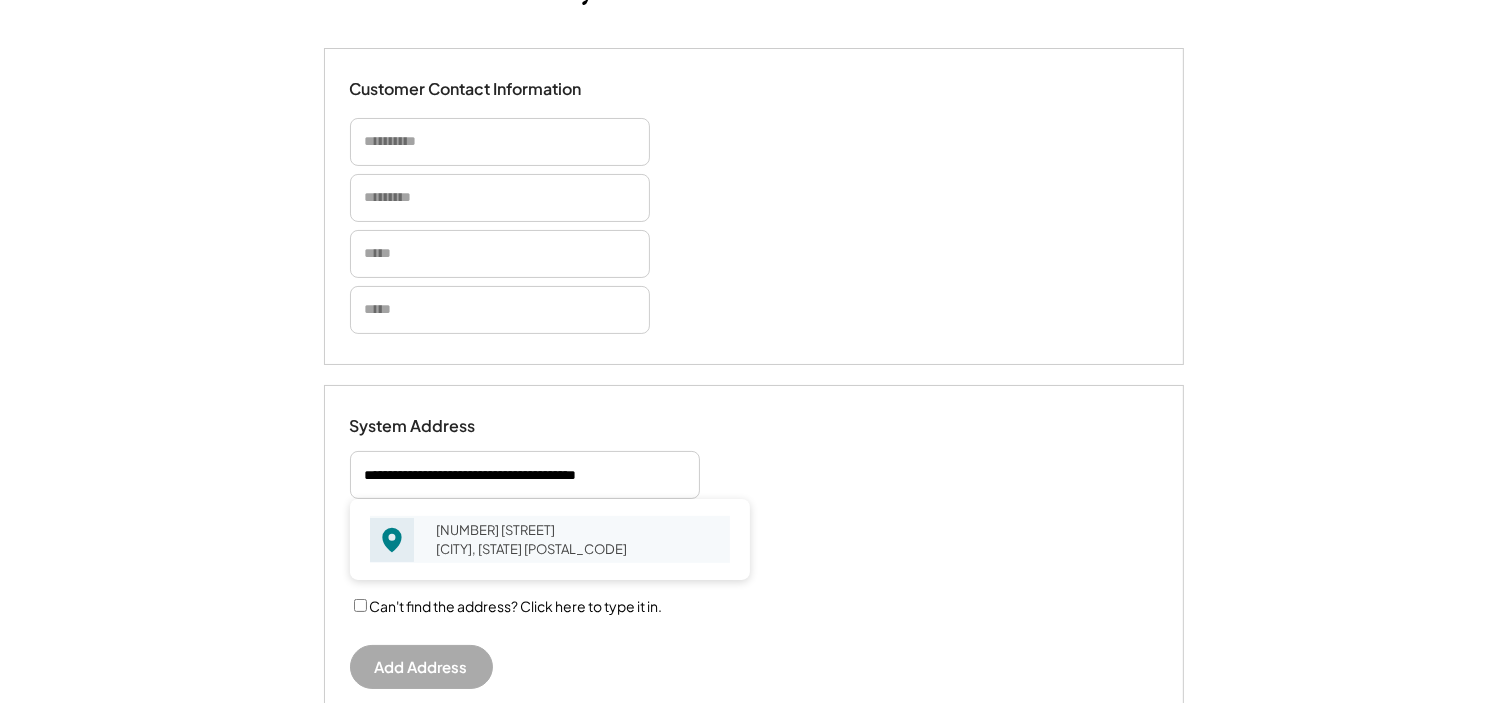 click on "303 Calvary Rd
Churchville, MD 21028" at bounding box center [577, 539] 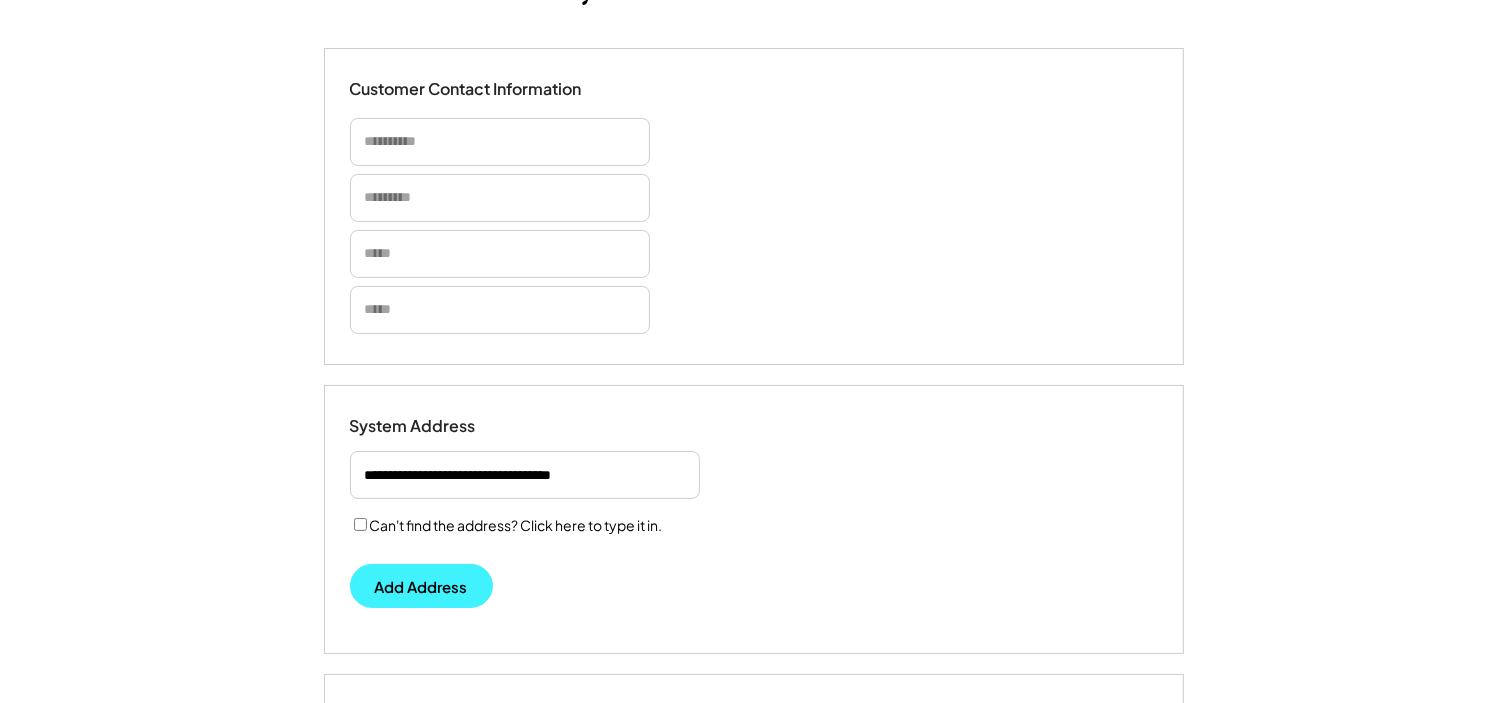 click on "Add Address" at bounding box center [421, 586] 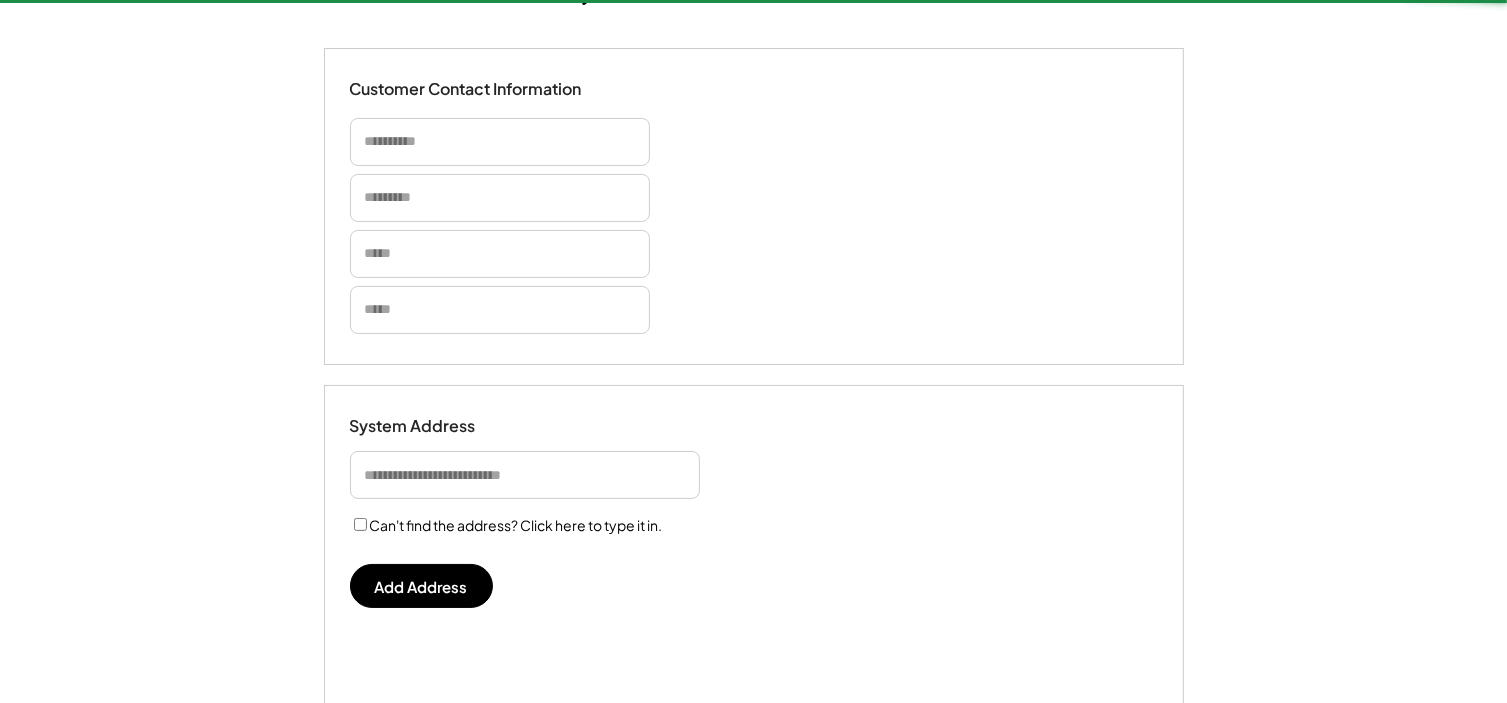select on "**********" 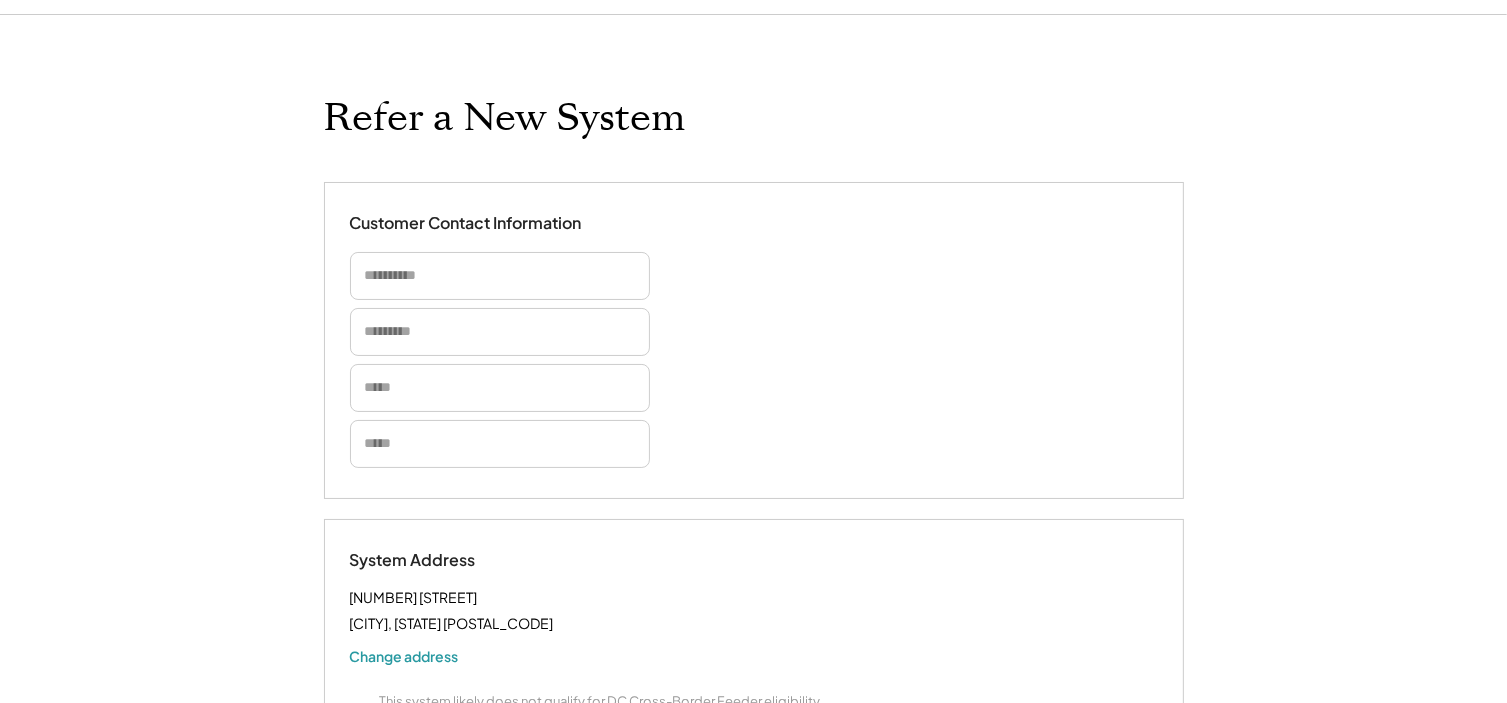 scroll, scrollTop: 54, scrollLeft: 0, axis: vertical 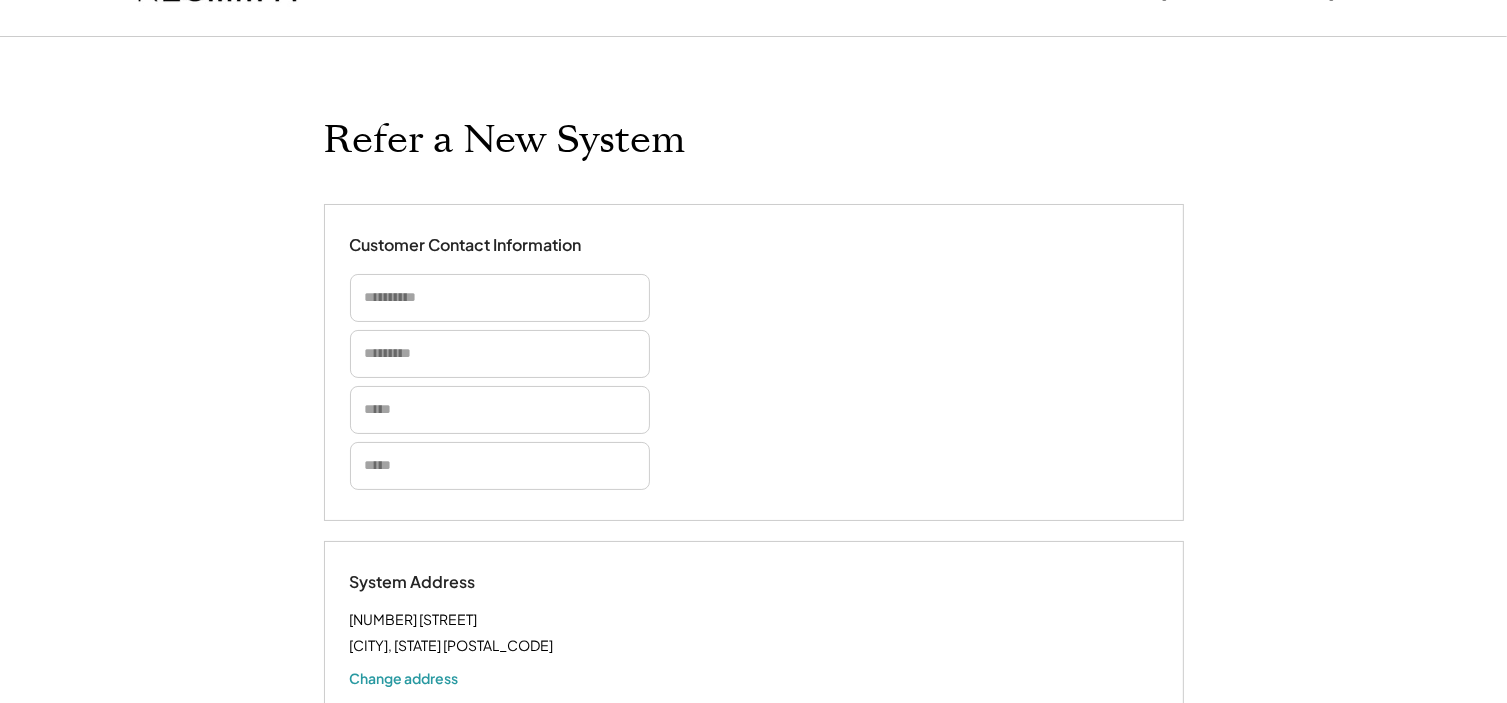 click at bounding box center [500, 298] 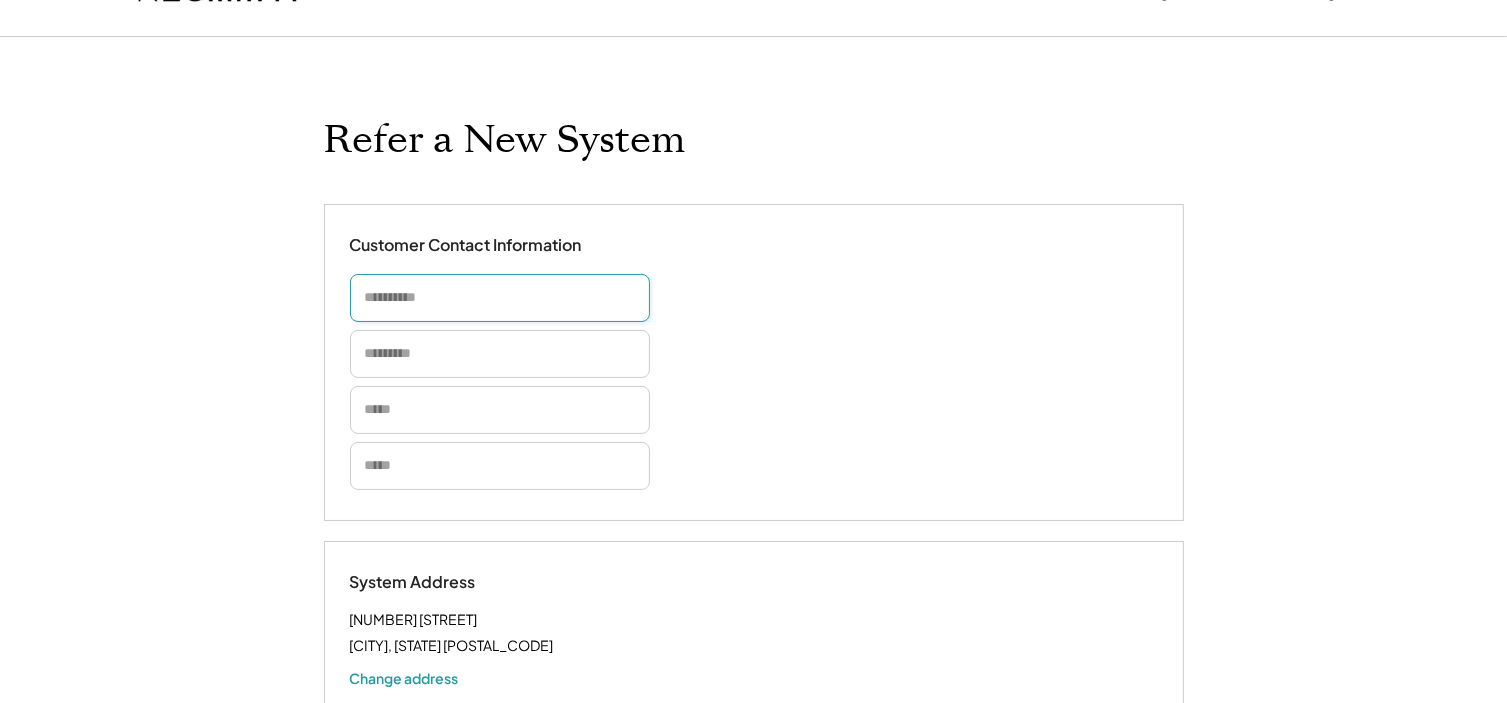 paste on "**********" 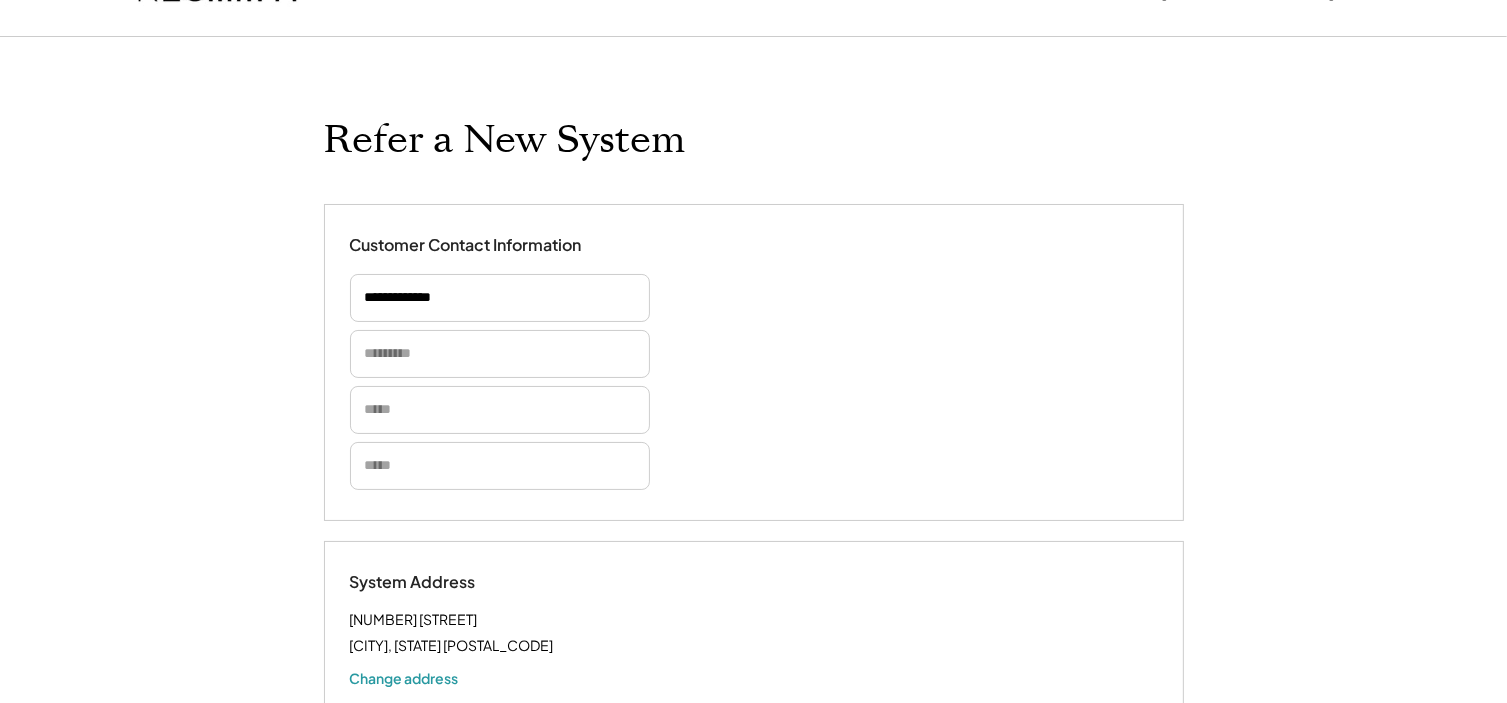 click at bounding box center (500, 298) 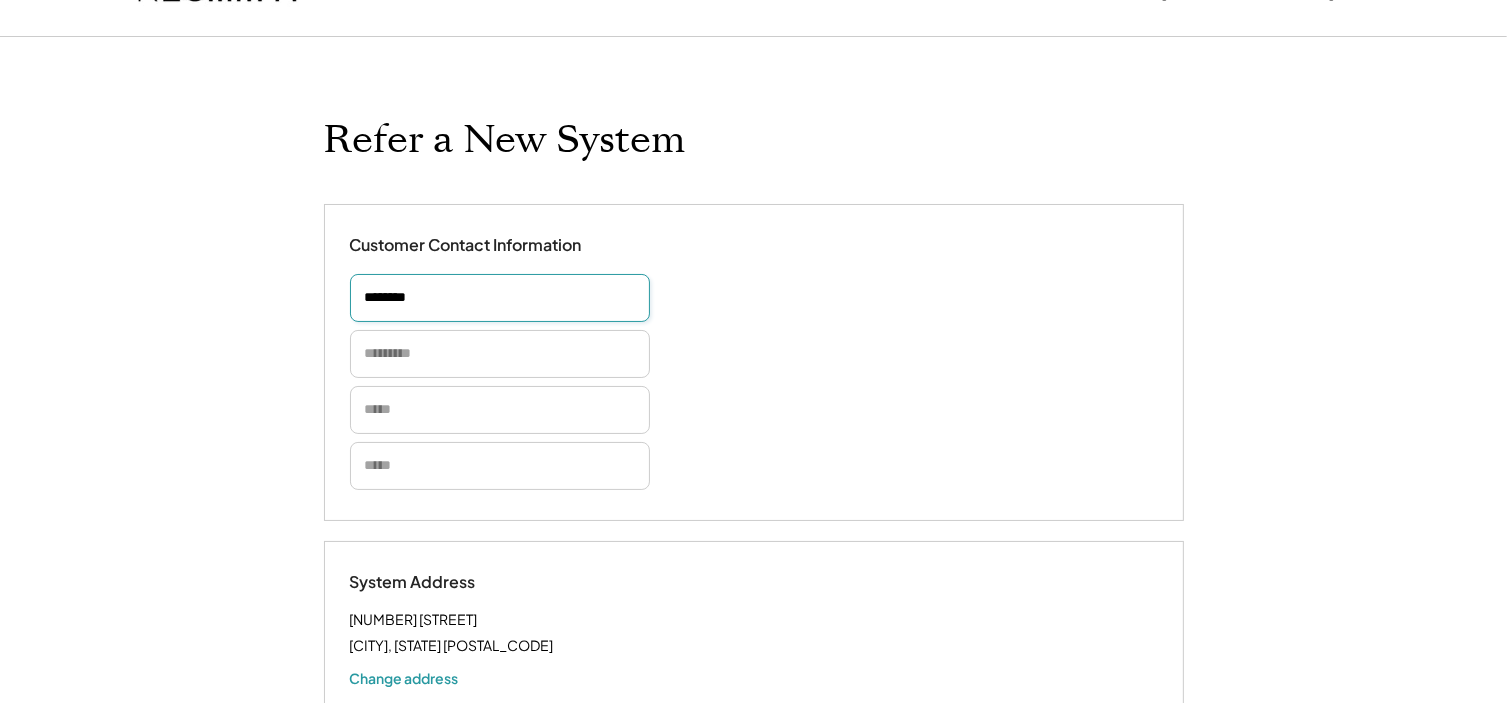 type on "*******" 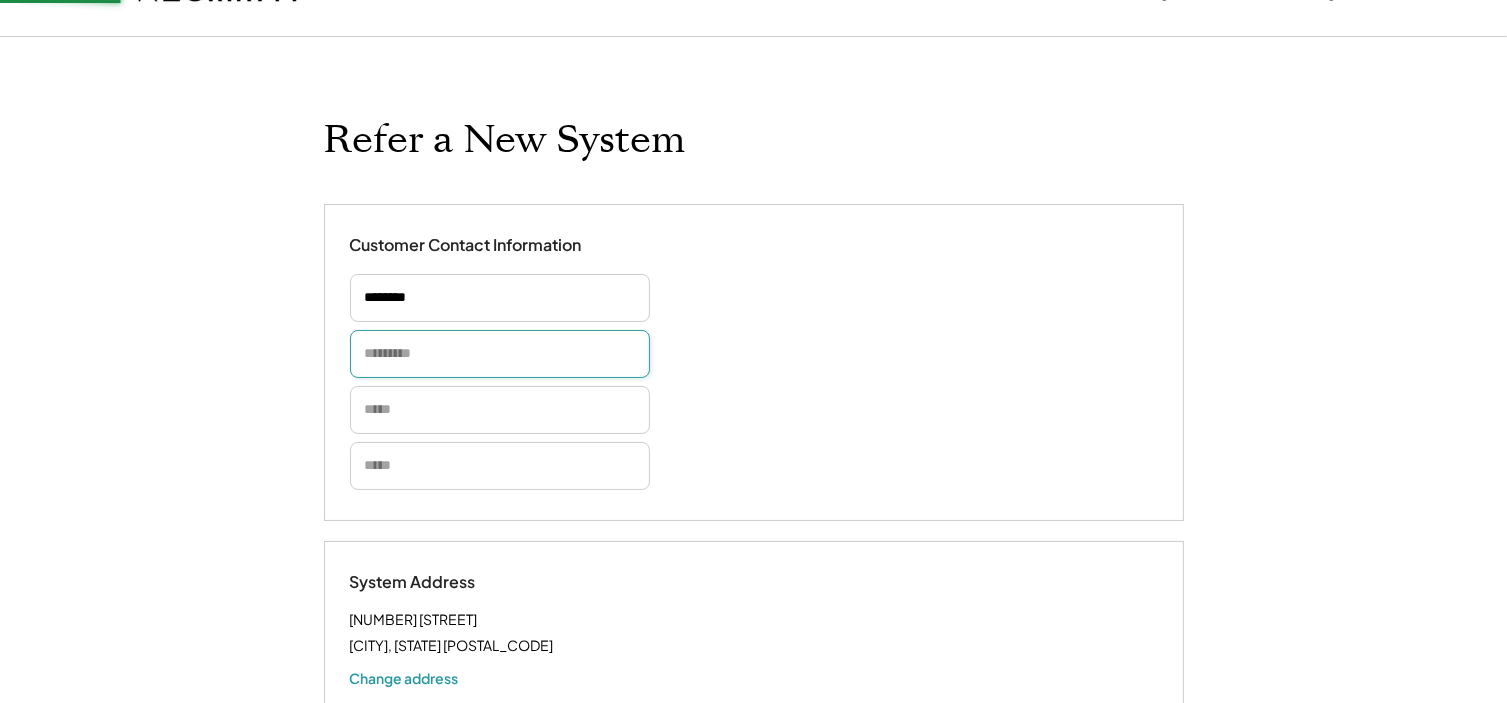 paste on "*****" 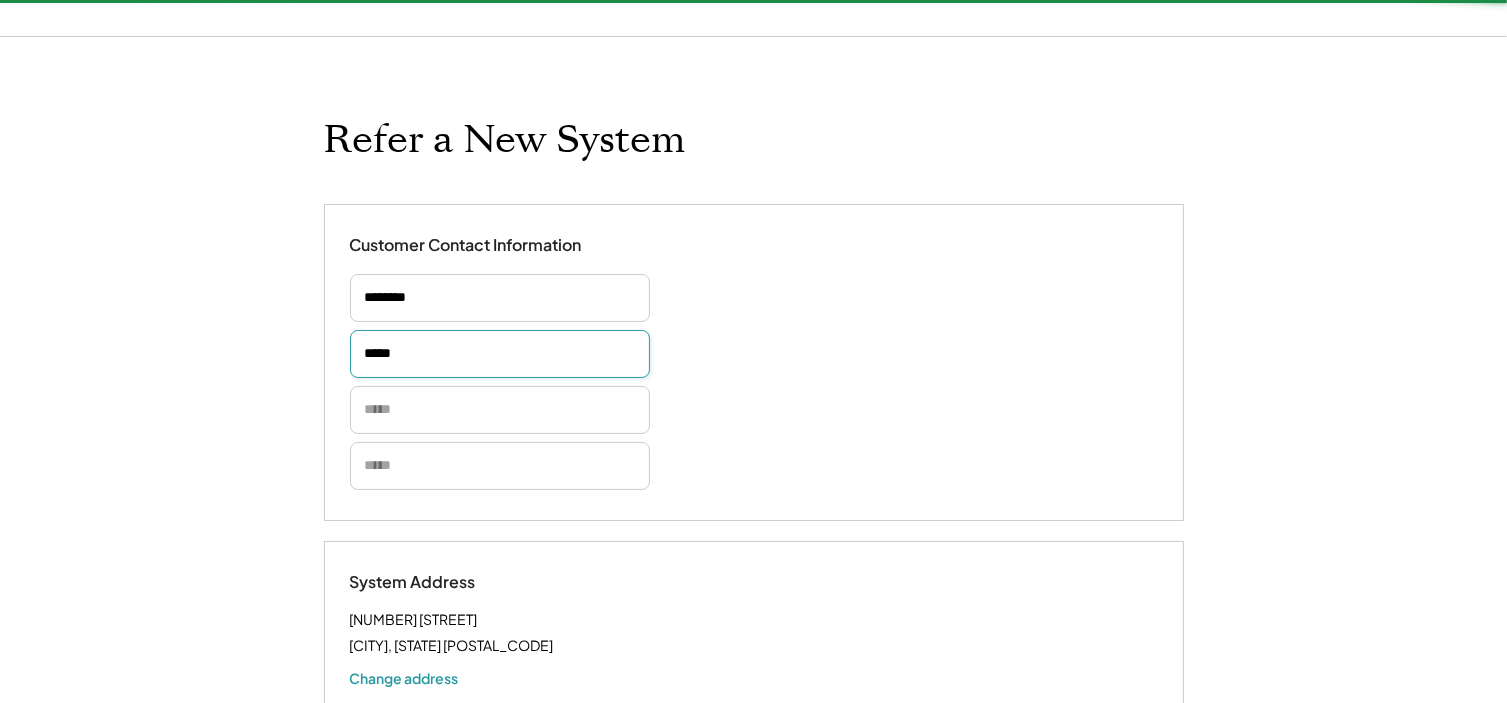 type on "*****" 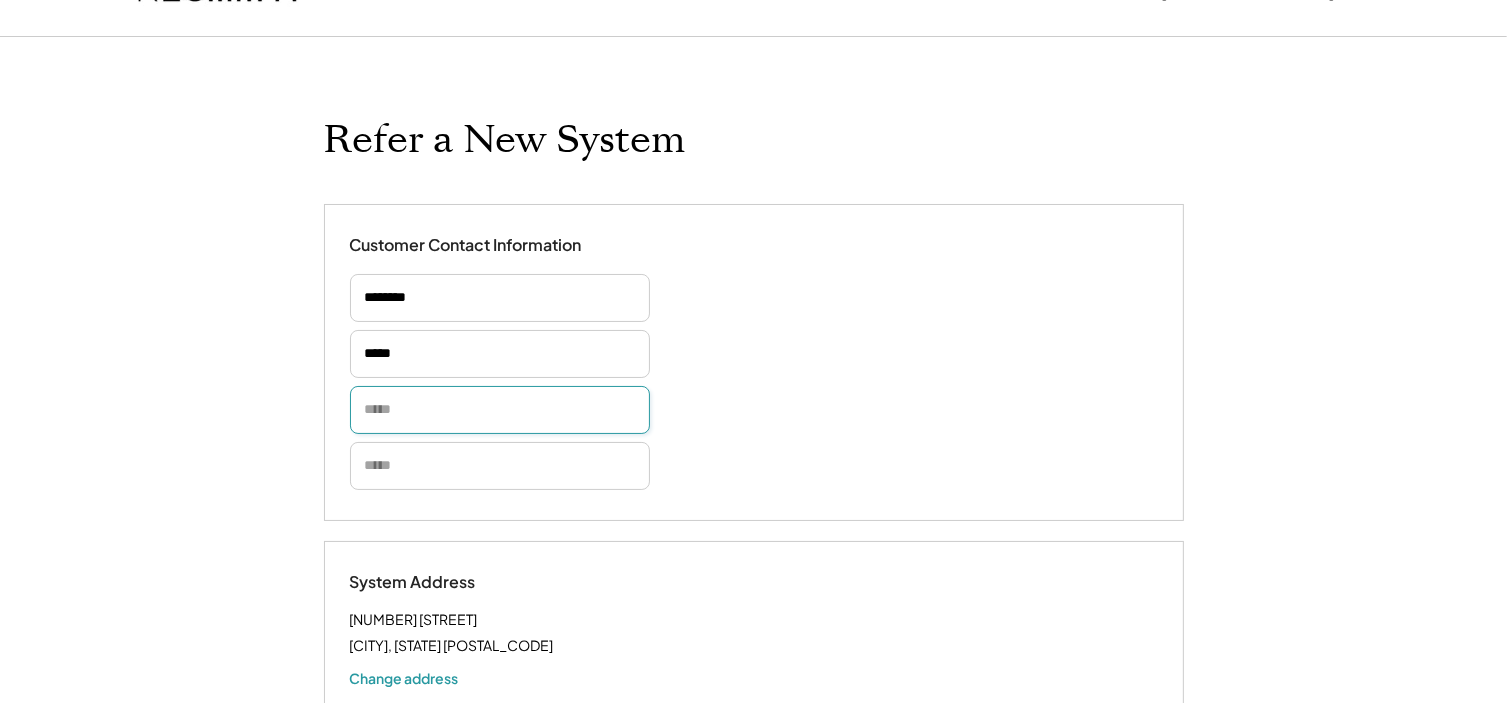 click at bounding box center [500, 410] 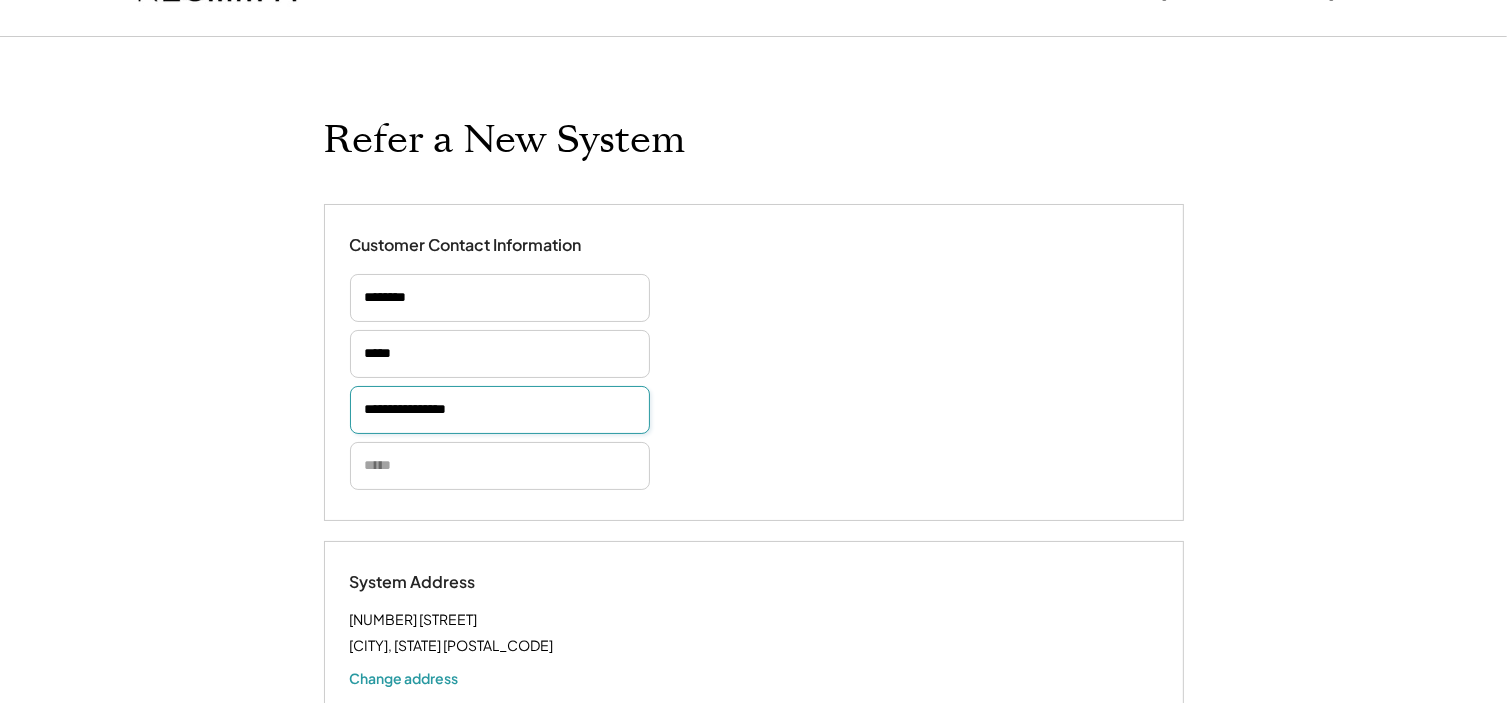 type on "**********" 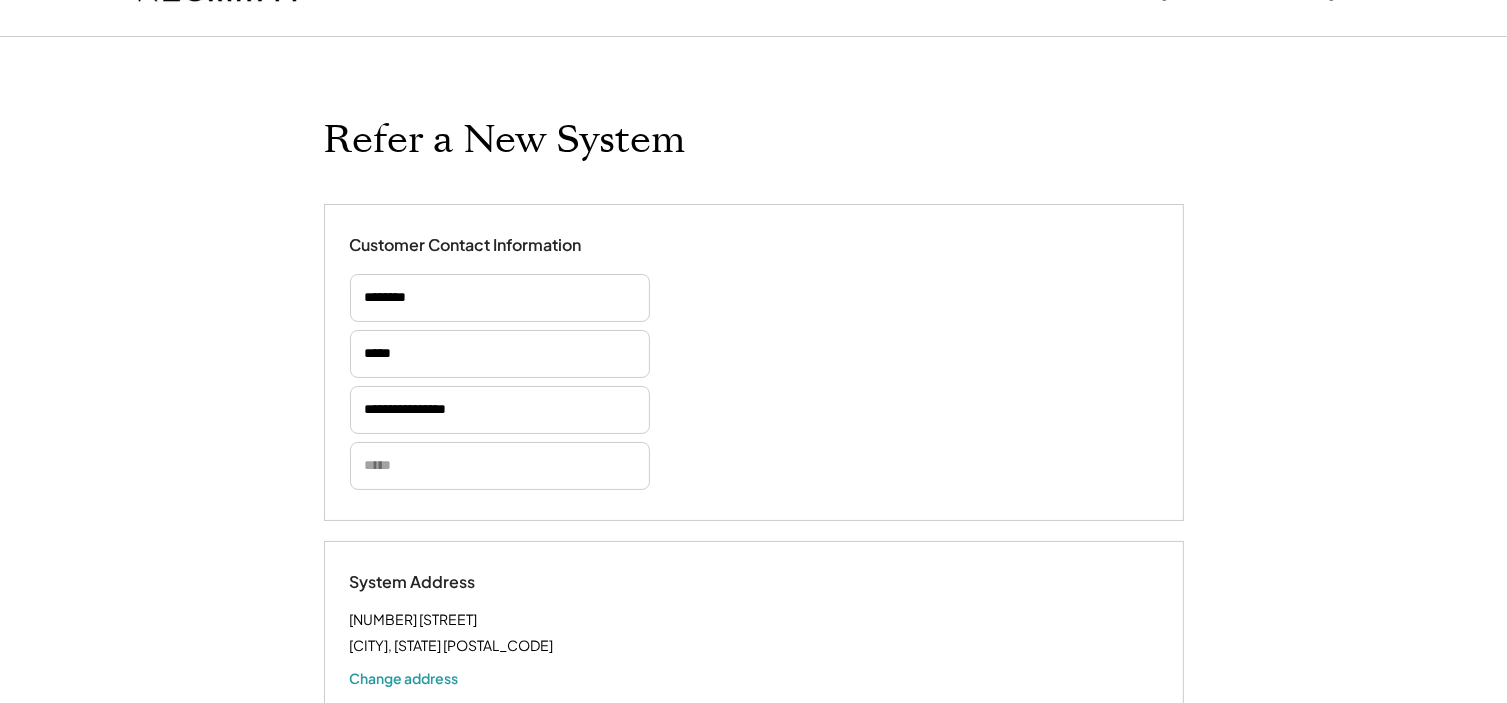 type 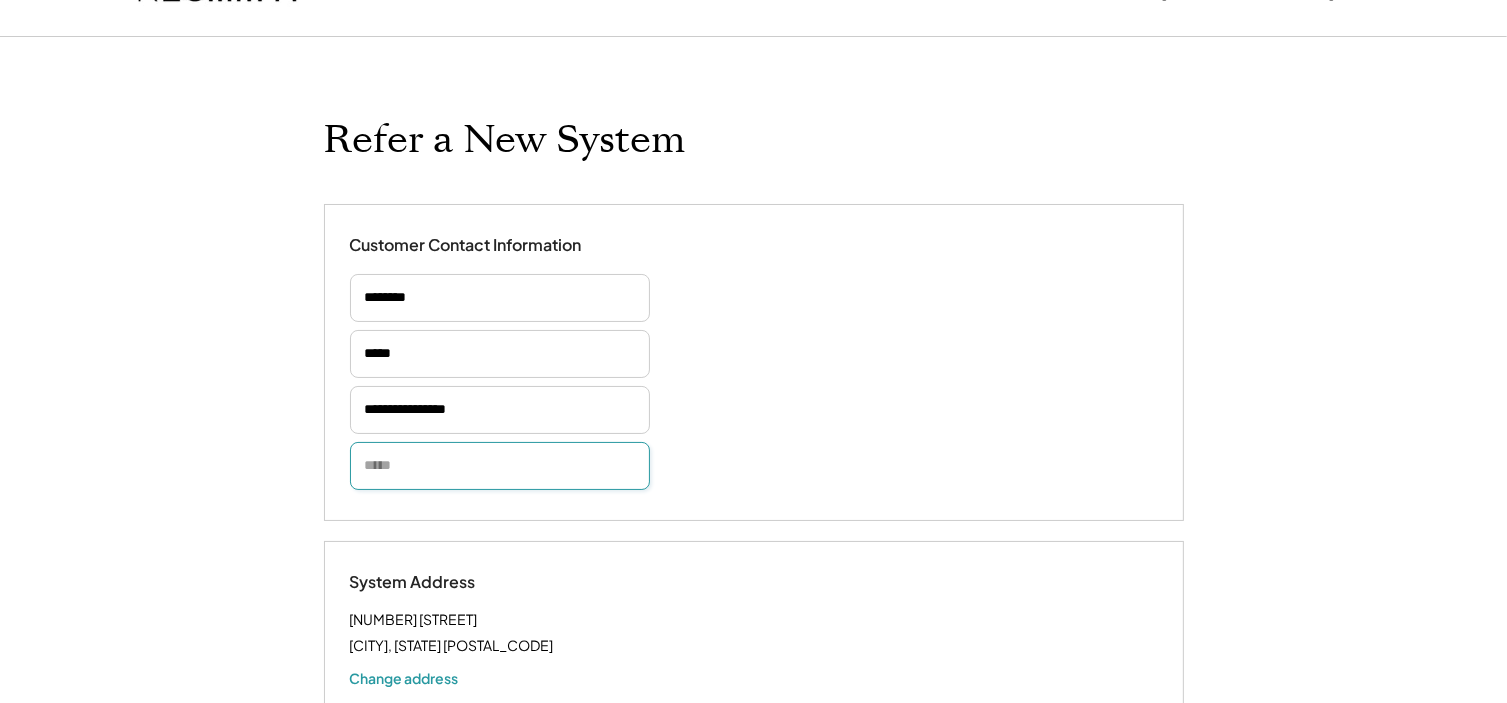 click at bounding box center [500, 466] 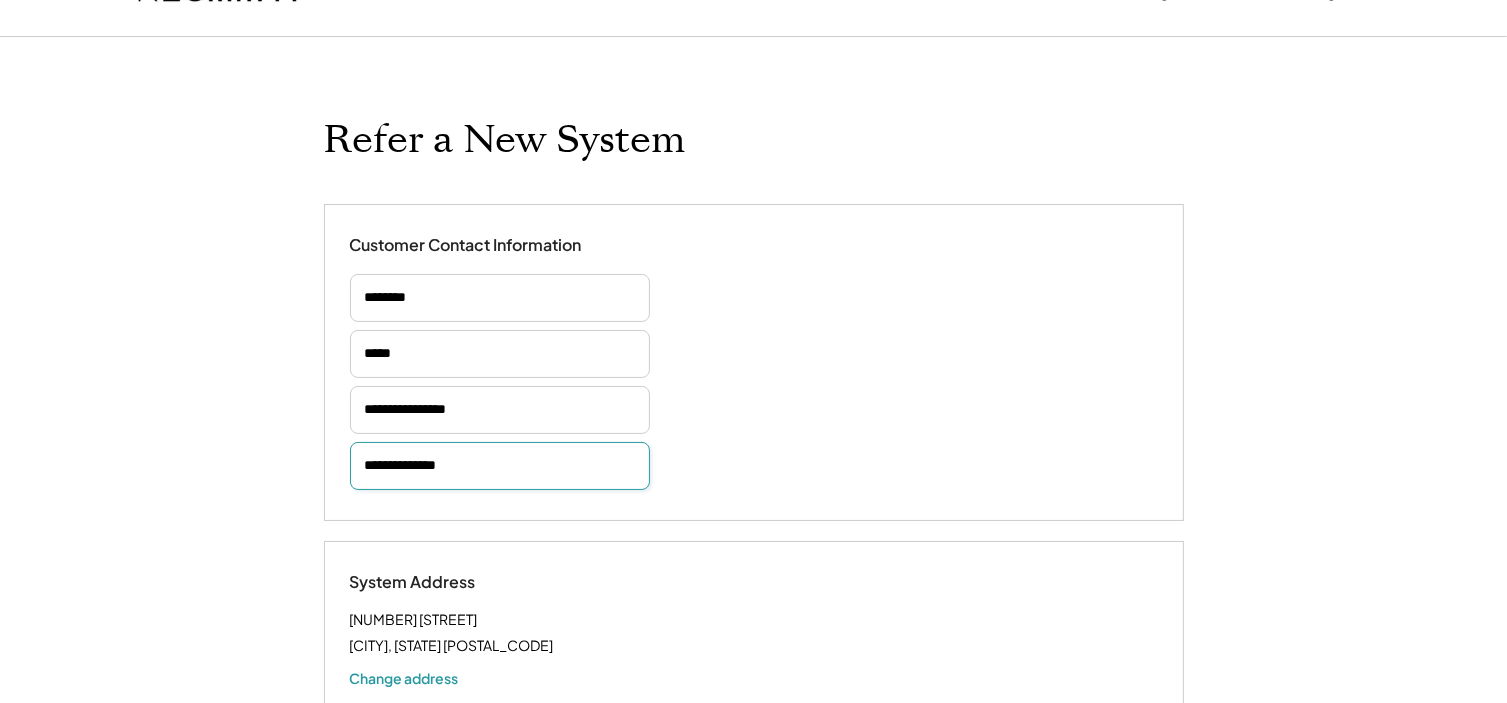 click on "**********" at bounding box center [754, 362] 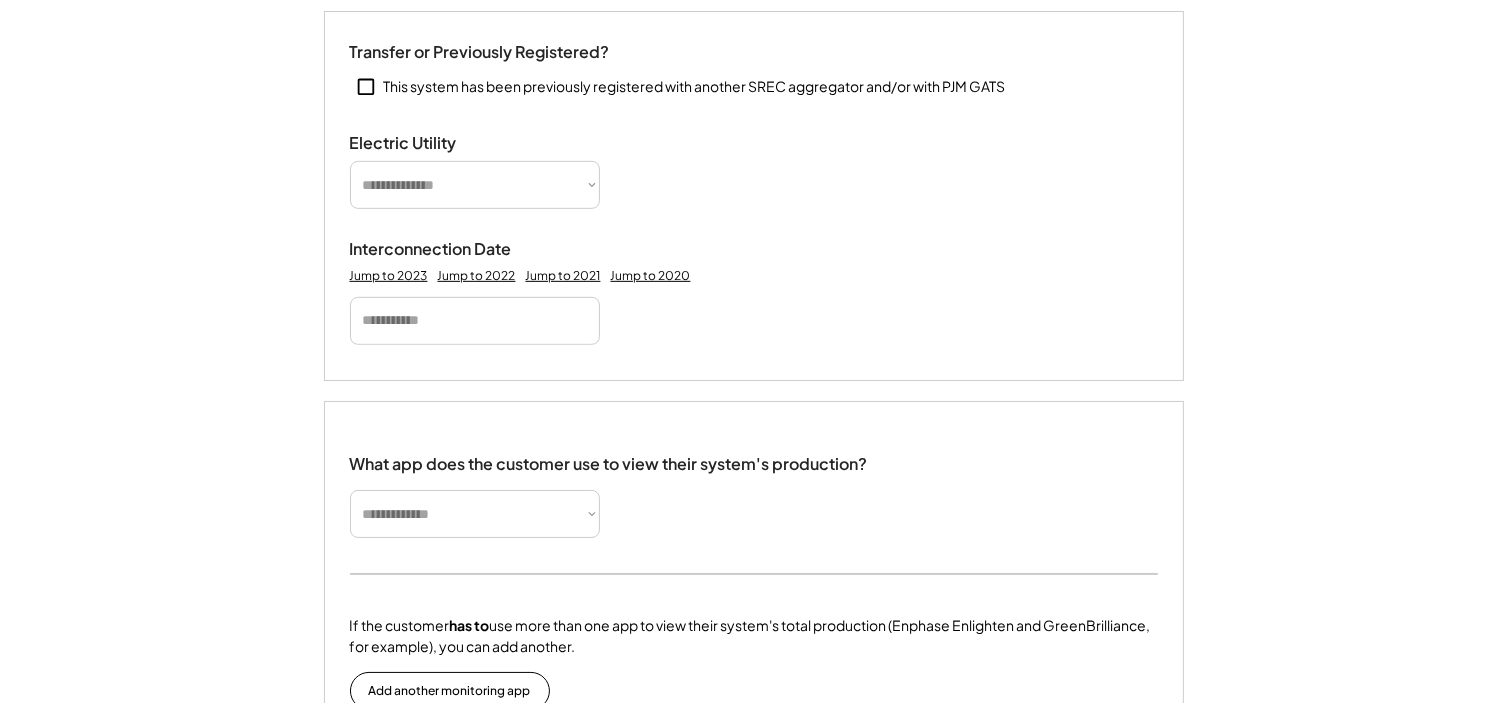 scroll, scrollTop: 995, scrollLeft: 0, axis: vertical 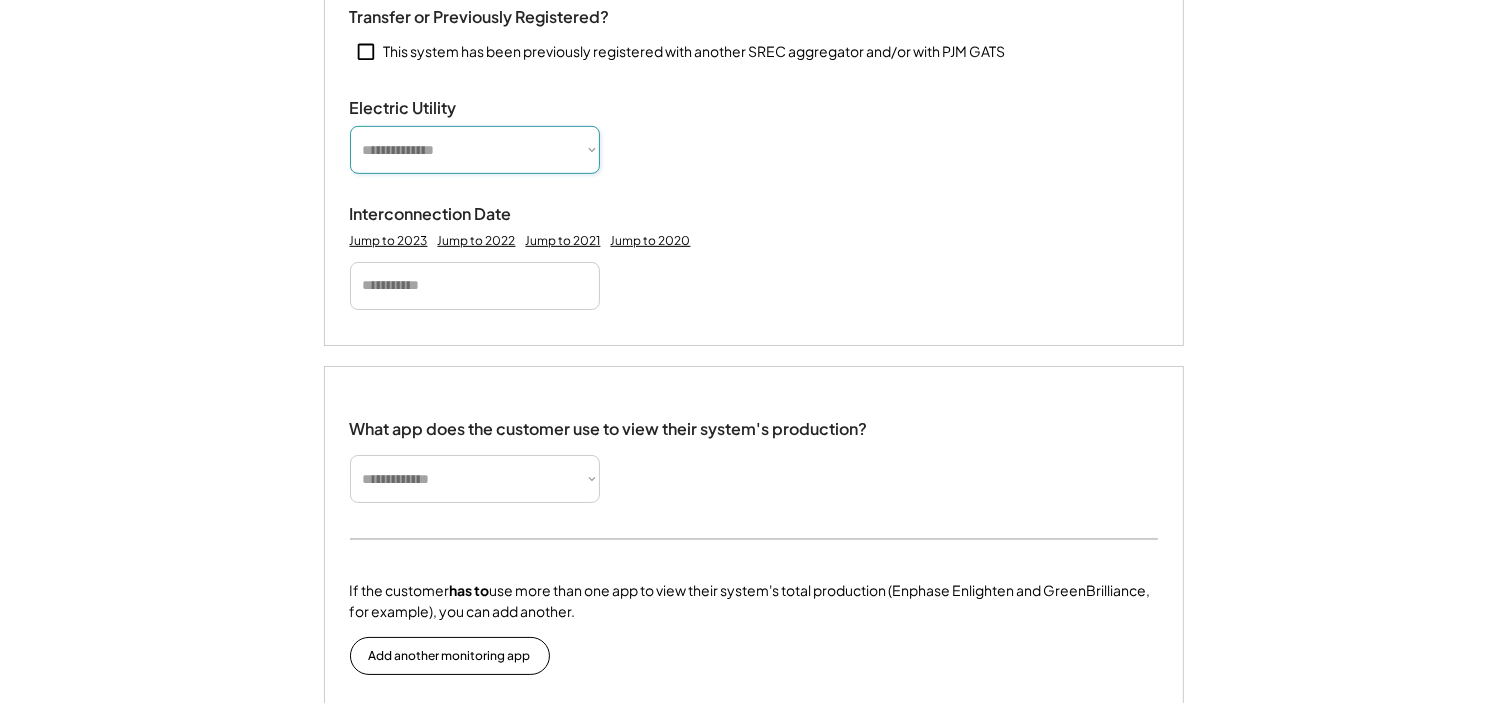 click on "**********" at bounding box center (475, 150) 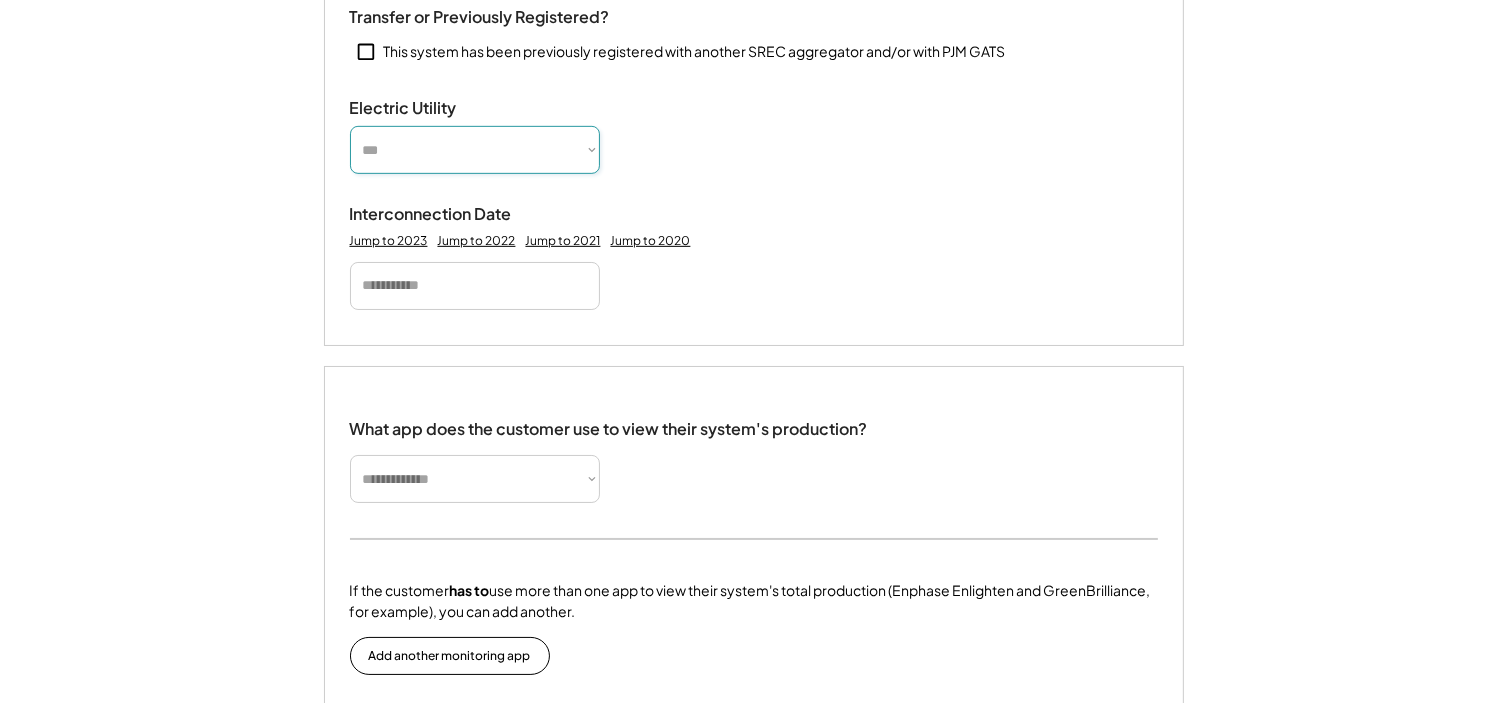 click on "**********" at bounding box center (475, 150) 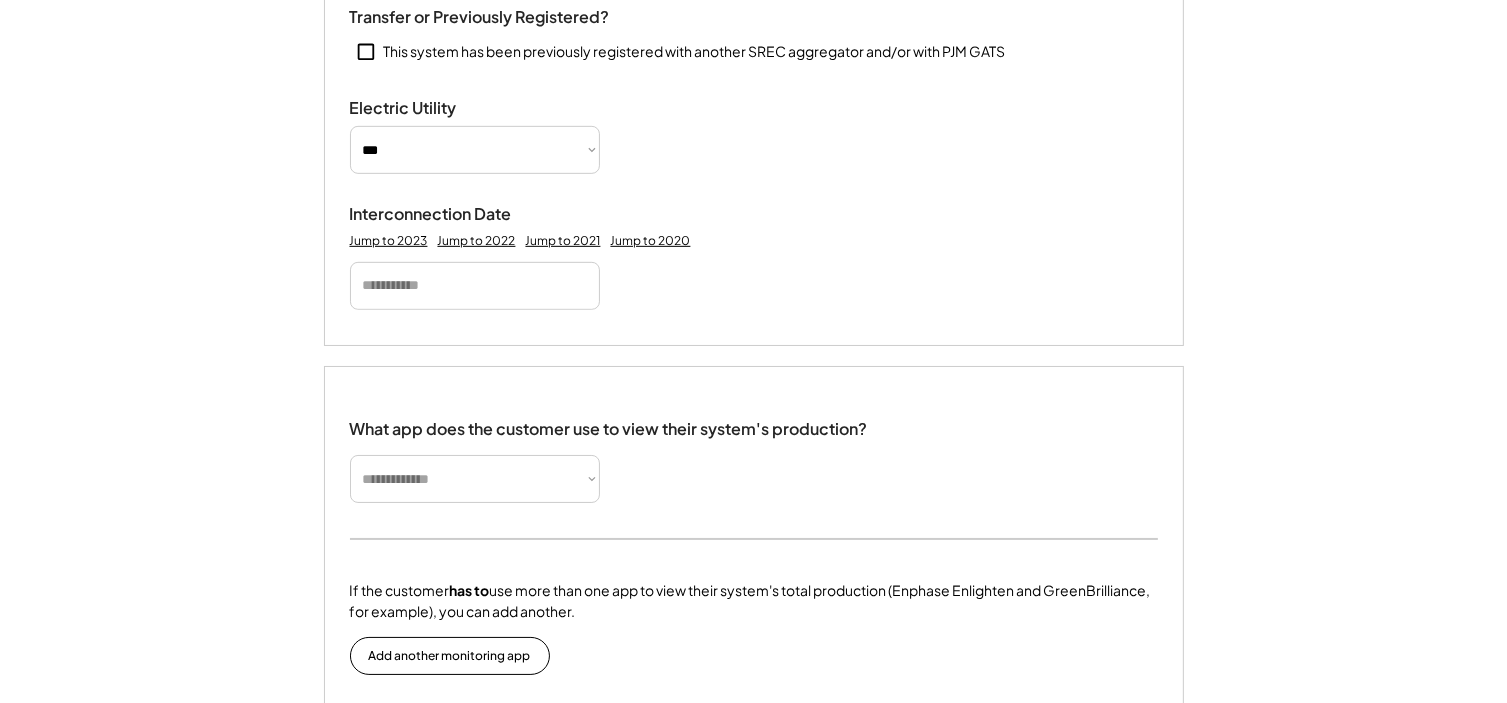 click at bounding box center [475, 286] 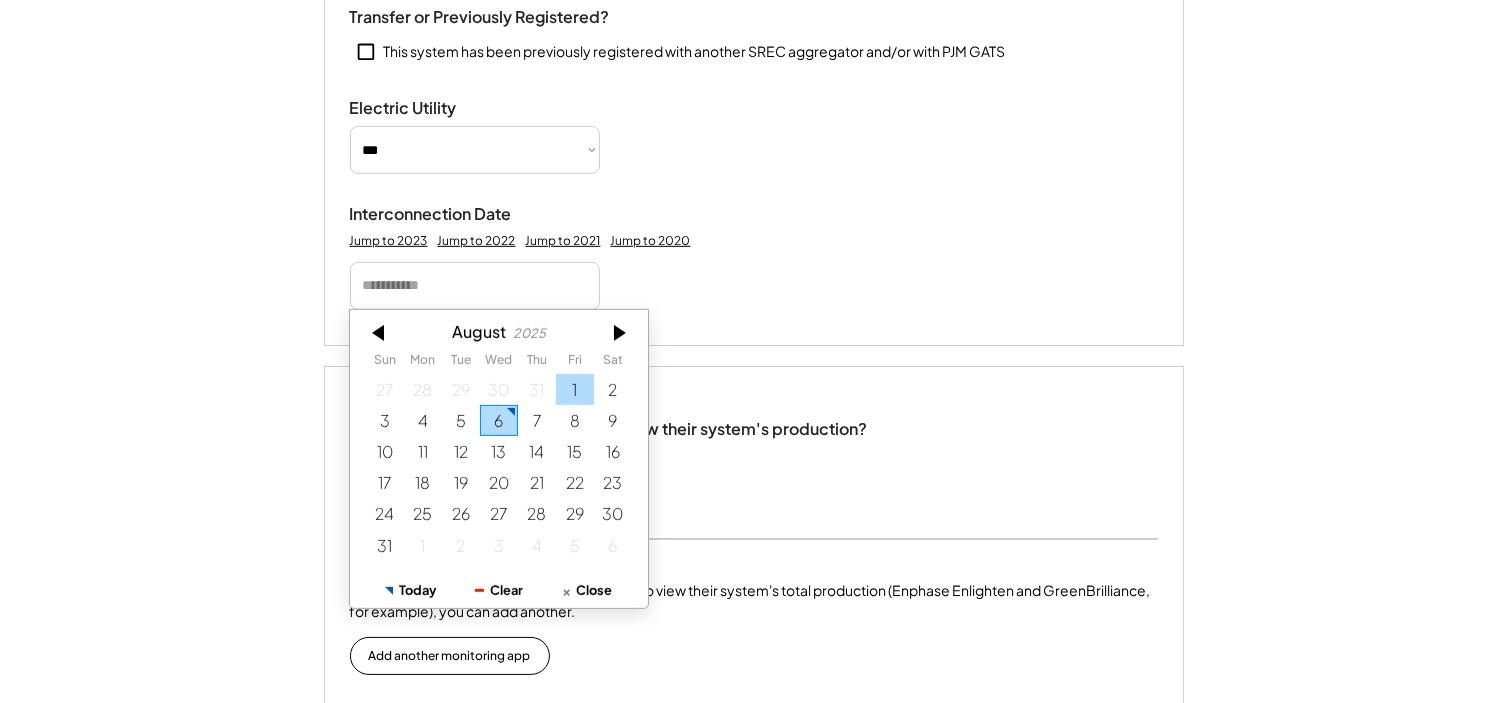 click on "1" at bounding box center [575, 389] 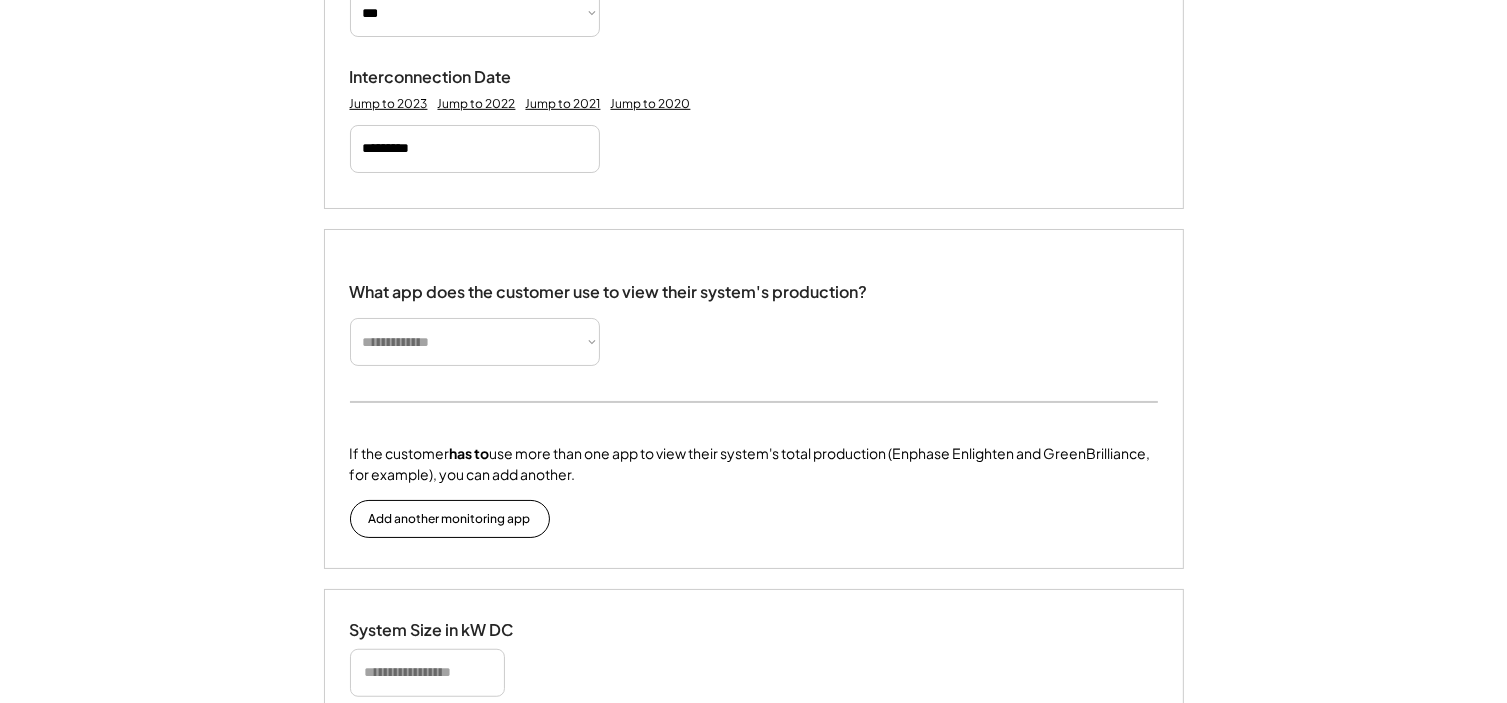 scroll, scrollTop: 1135, scrollLeft: 0, axis: vertical 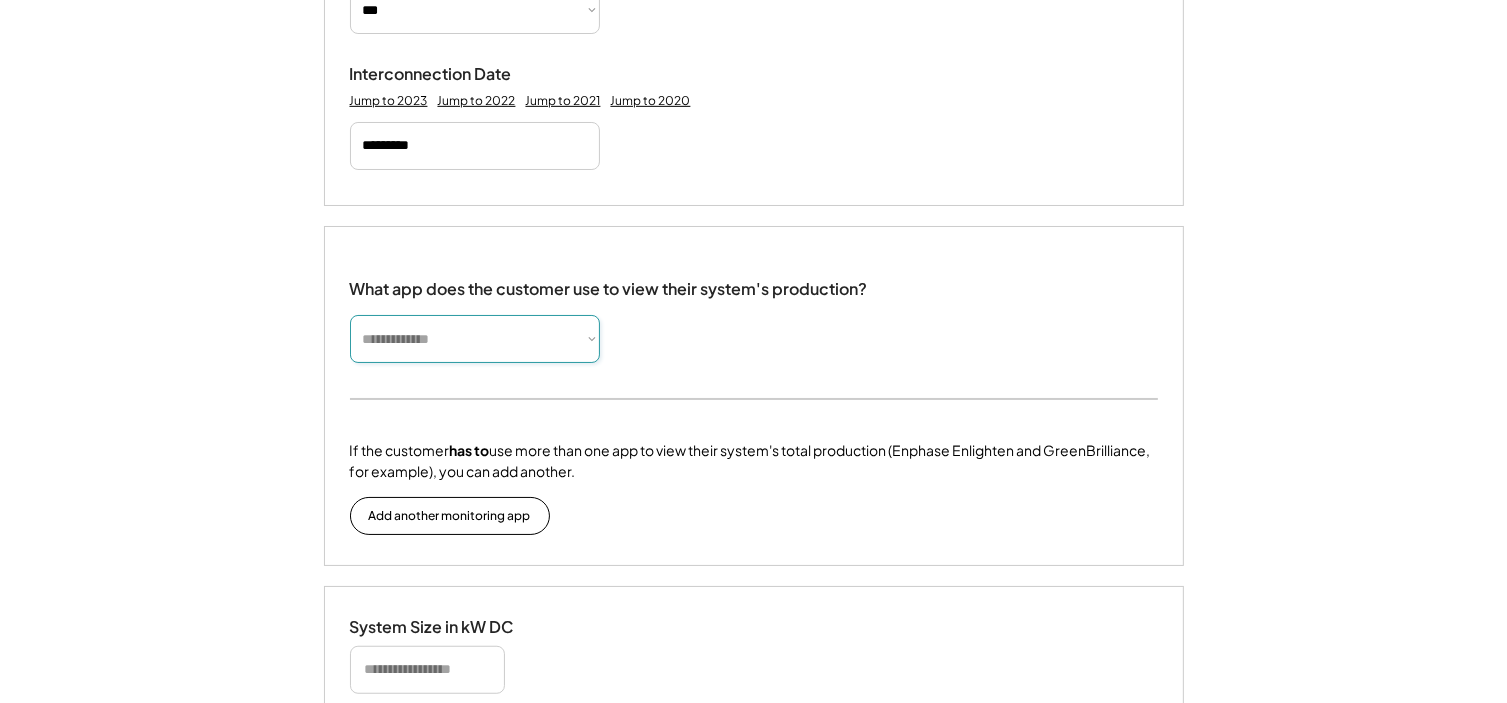 click on "**********" at bounding box center [475, 339] 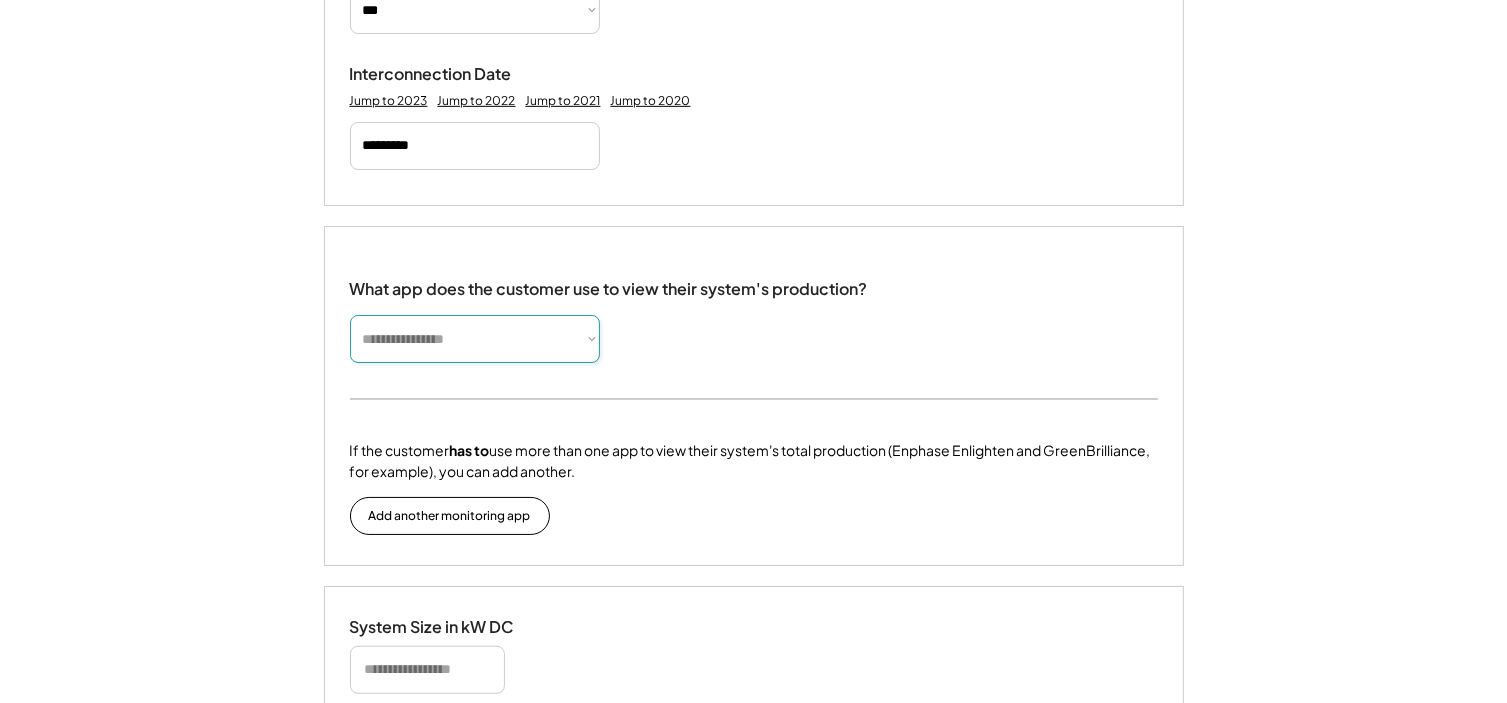 click on "**********" at bounding box center (475, 339) 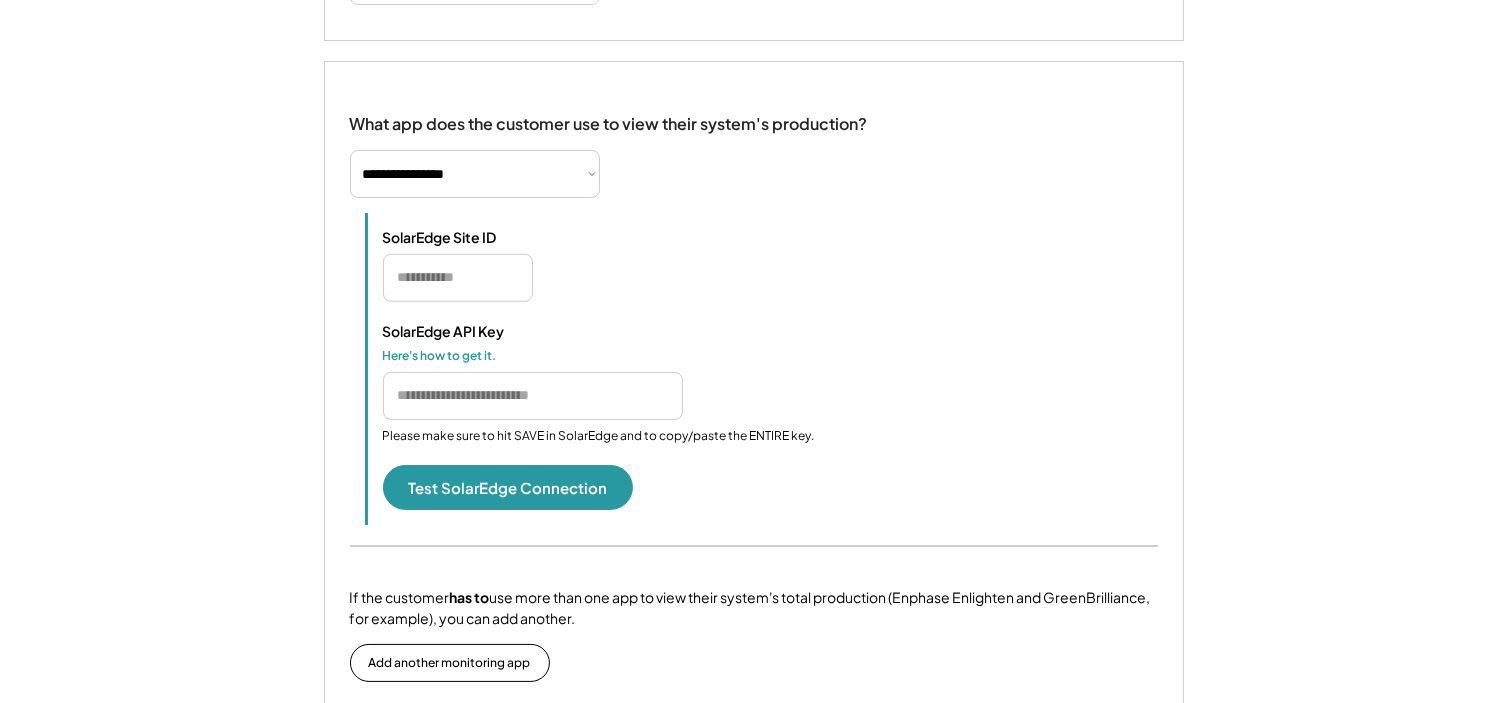scroll, scrollTop: 1292, scrollLeft: 0, axis: vertical 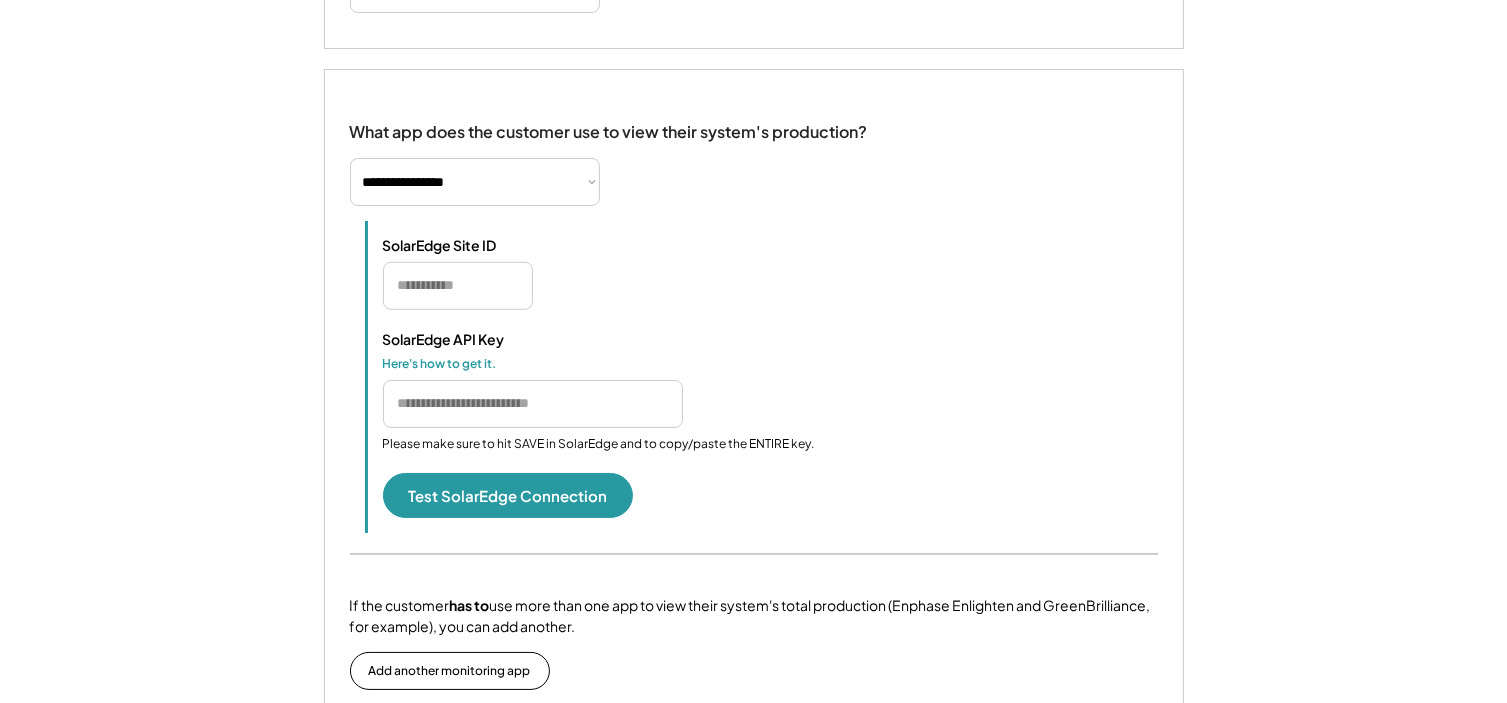 click at bounding box center (458, 286) 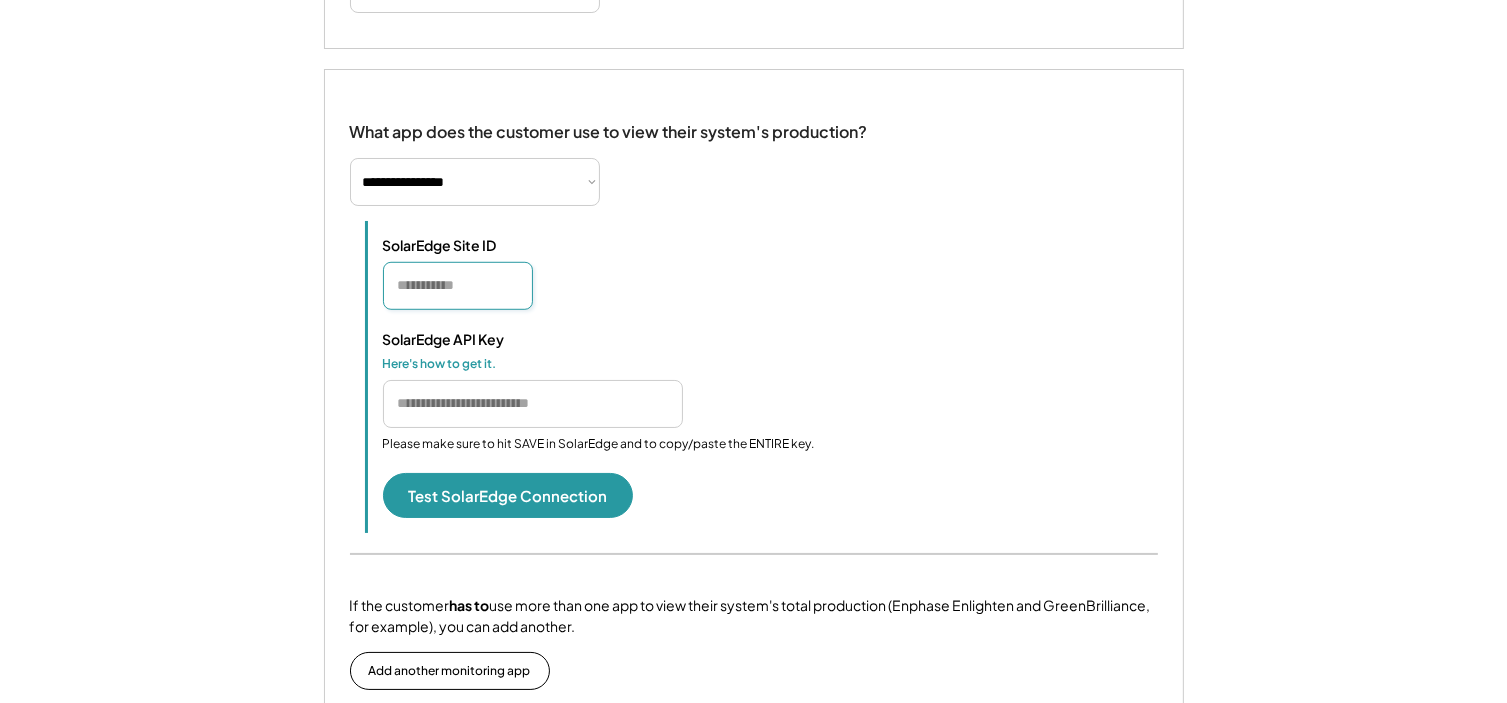 paste on "*******" 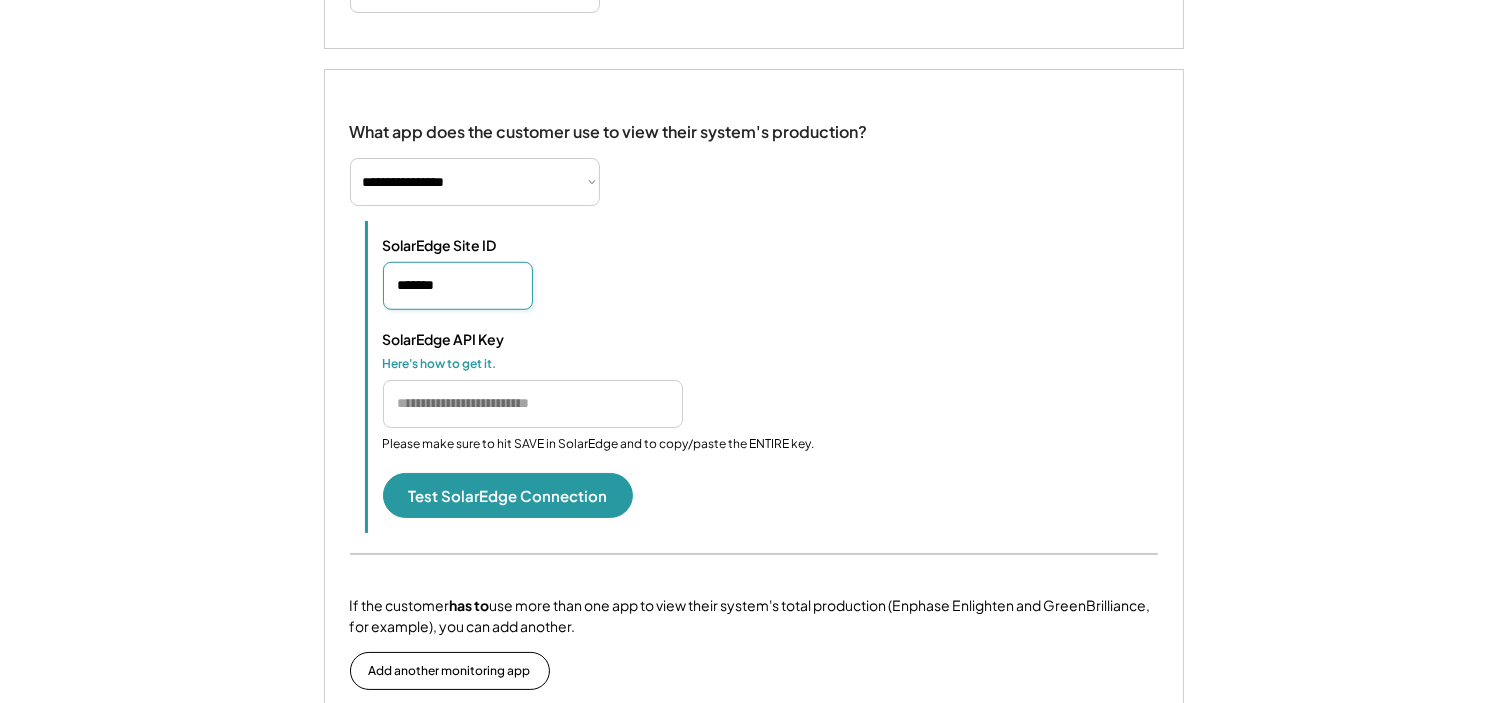 type on "*******" 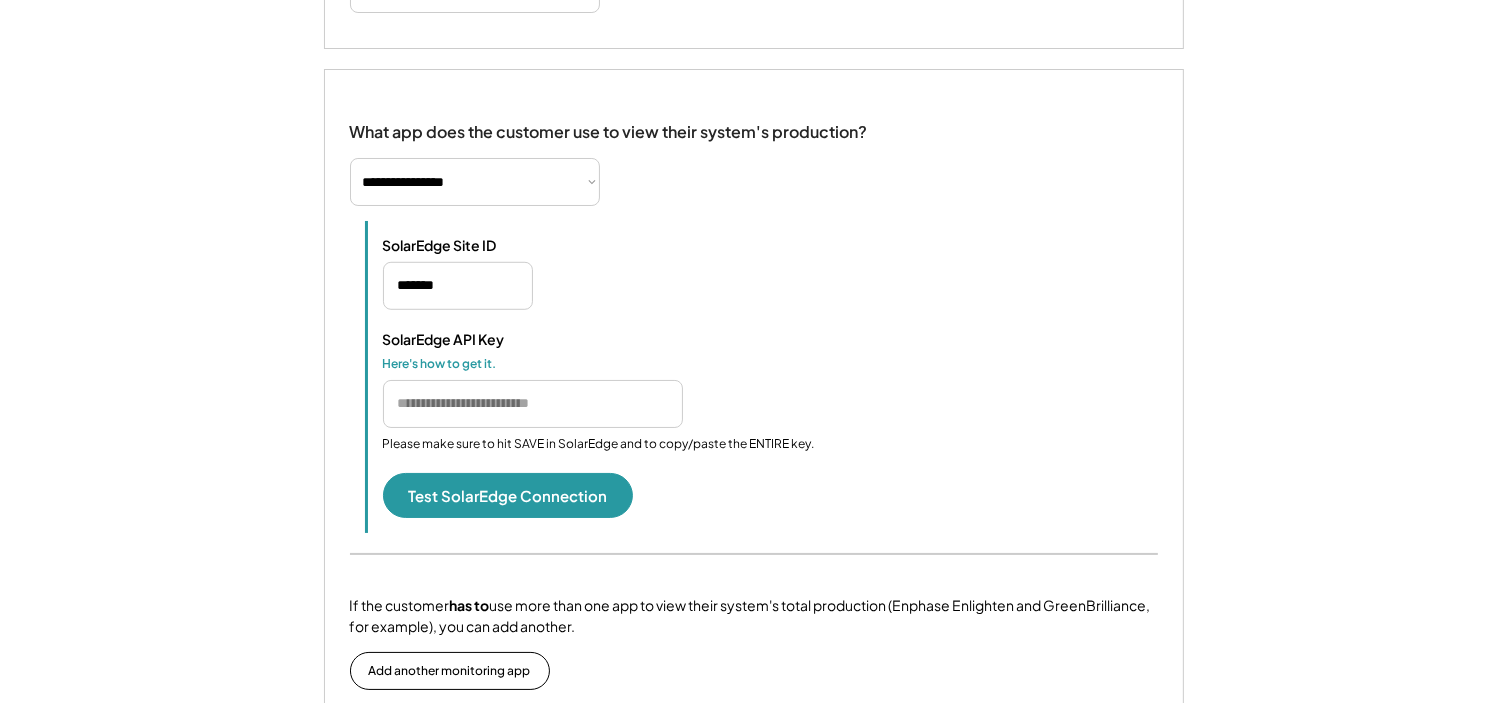 click at bounding box center [533, 404] 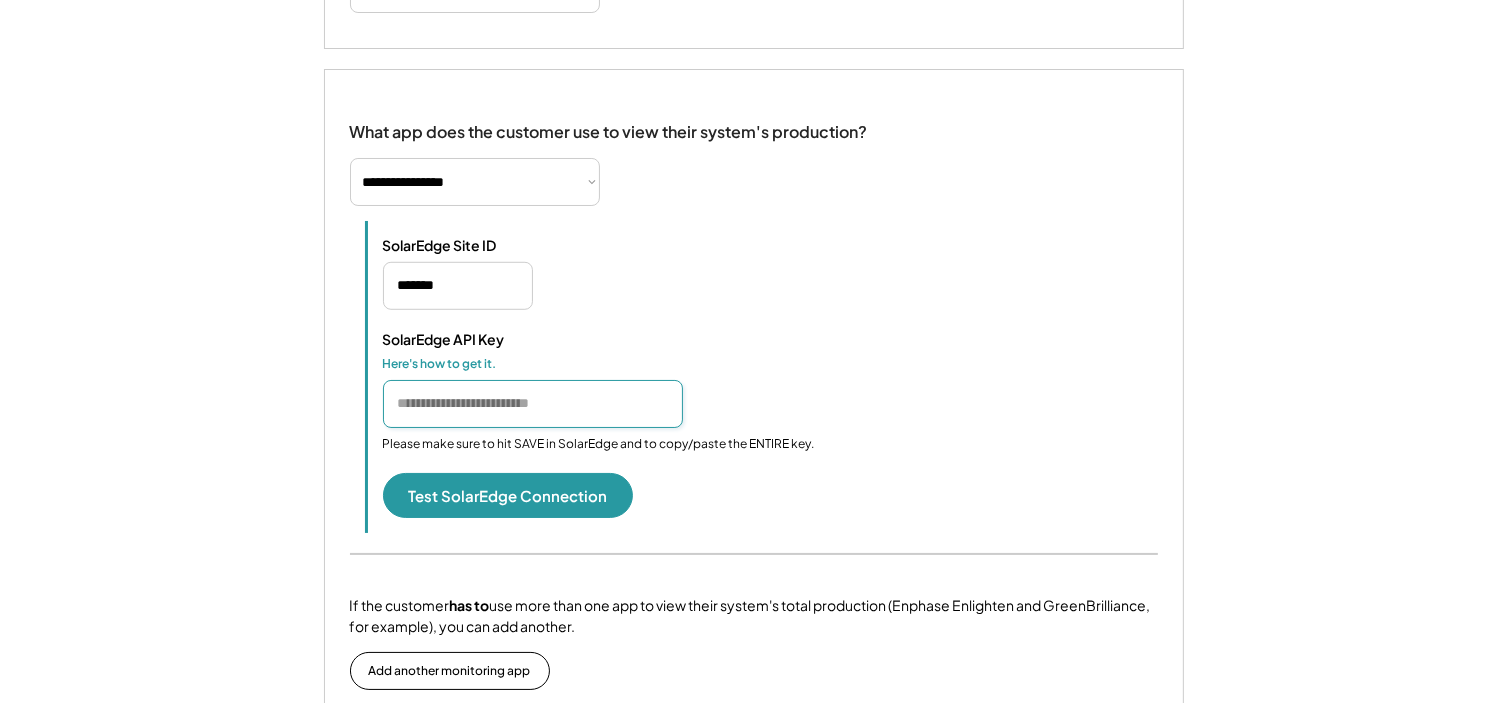 paste on "**********" 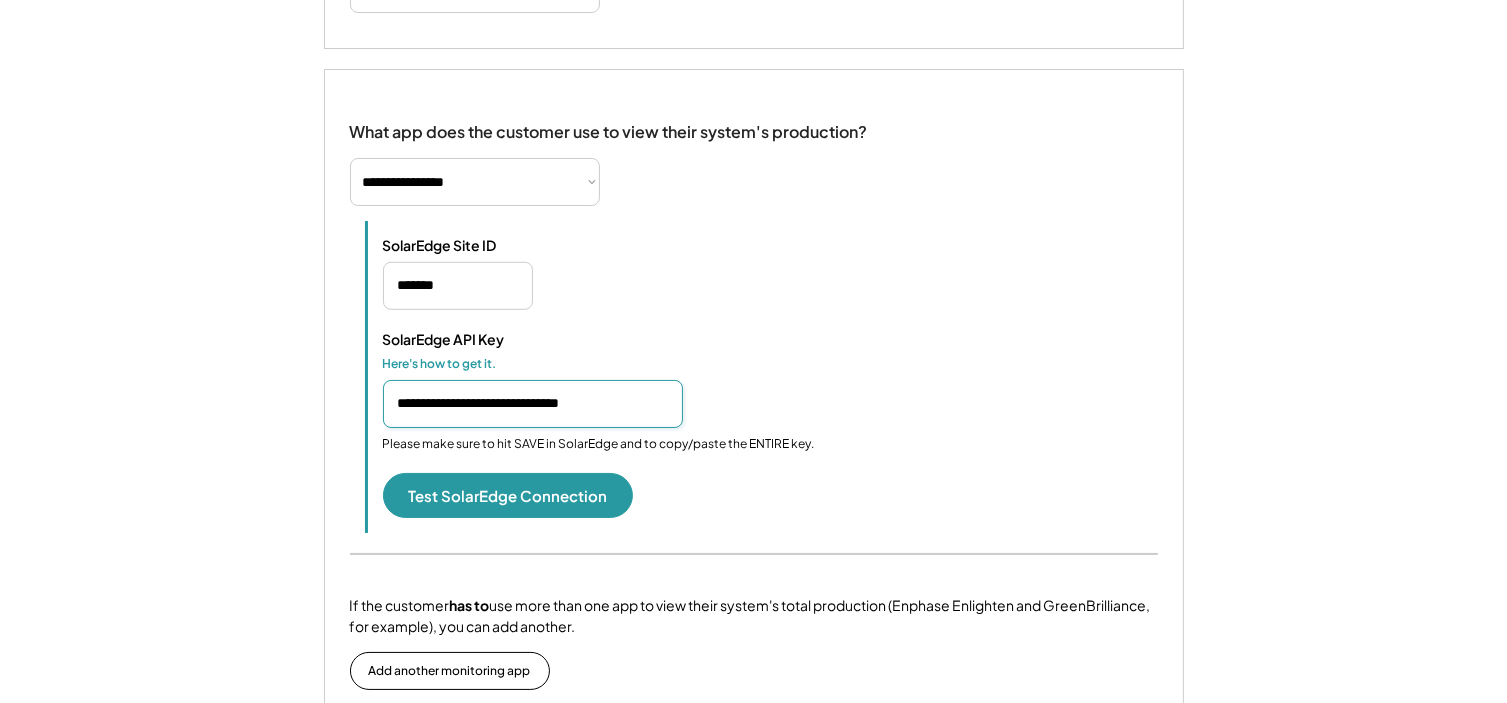 scroll, scrollTop: 0, scrollLeft: 17, axis: horizontal 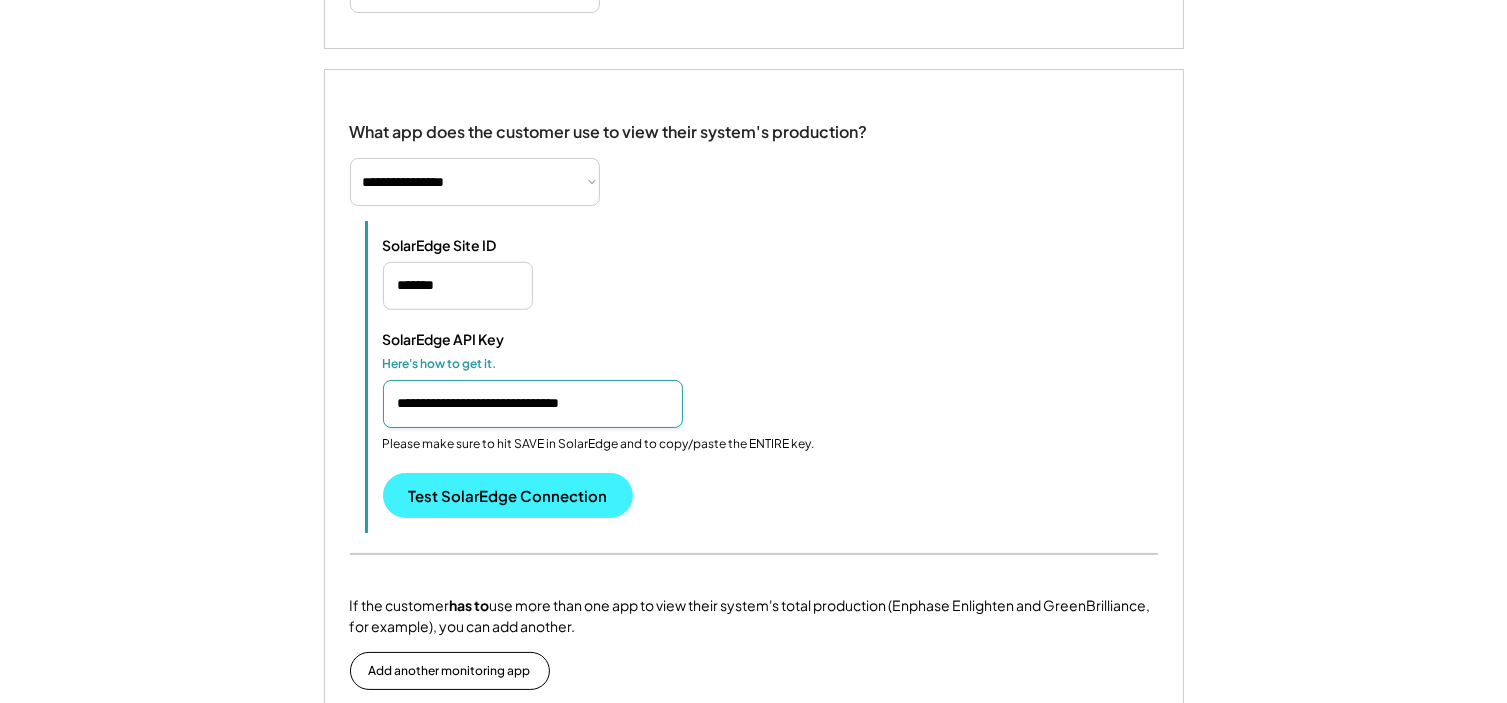 type on "**********" 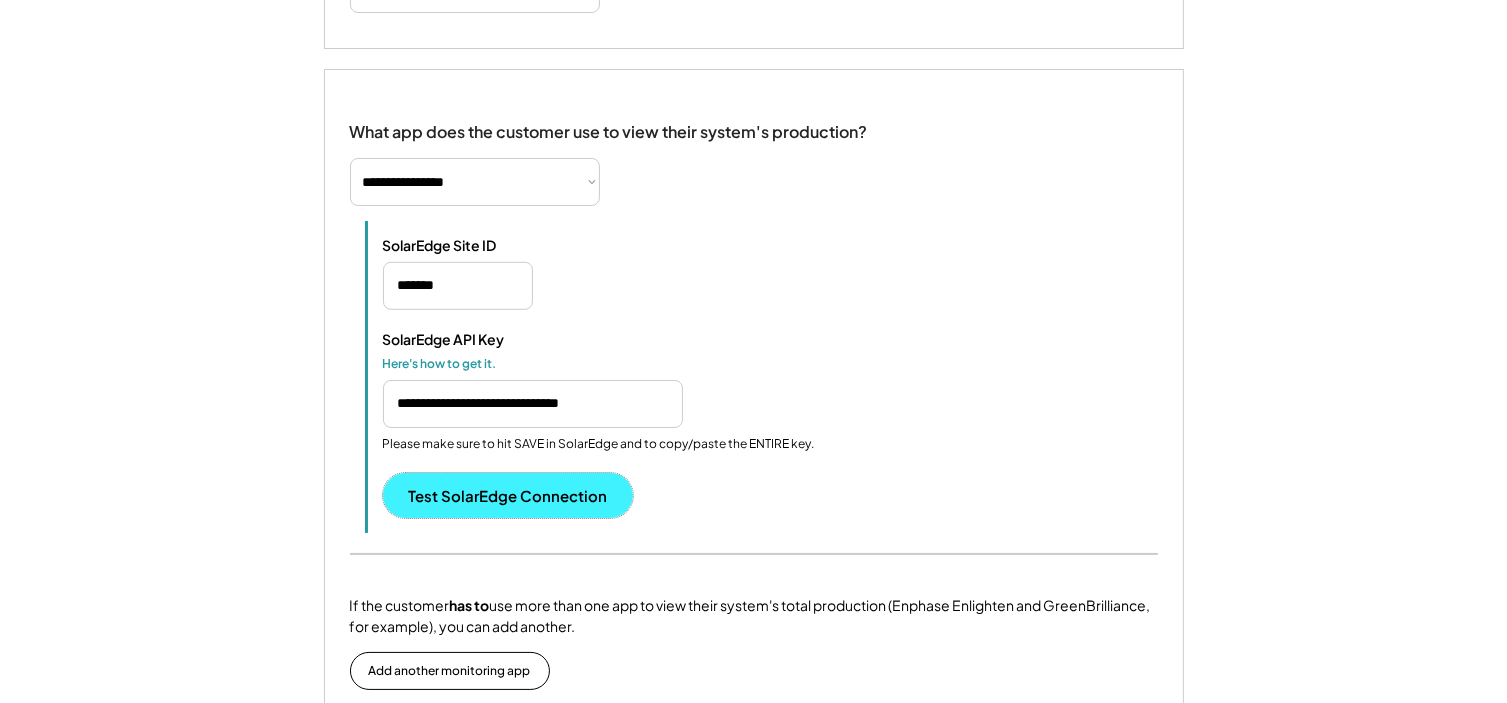 scroll, scrollTop: 0, scrollLeft: 0, axis: both 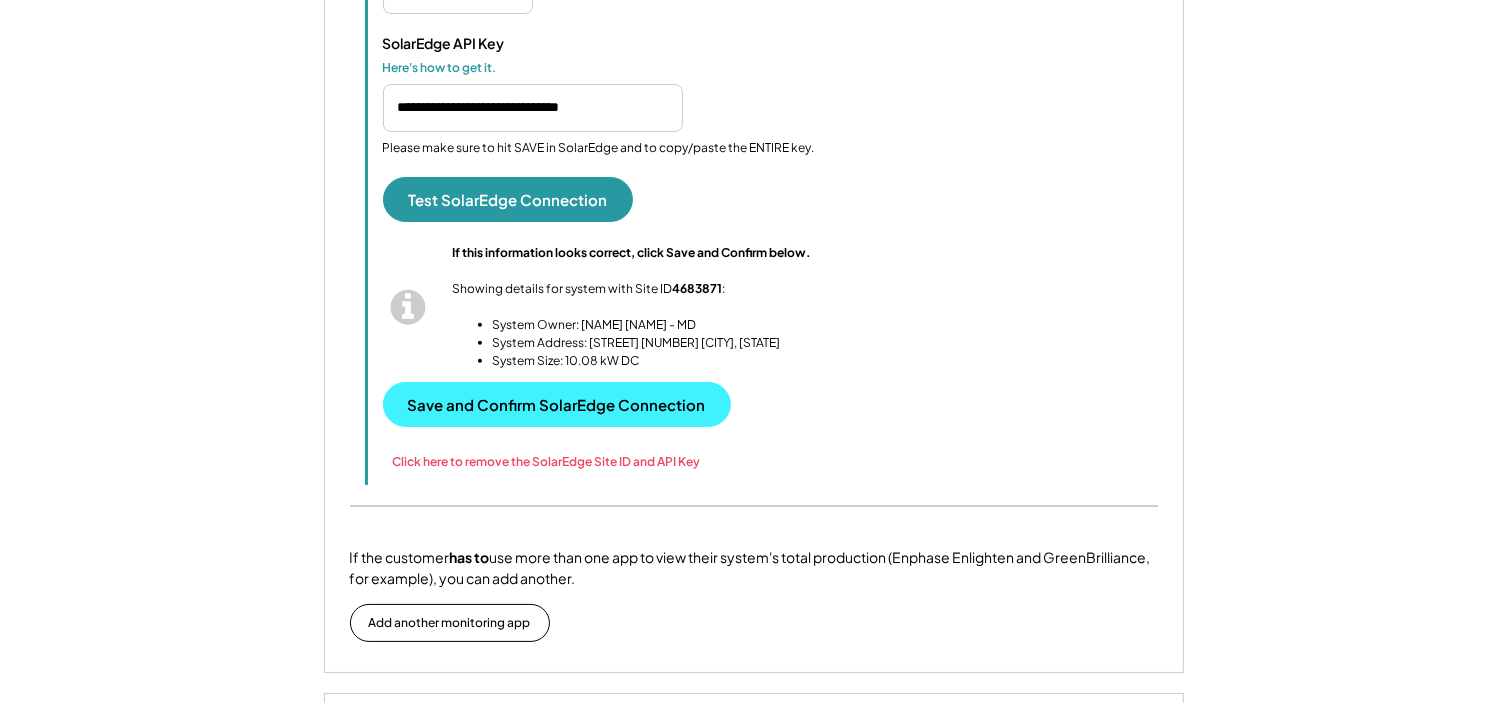 click on "Save and Confirm SolarEdge Connection" at bounding box center (557, 404) 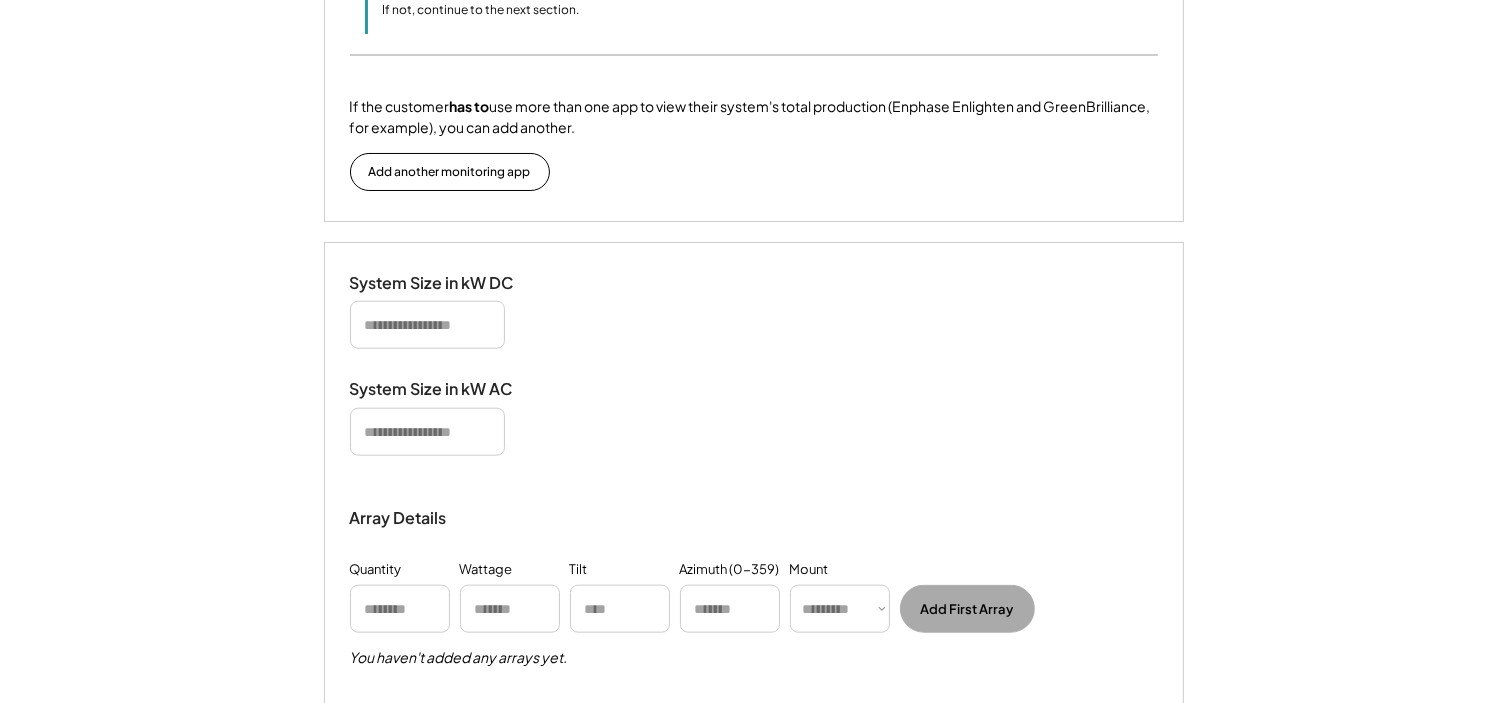 scroll, scrollTop: 2032, scrollLeft: 0, axis: vertical 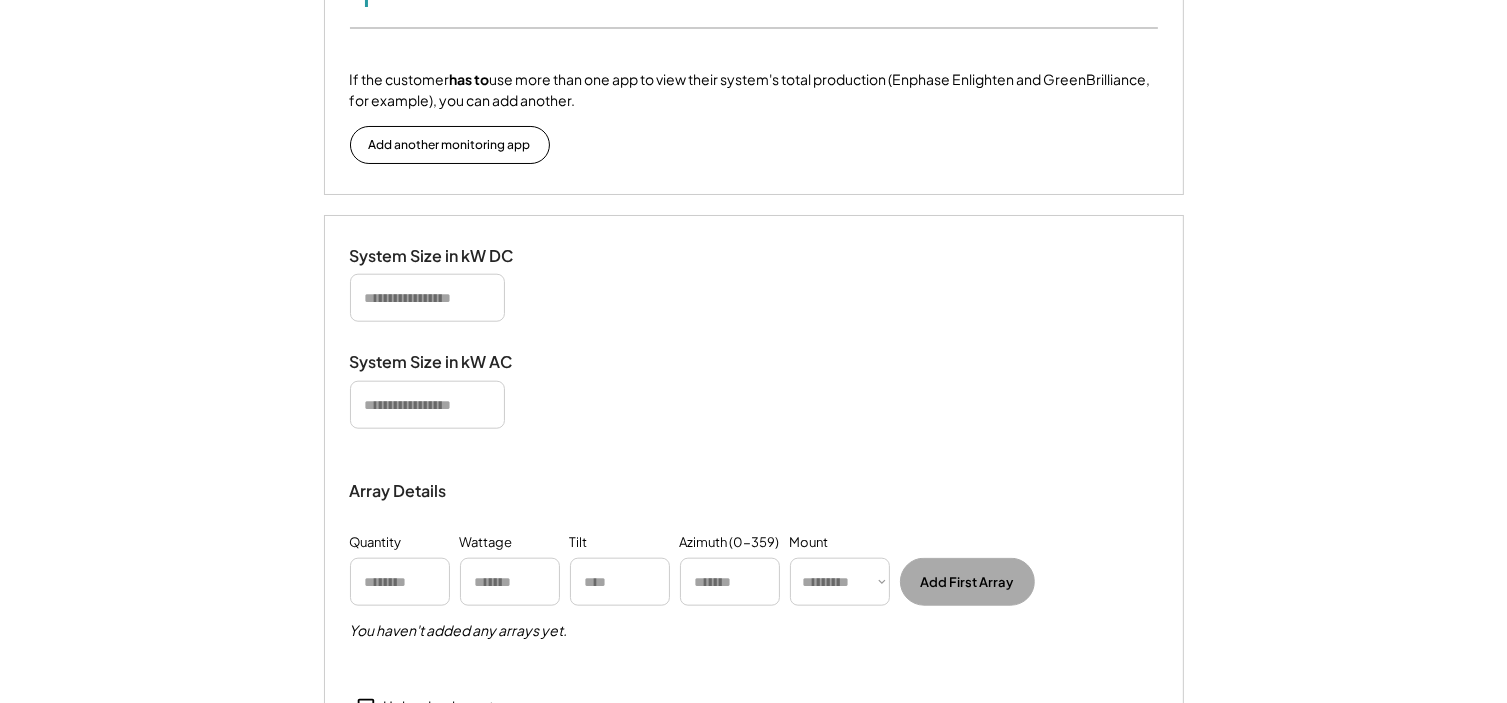 click at bounding box center (427, 298) 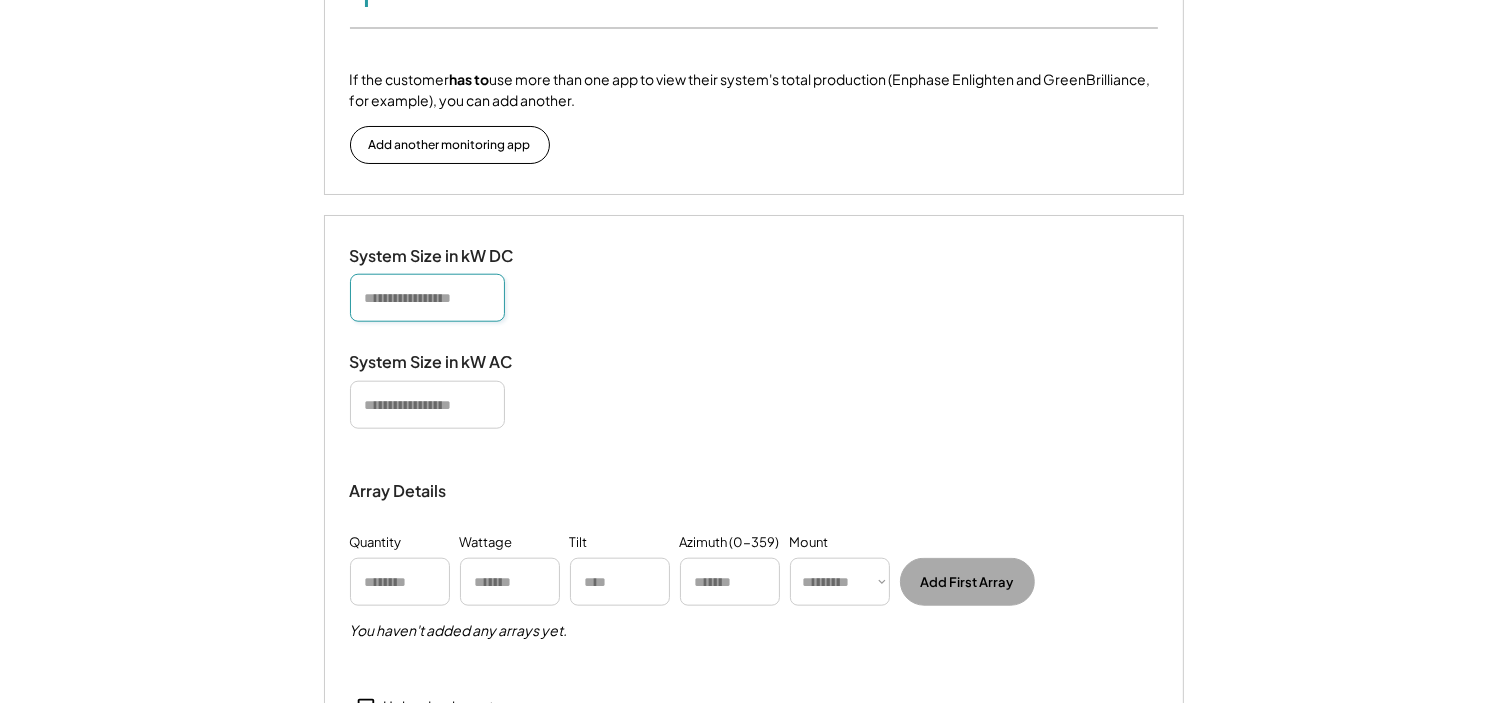 click at bounding box center [427, 298] 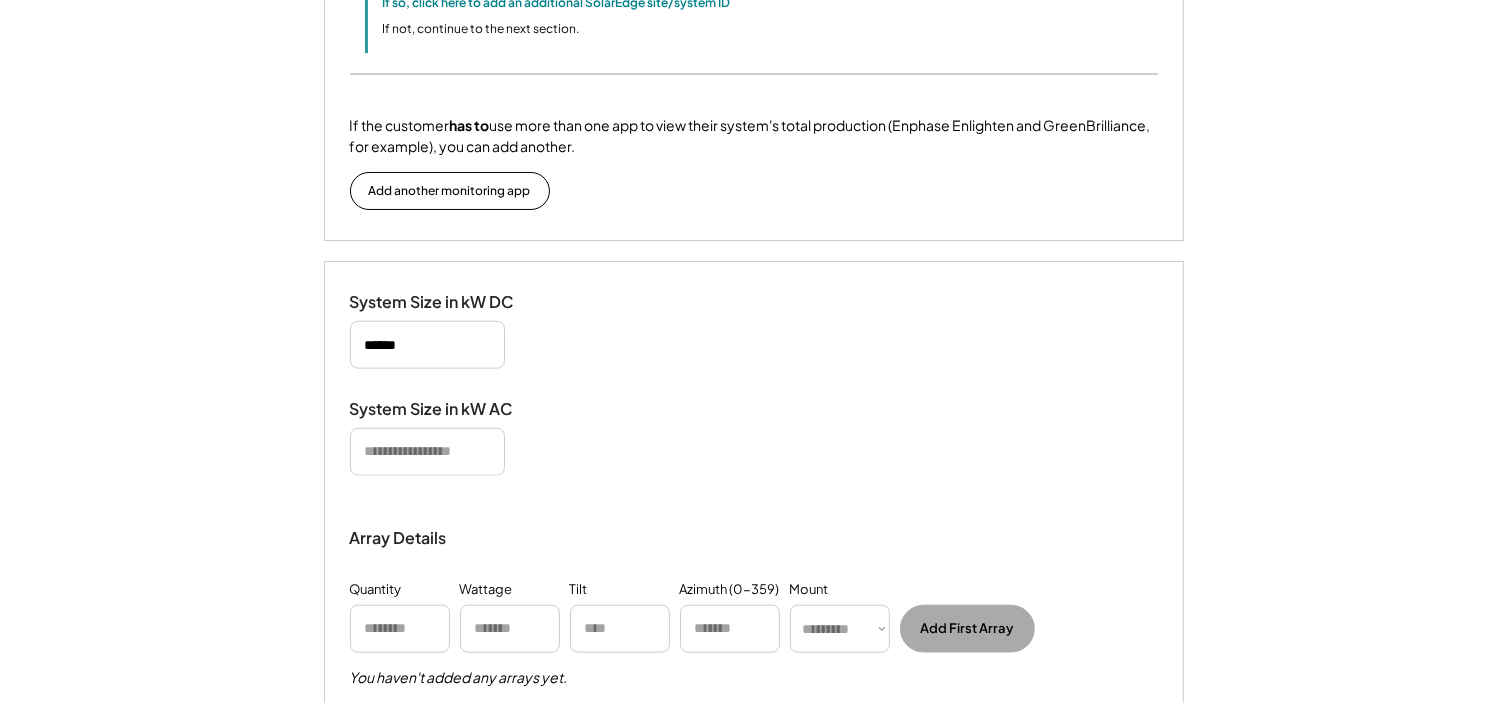 click at bounding box center [427, 452] 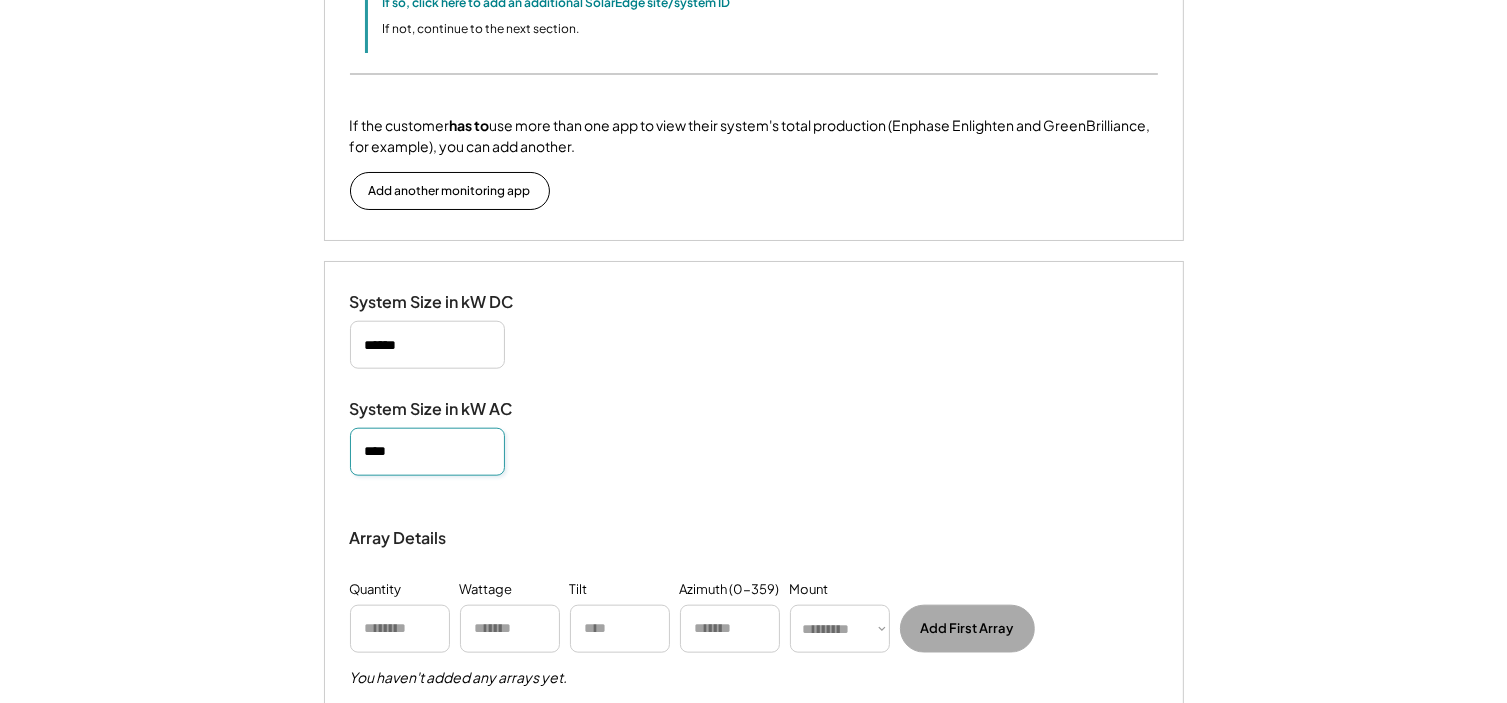 type on "*****" 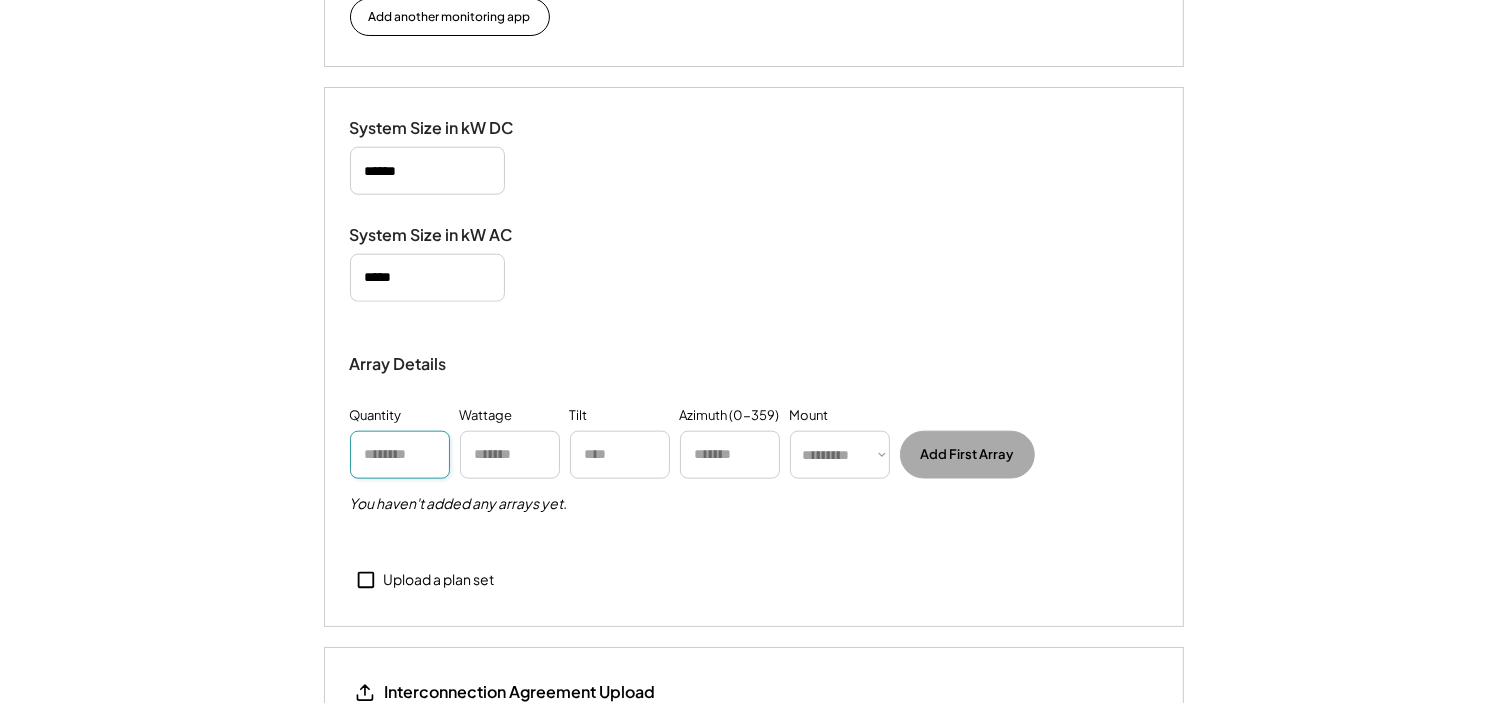 scroll, scrollTop: 2211, scrollLeft: 0, axis: vertical 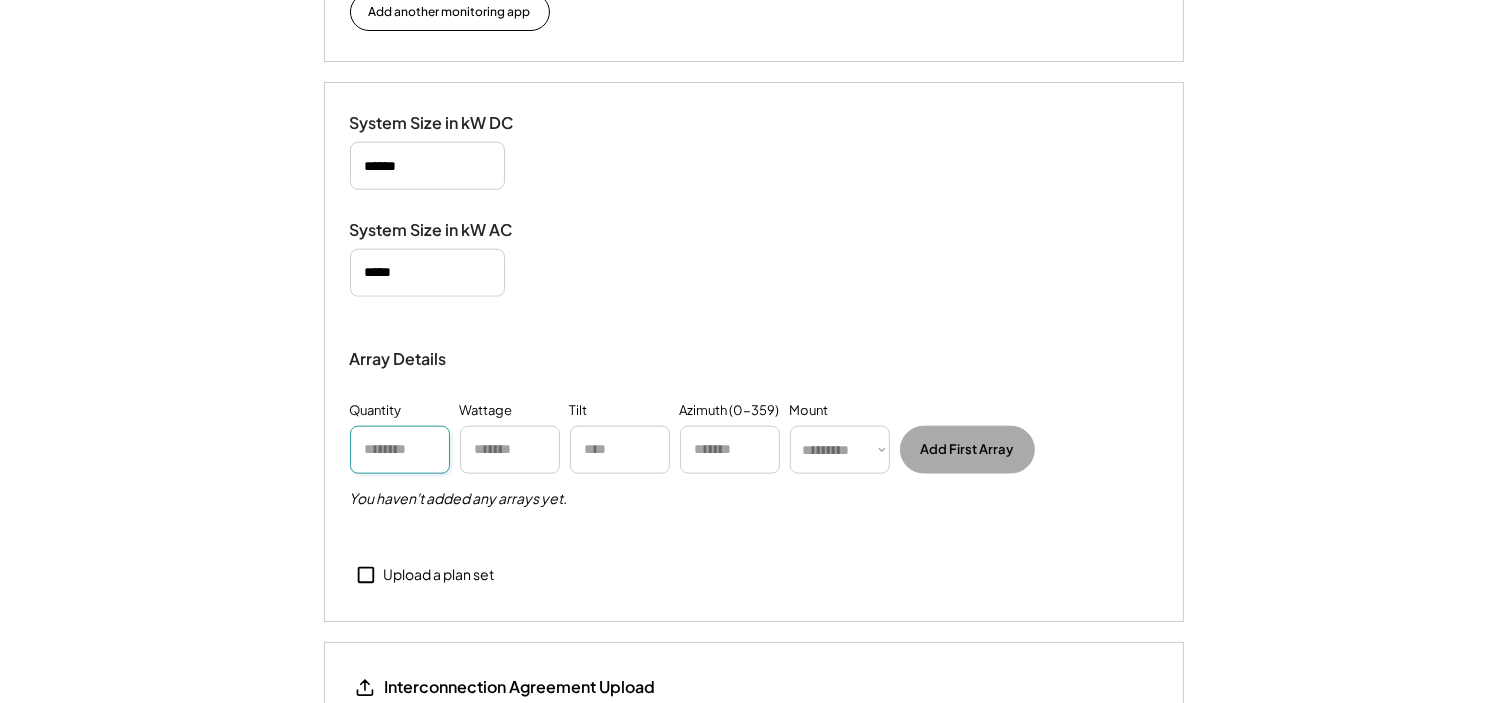 click at bounding box center (400, 450) 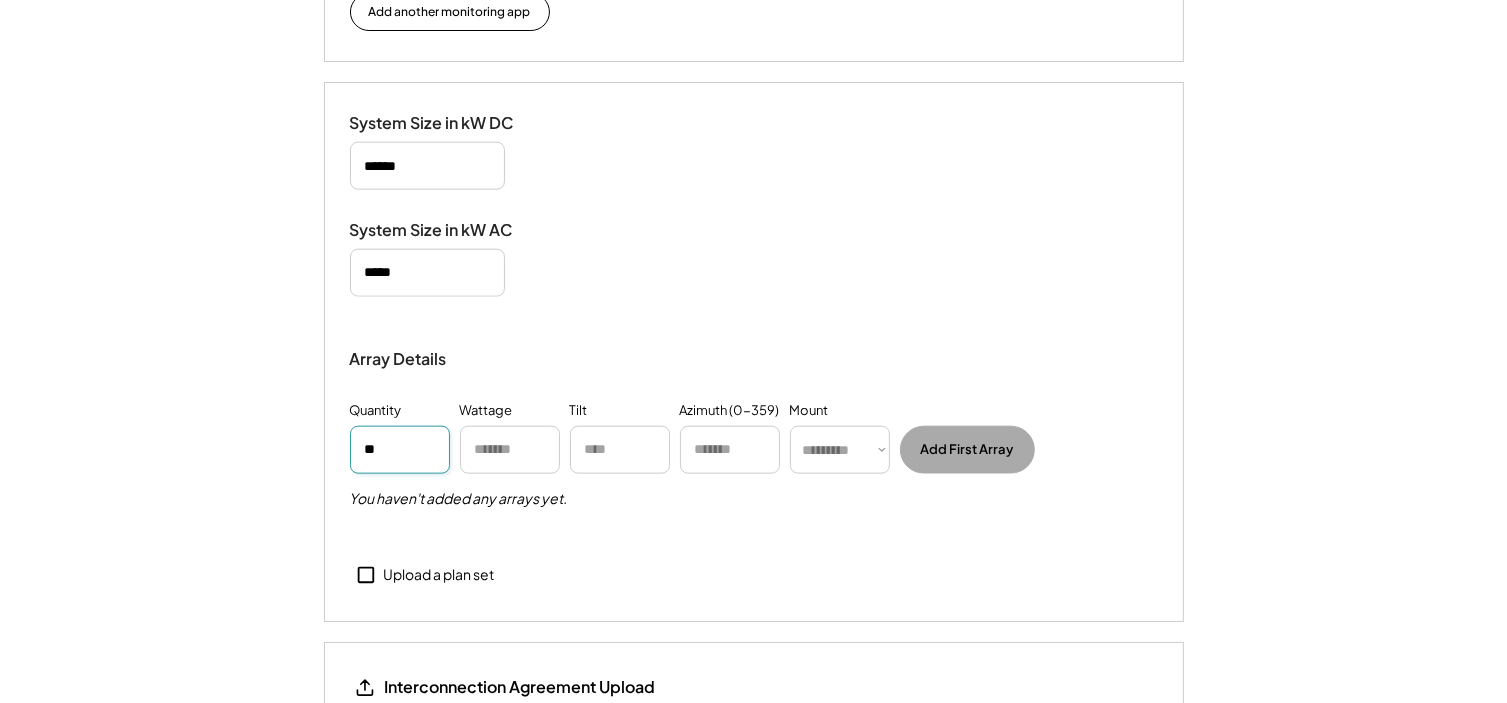 type on "**" 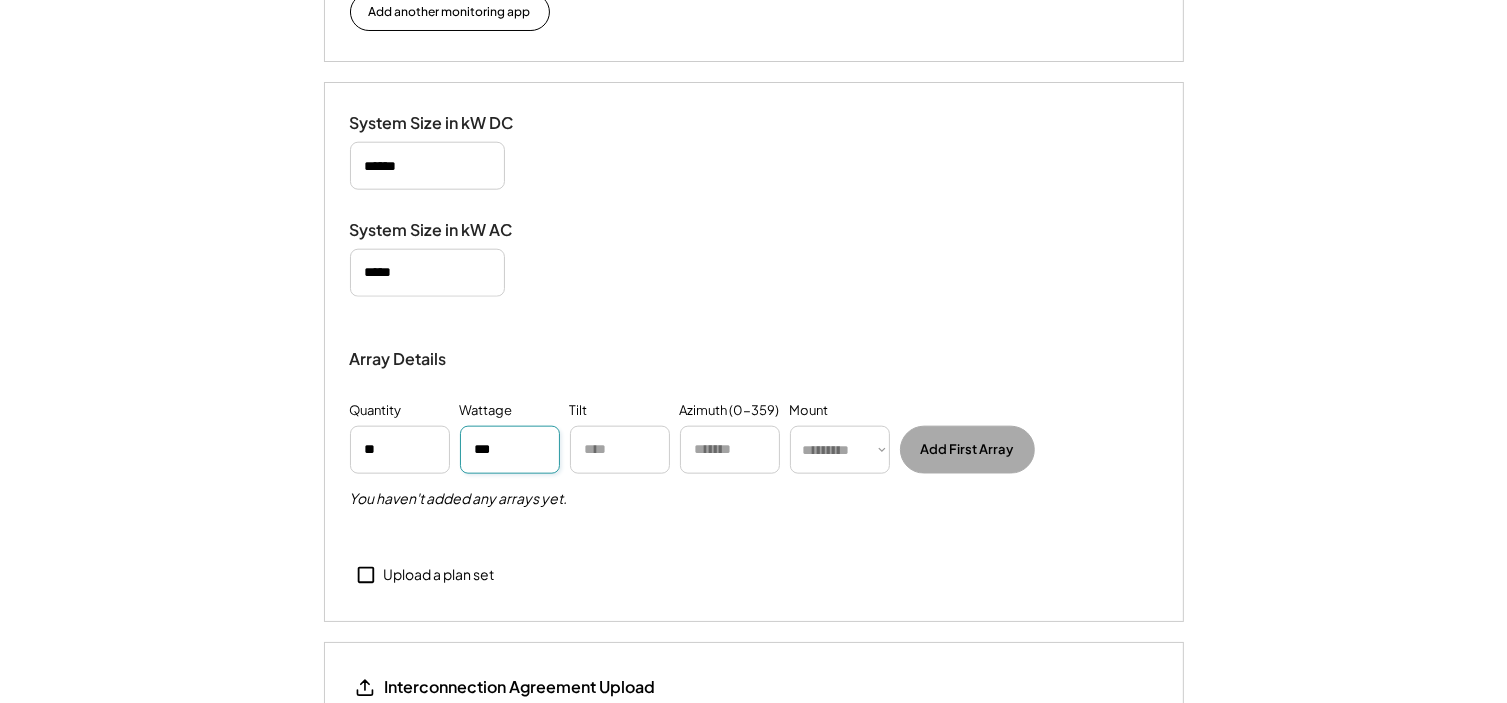 type on "***" 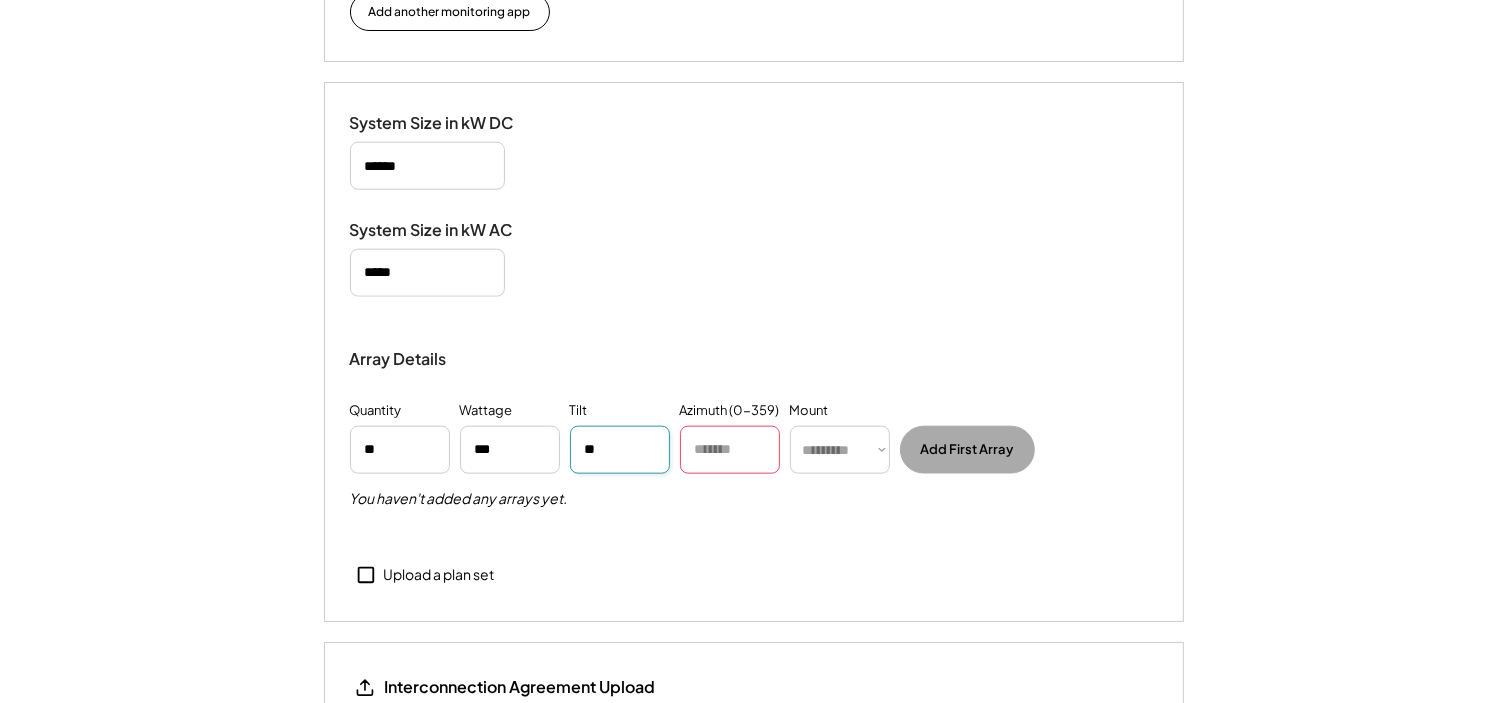 type on "**" 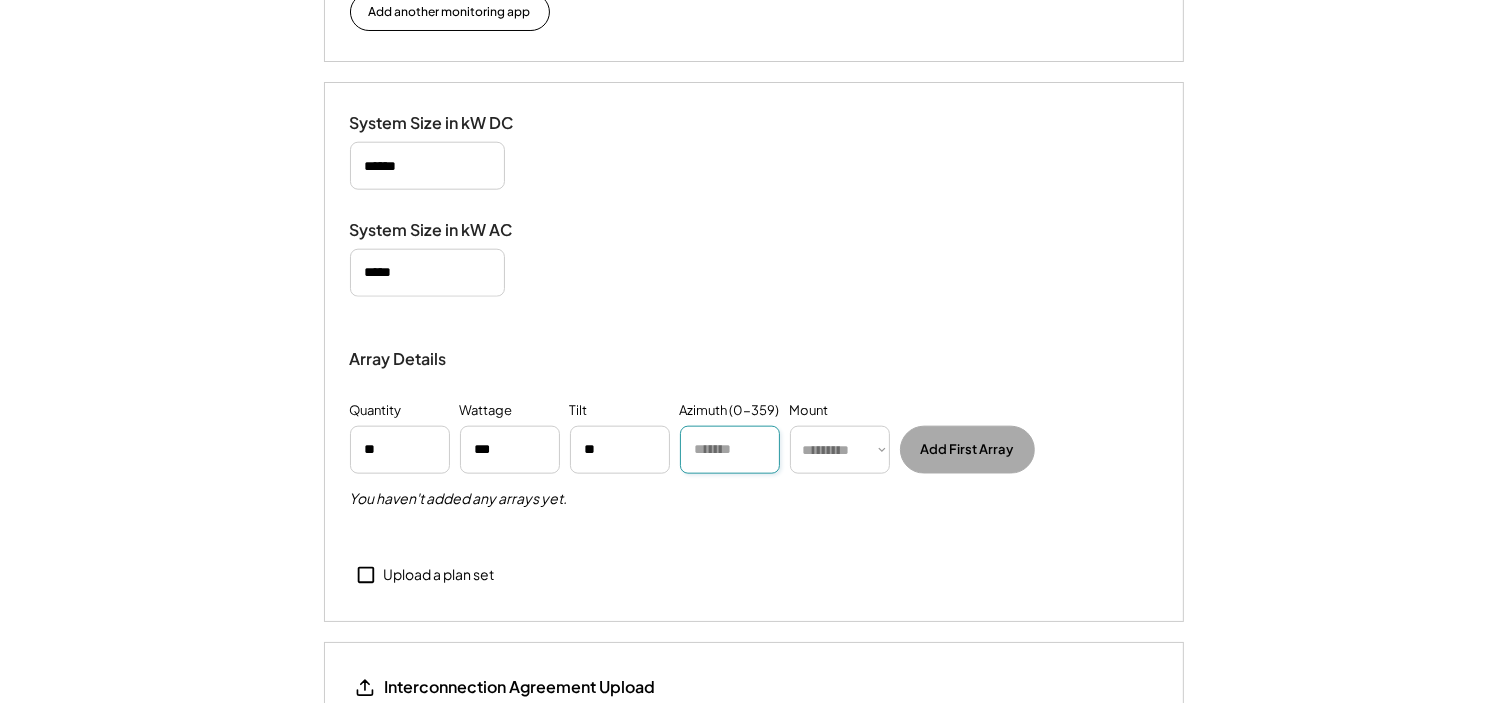 paste on "**" 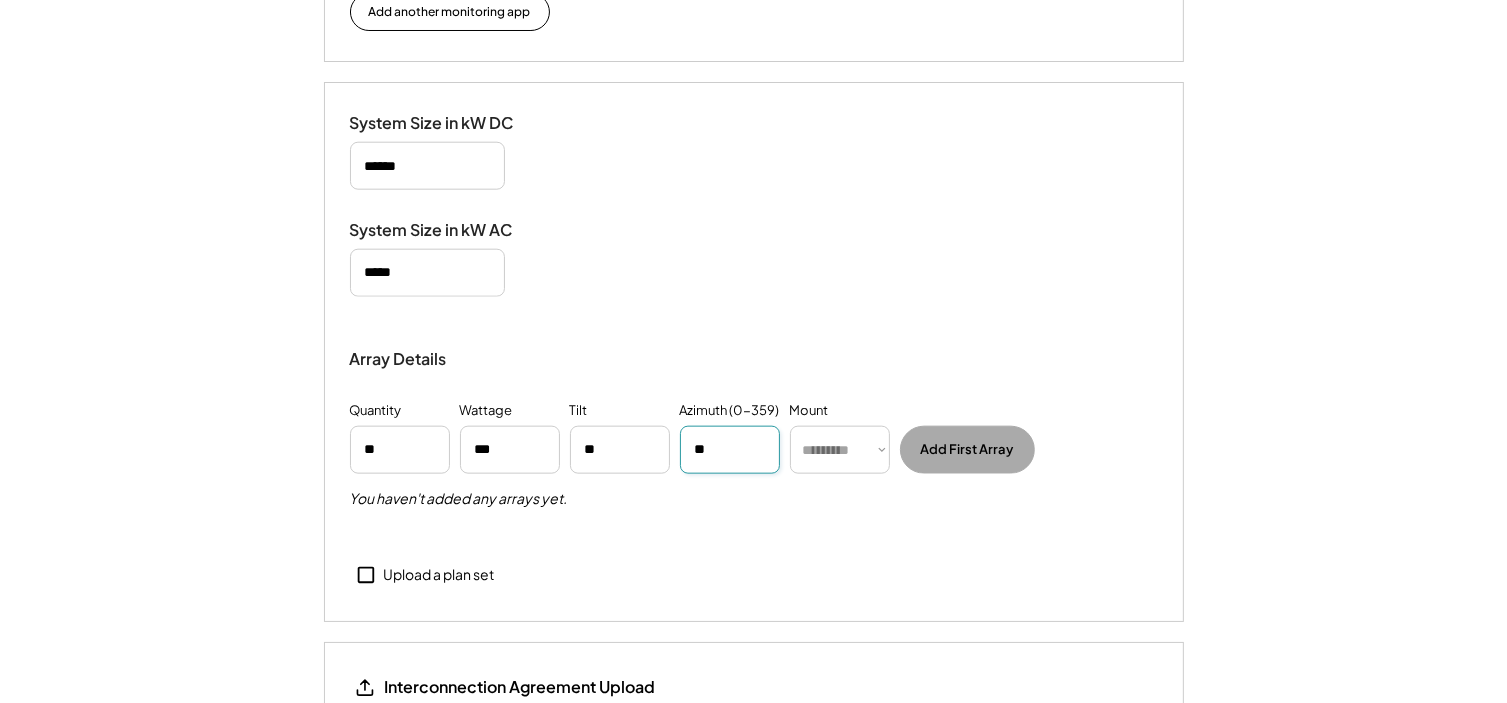 type on "**" 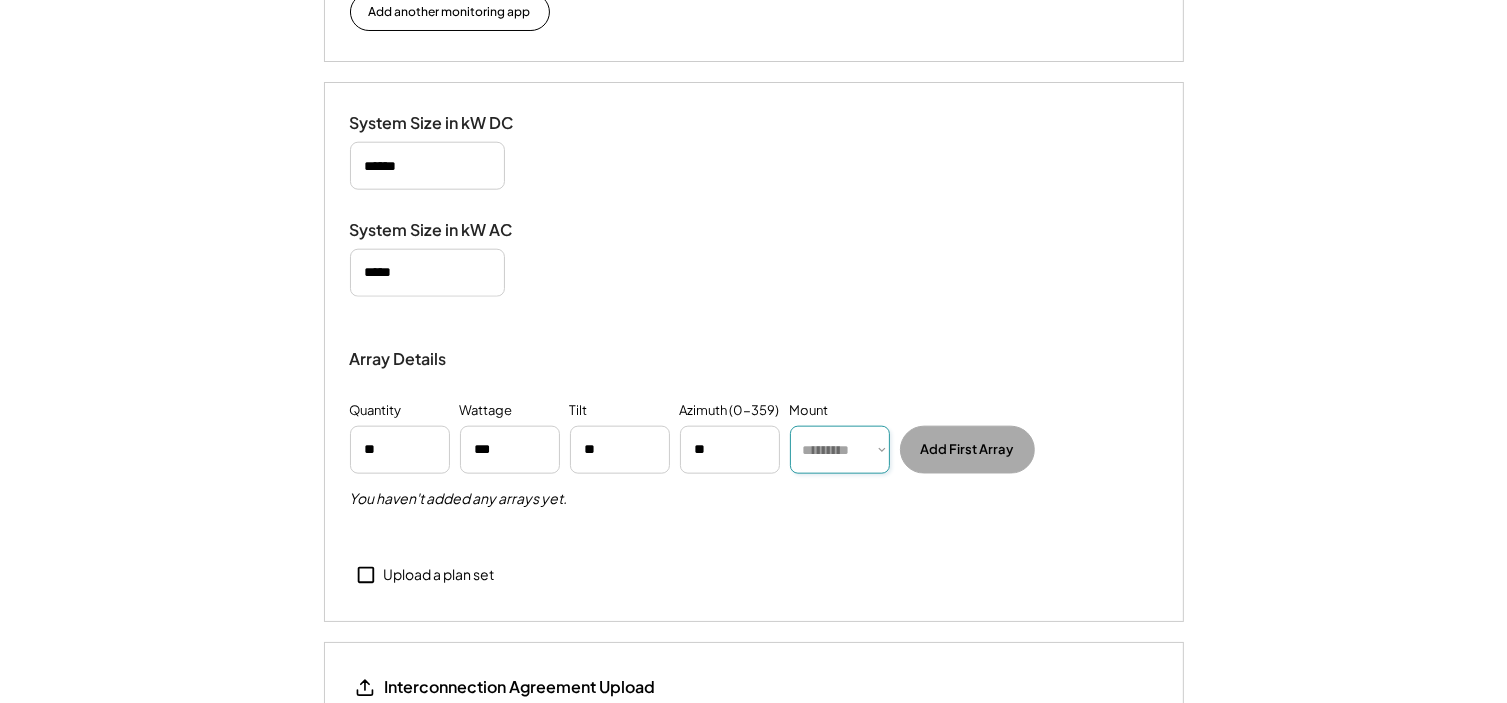 select on "******" 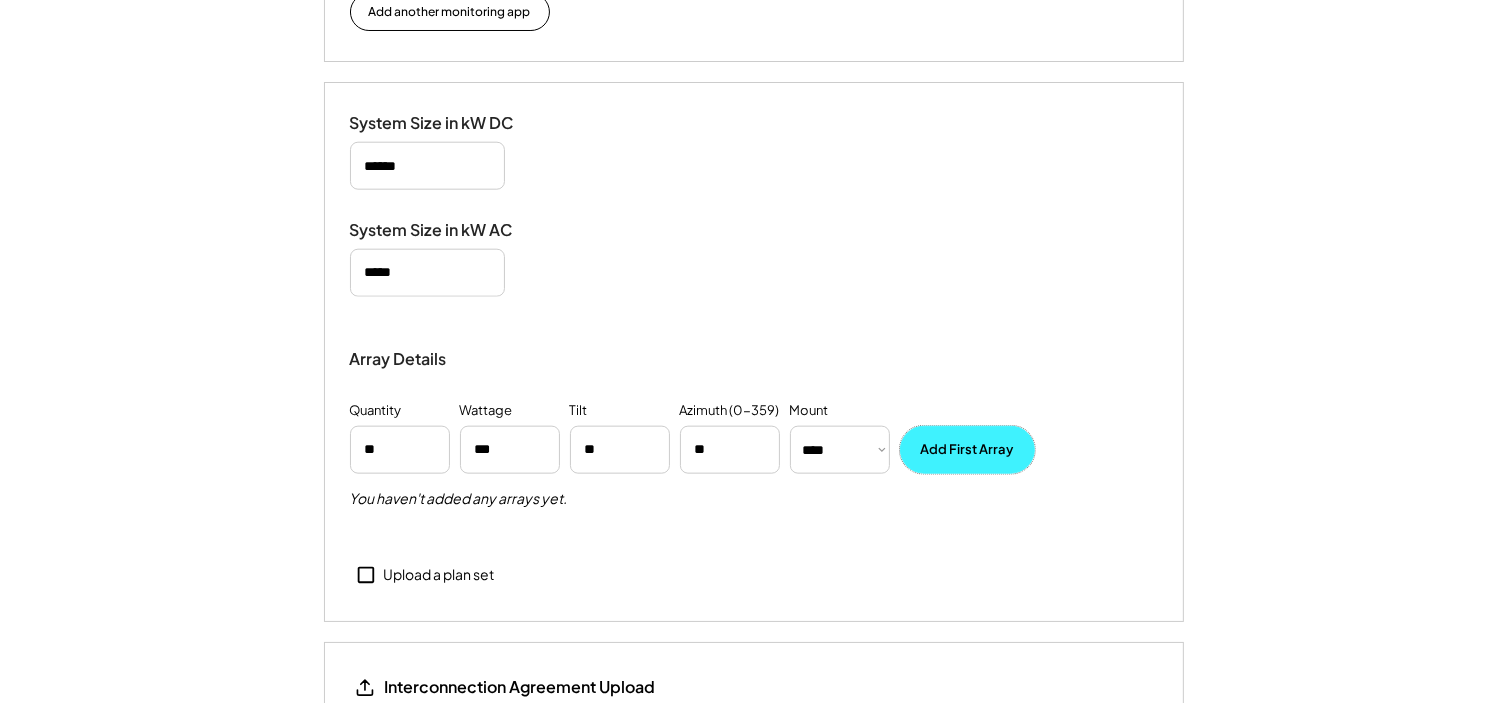 click on "Add First Array" at bounding box center [967, 450] 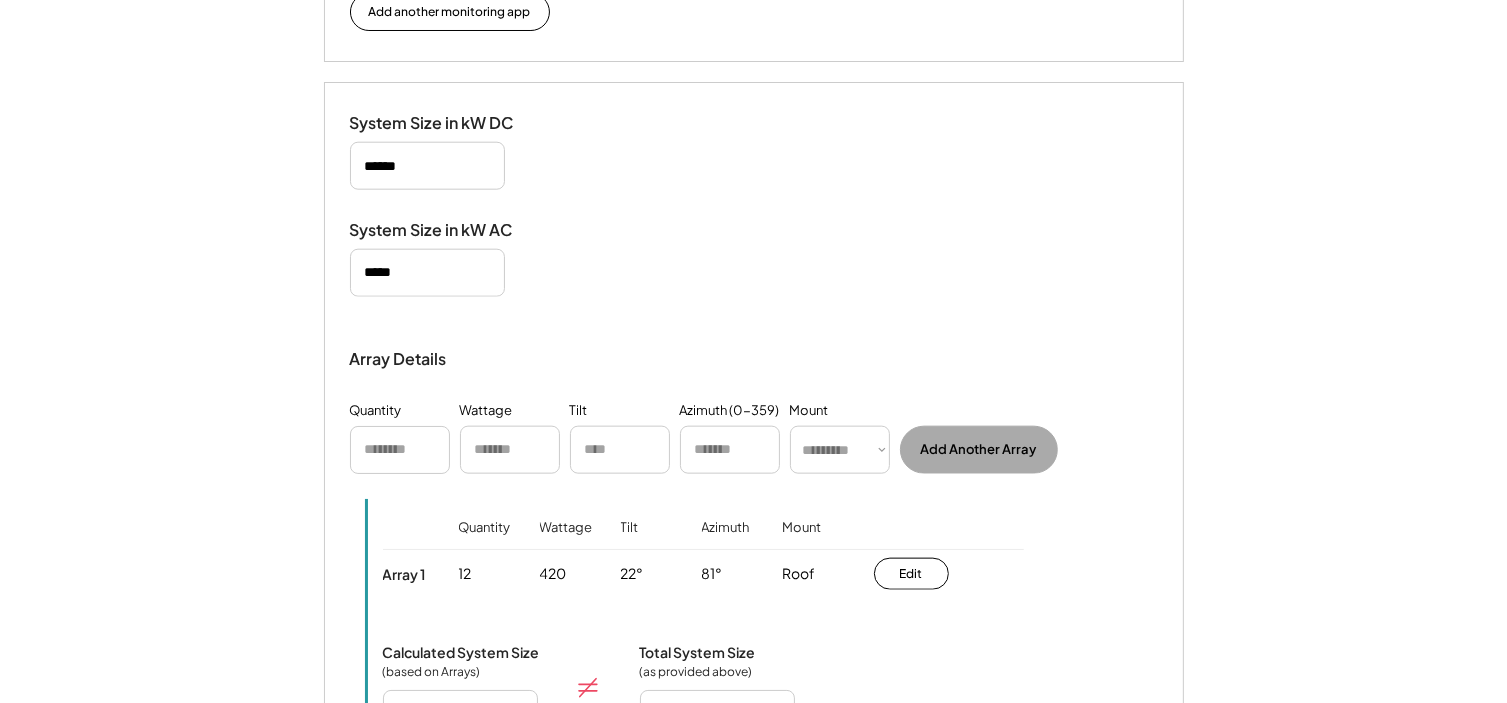 type 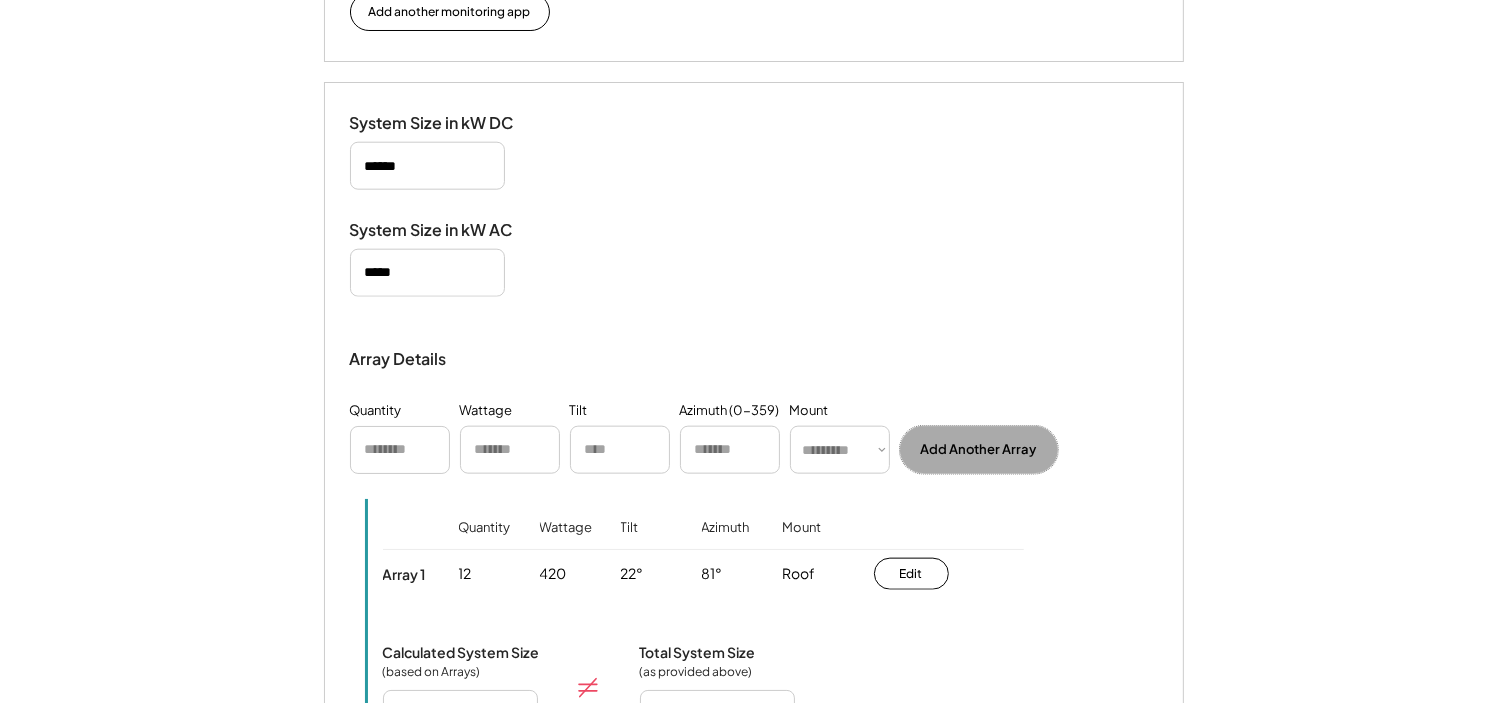 click at bounding box center [400, 450] 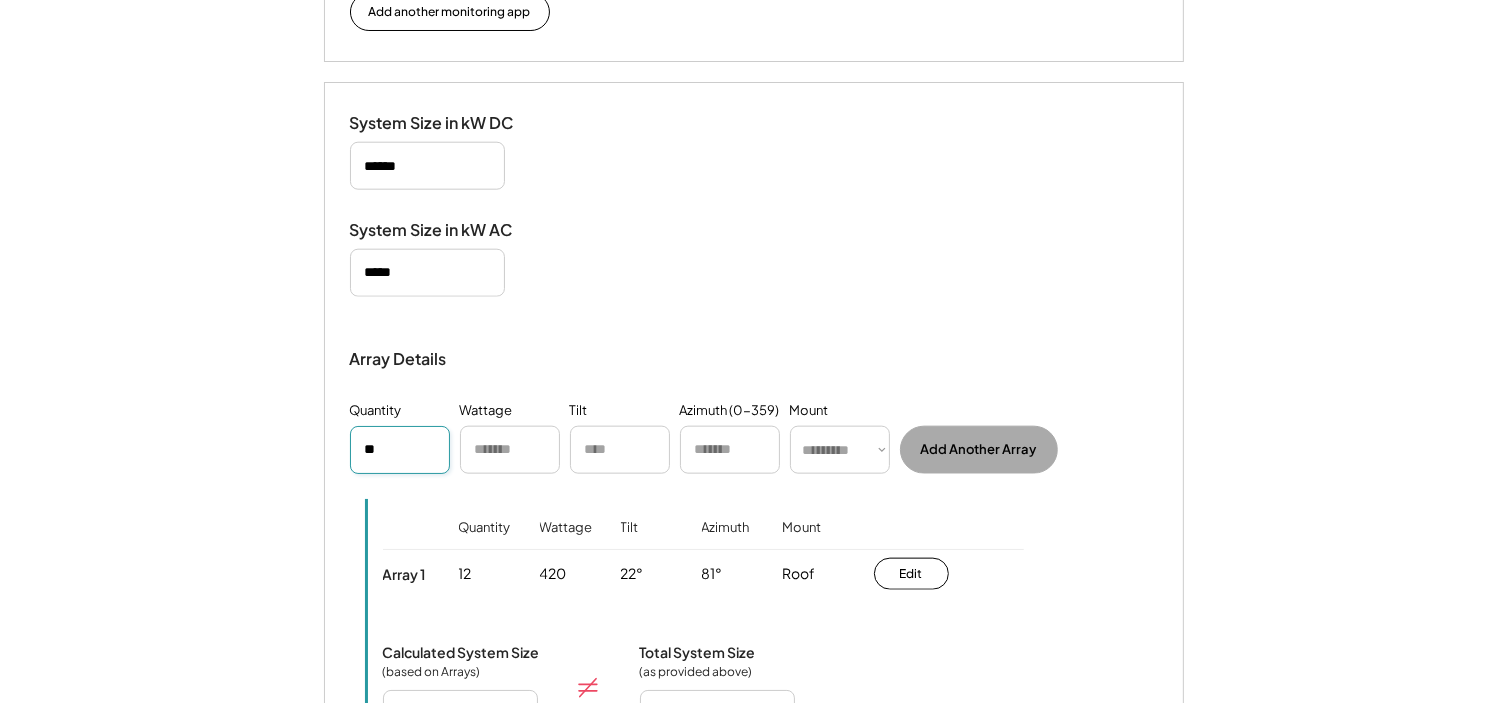 type on "**" 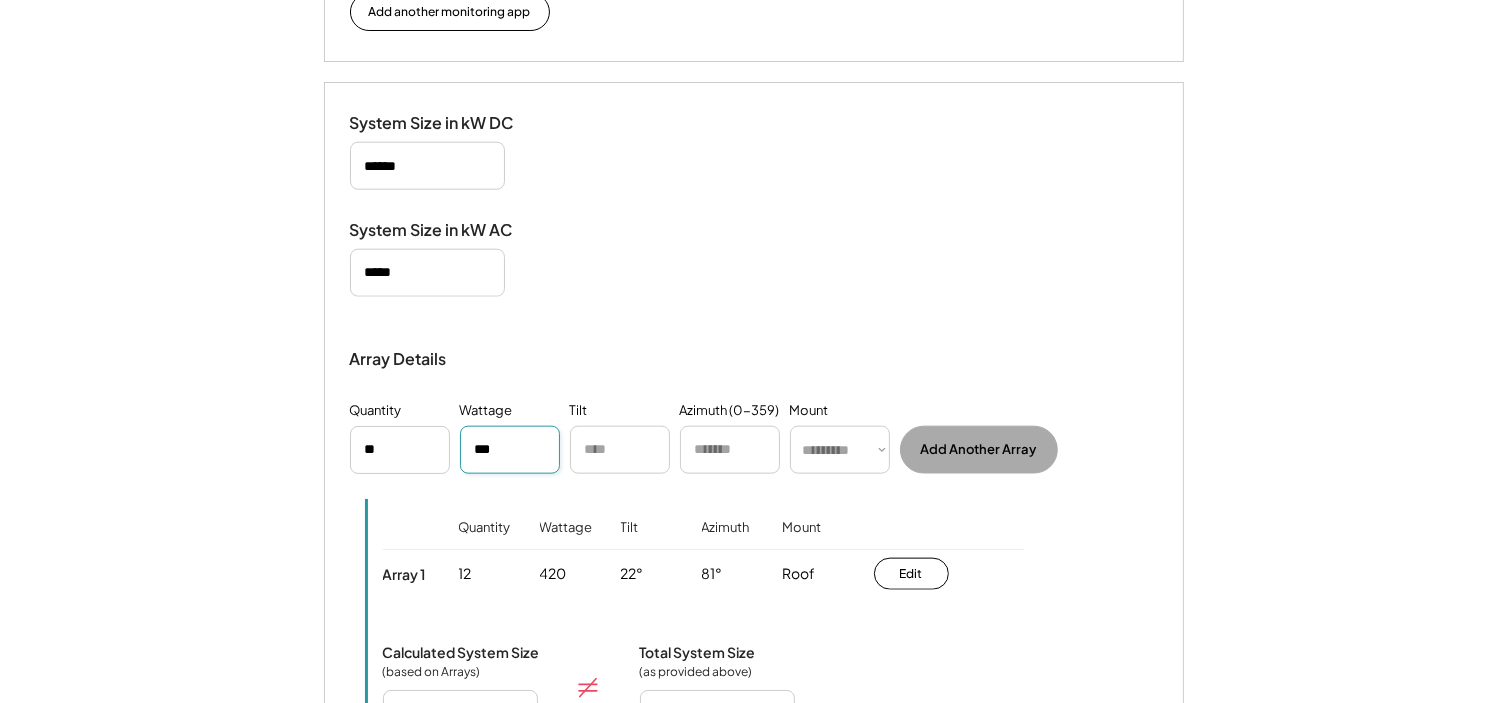 type on "***" 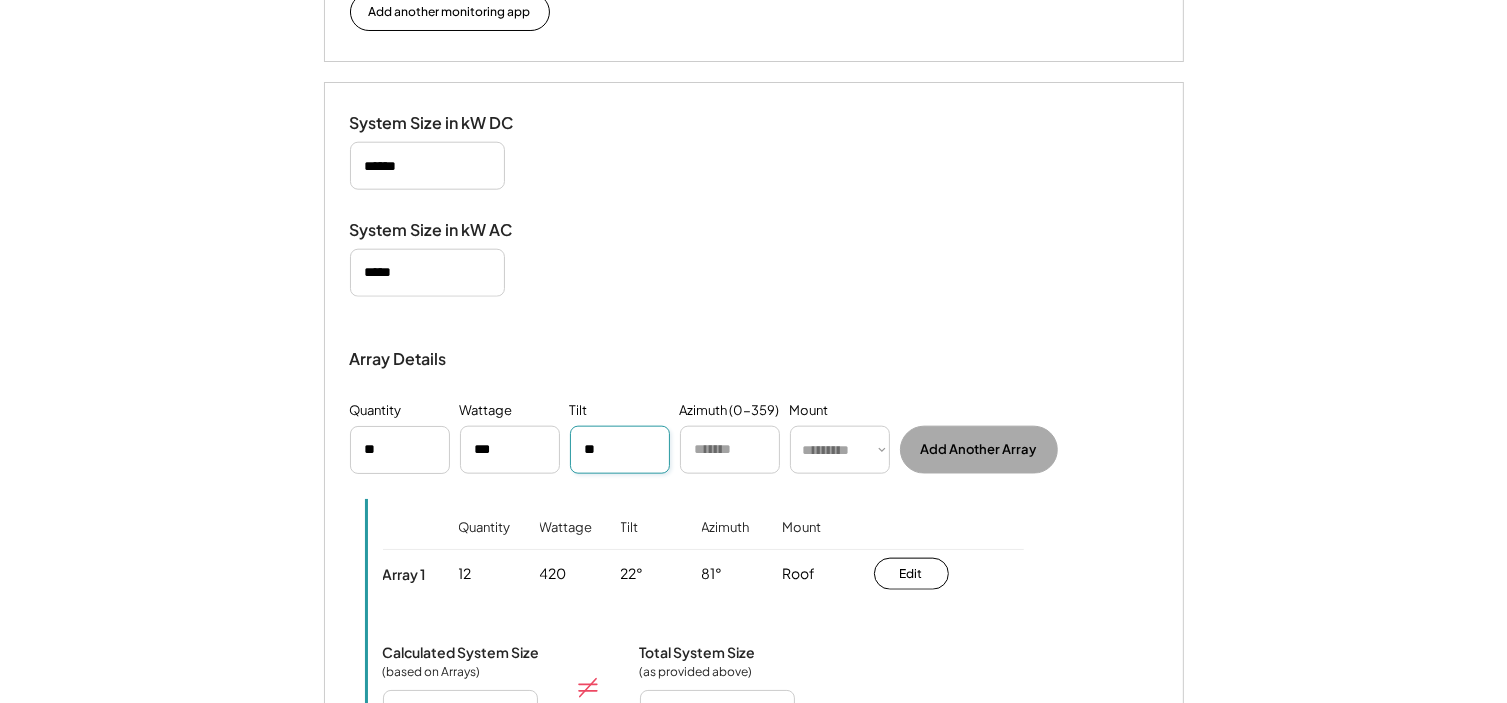 type on "**" 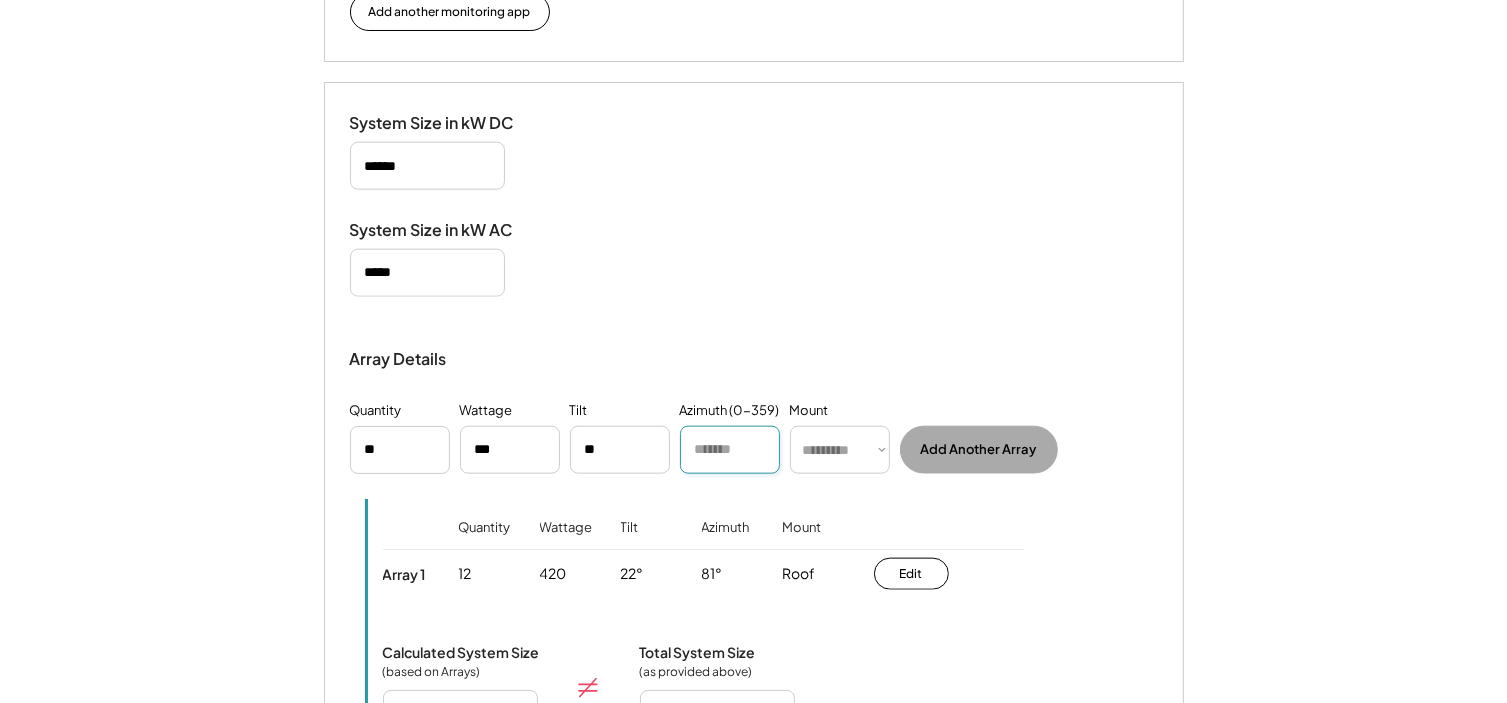 paste on "***" 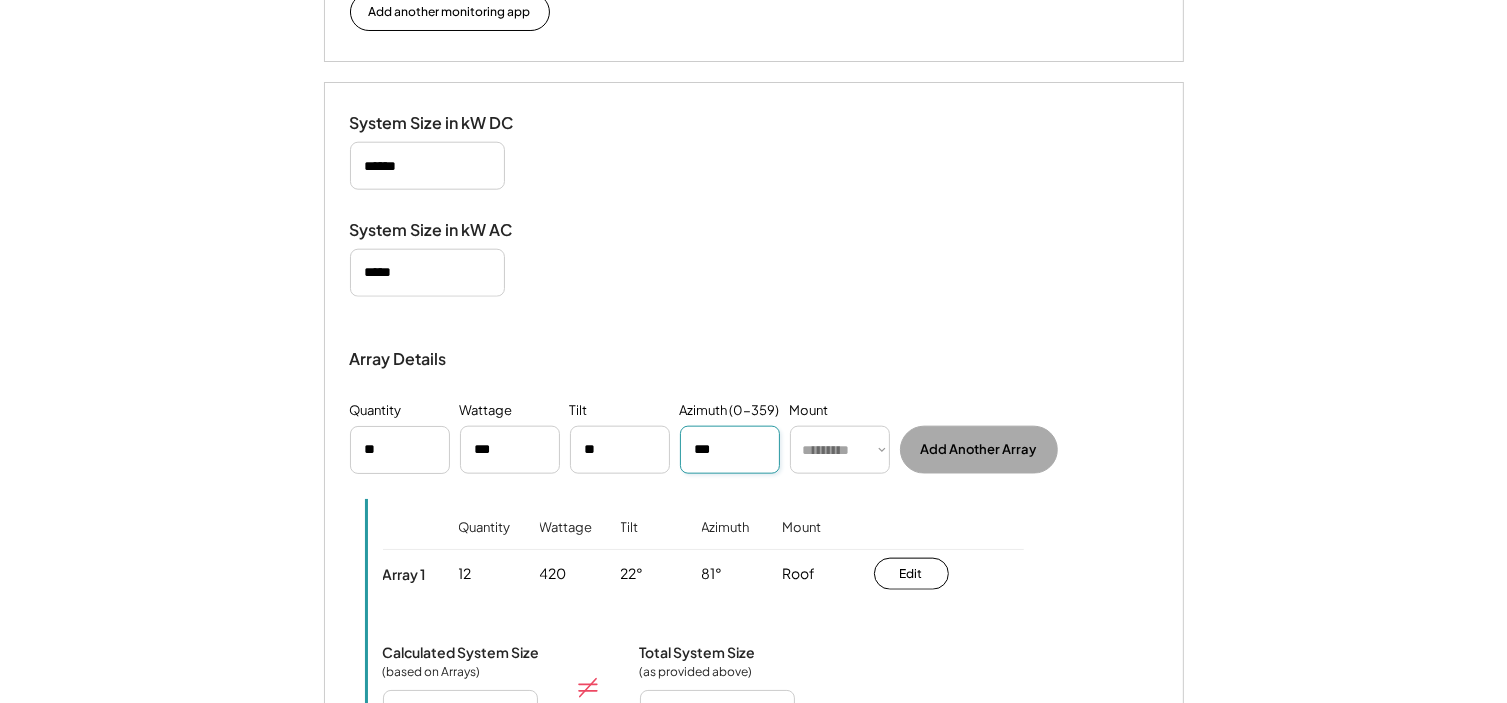 type on "***" 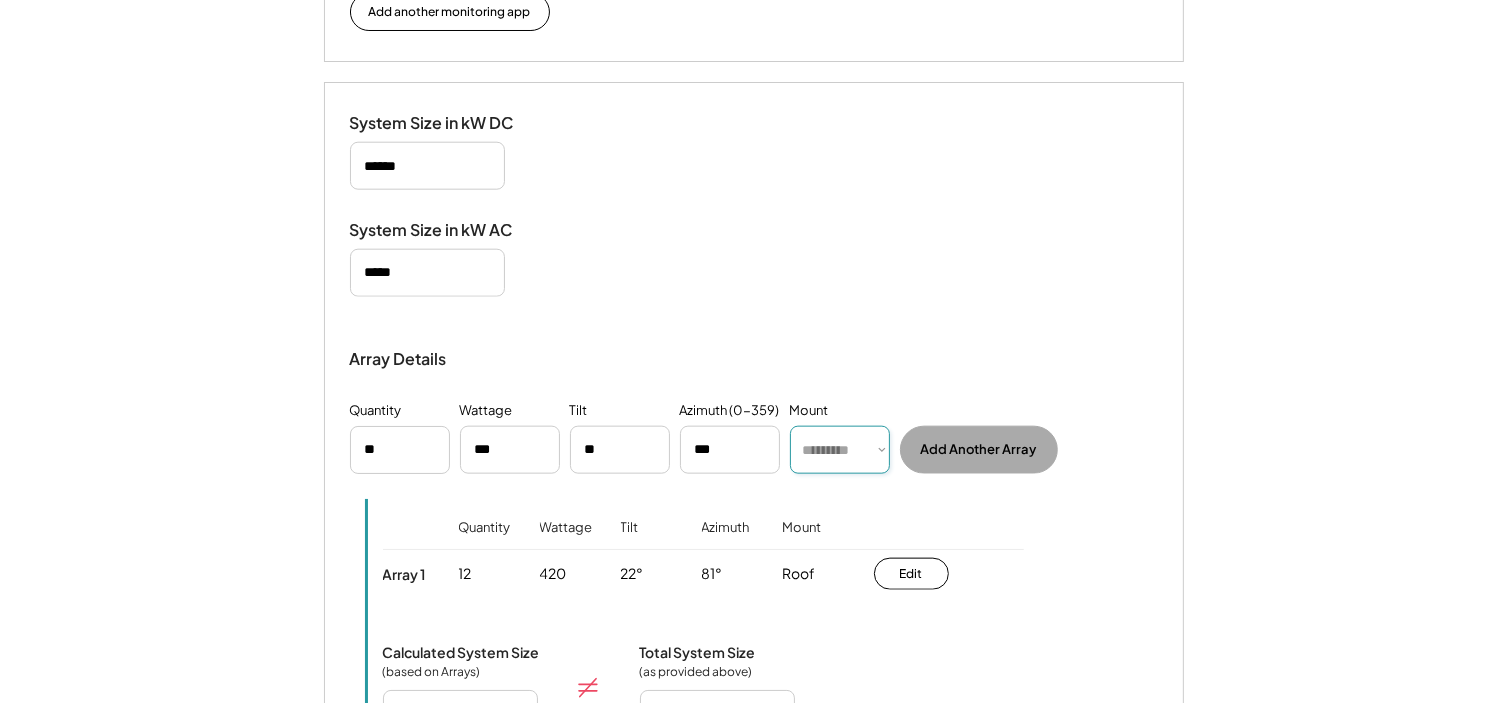 select on "******" 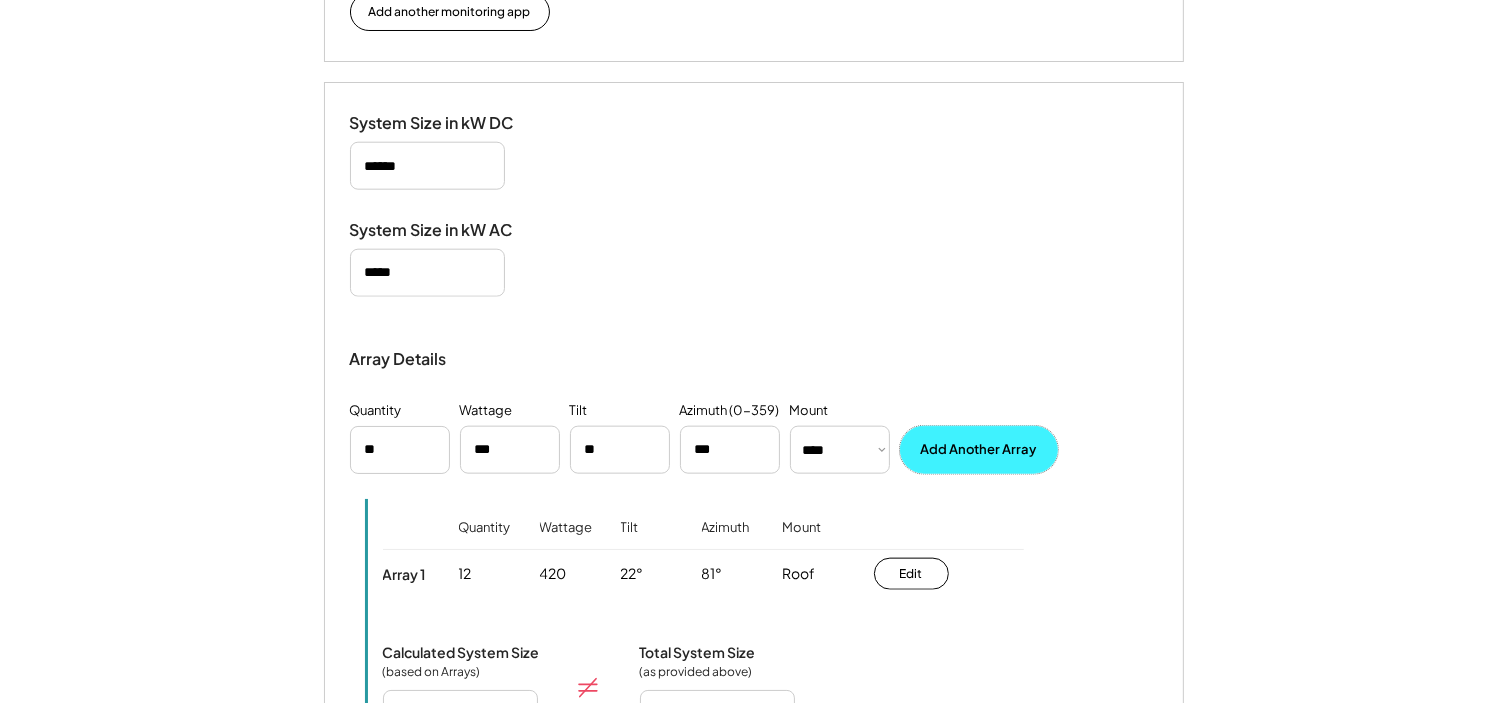 click on "Add Another Array" at bounding box center (979, 450) 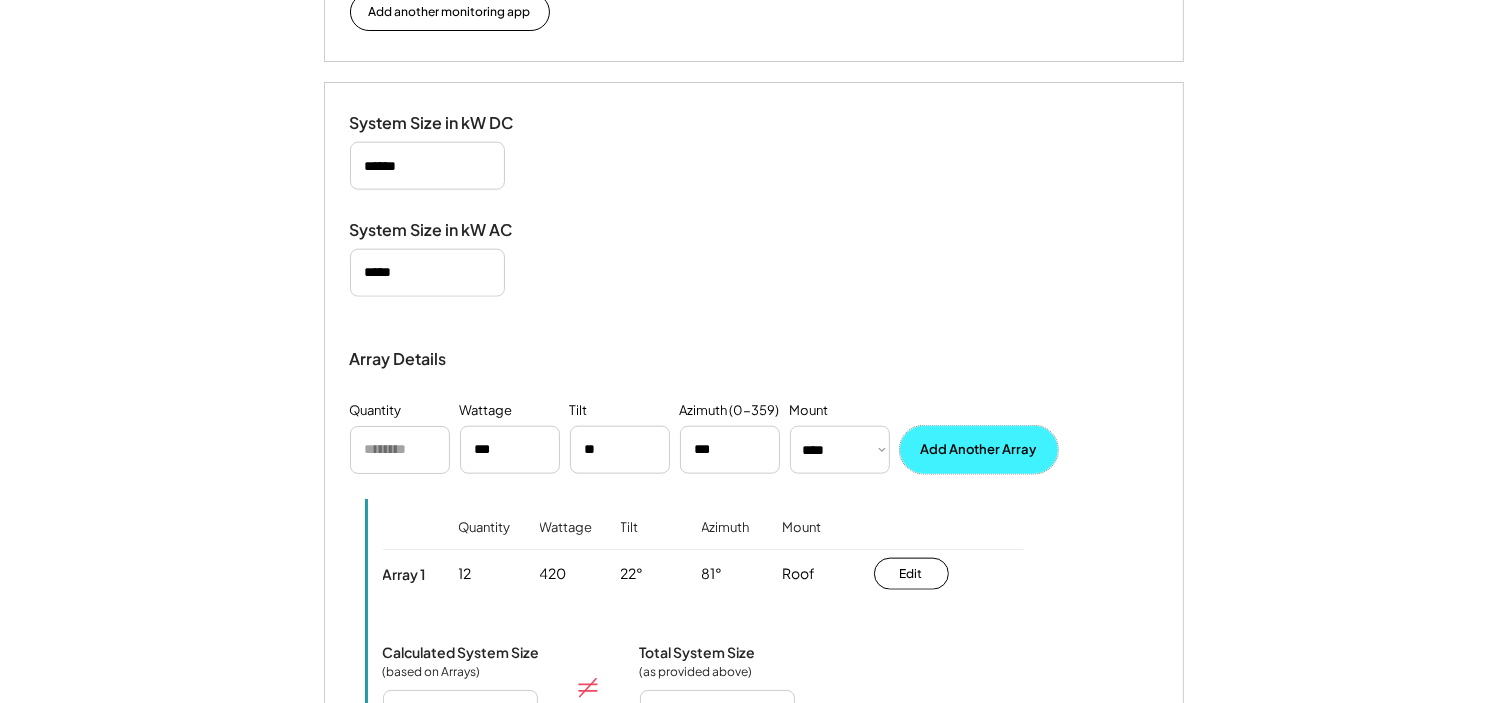 type 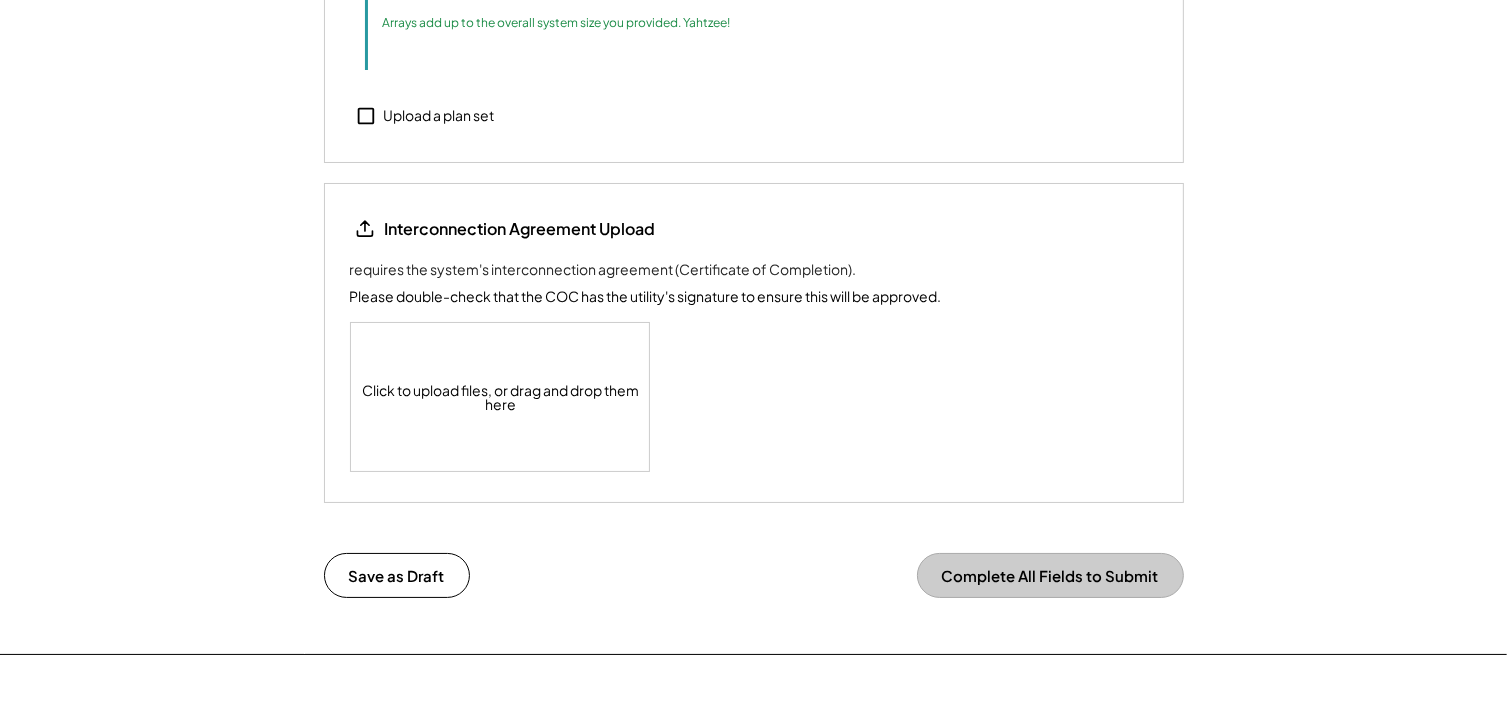 scroll, scrollTop: 2983, scrollLeft: 0, axis: vertical 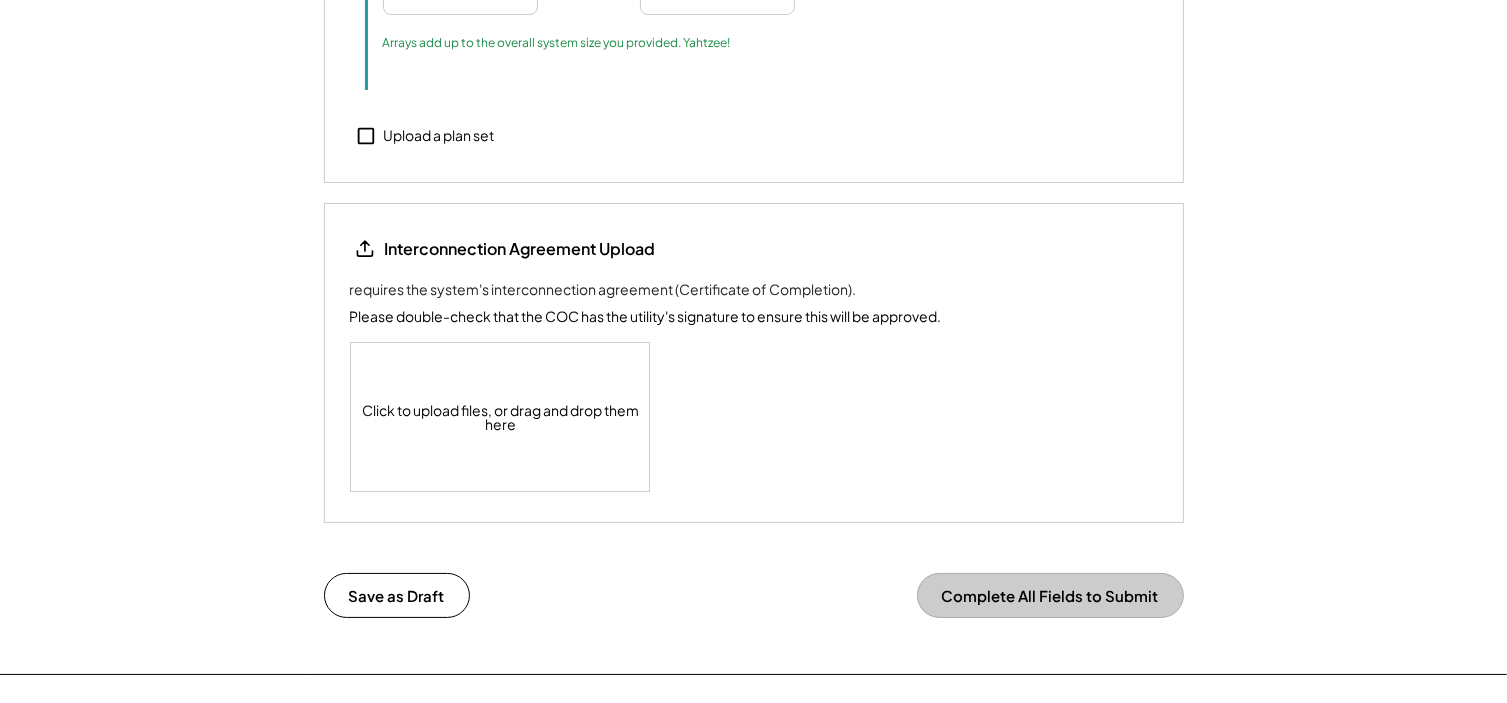 click on "Click to upload files, or drag and drop them here" at bounding box center (501, 417) 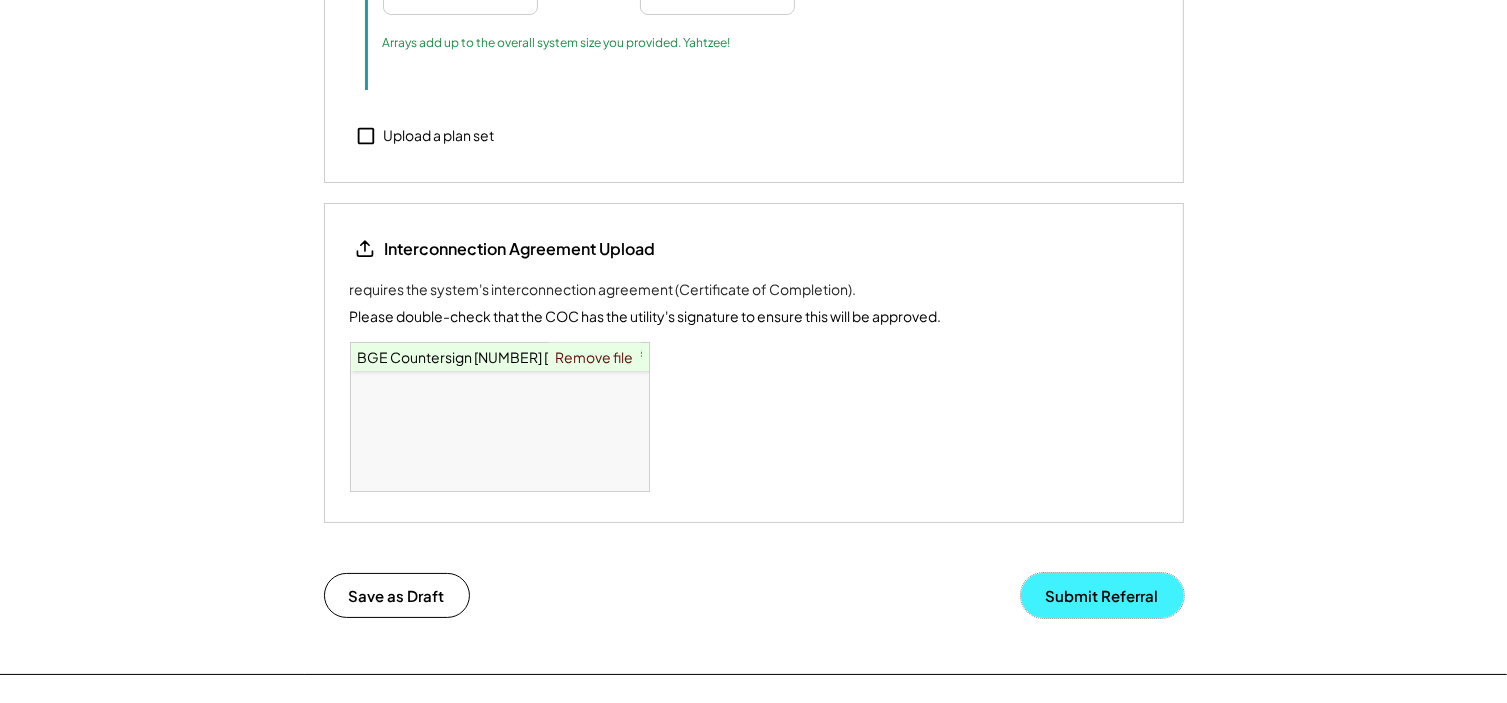 click on "Submit Referral" at bounding box center (1102, 595) 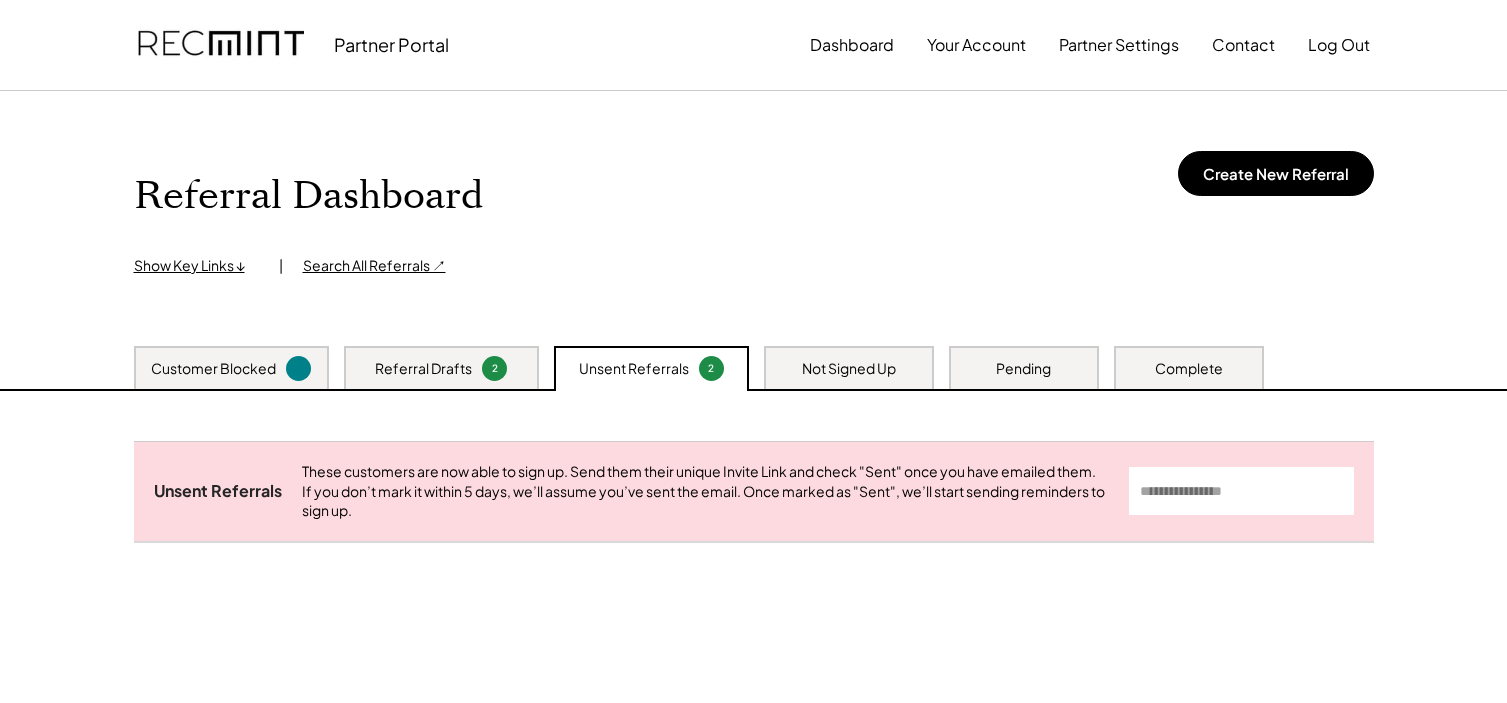 scroll, scrollTop: 0, scrollLeft: 0, axis: both 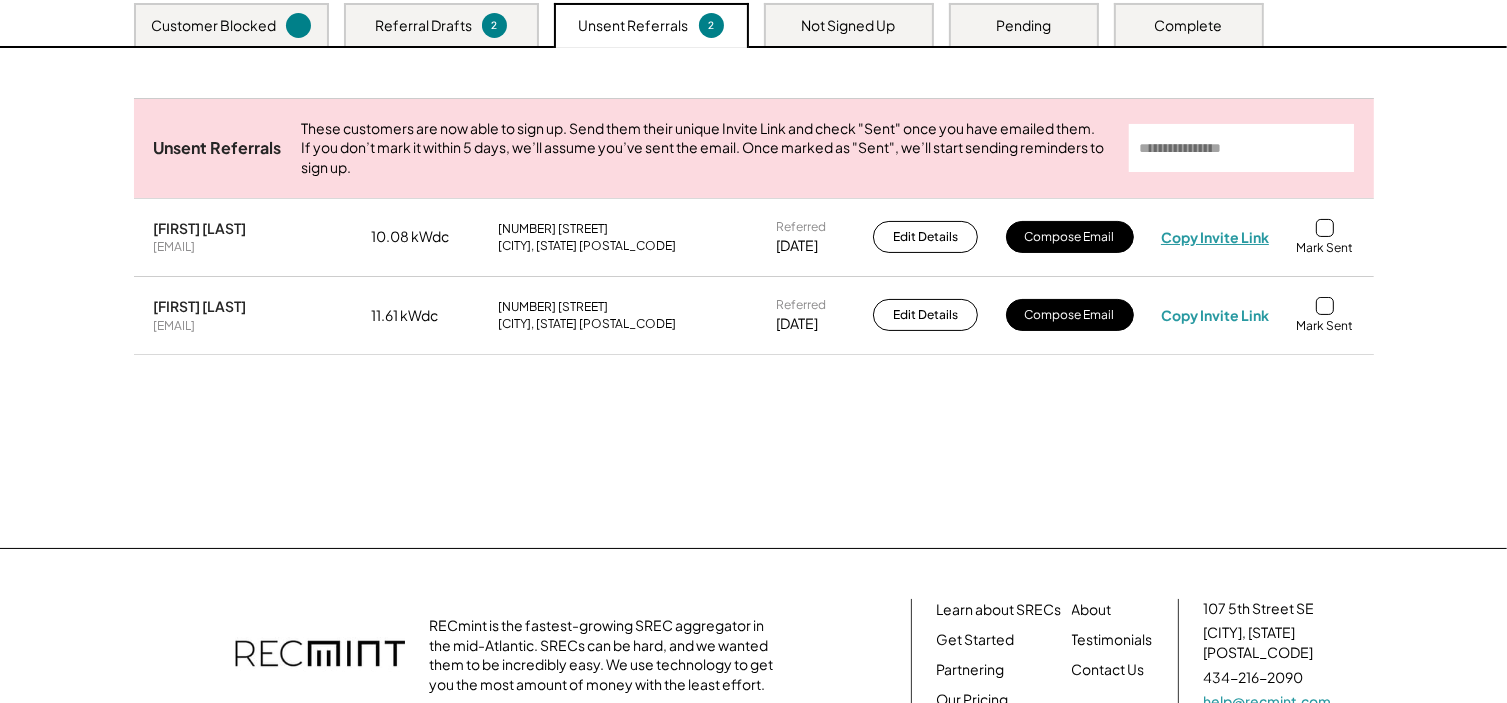 click on "Copy Invite Link" at bounding box center (1215, 237) 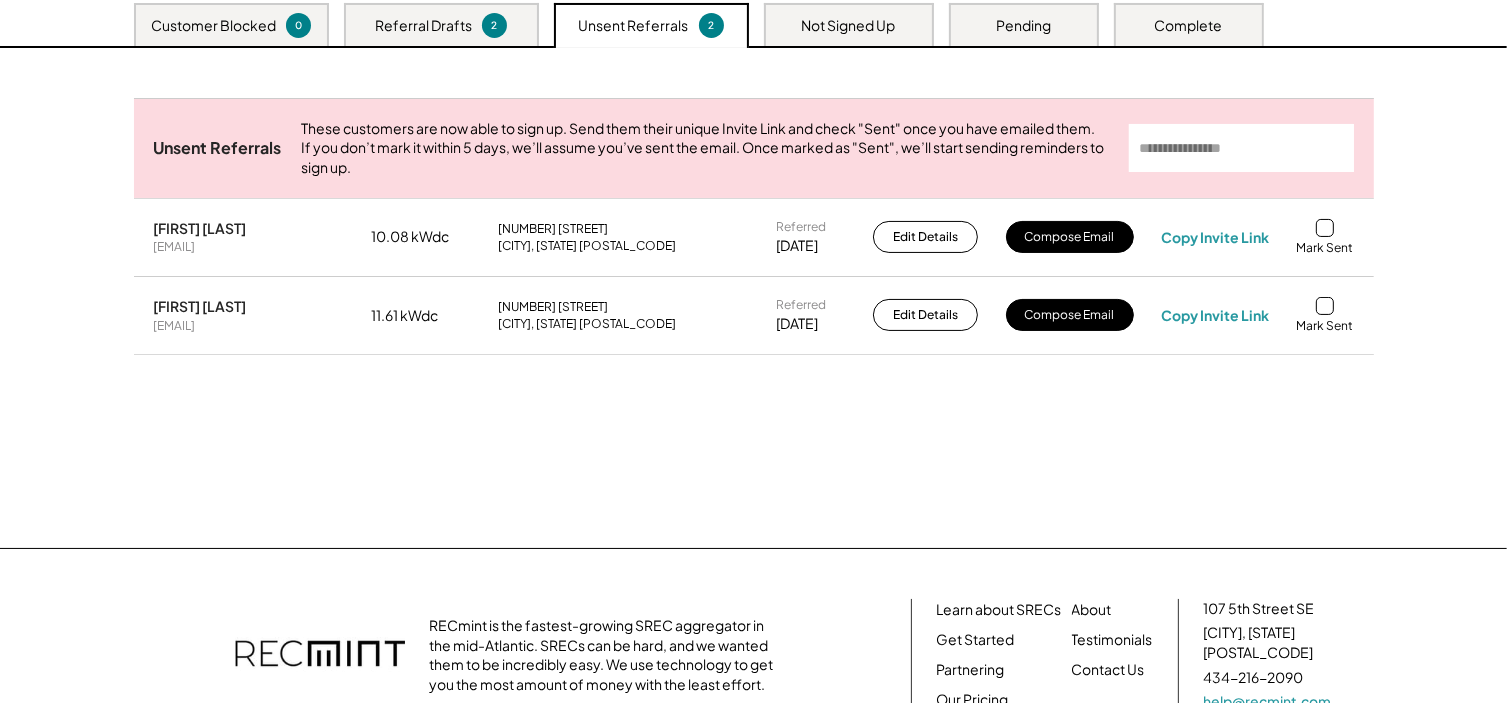 click at bounding box center [1325, 228] 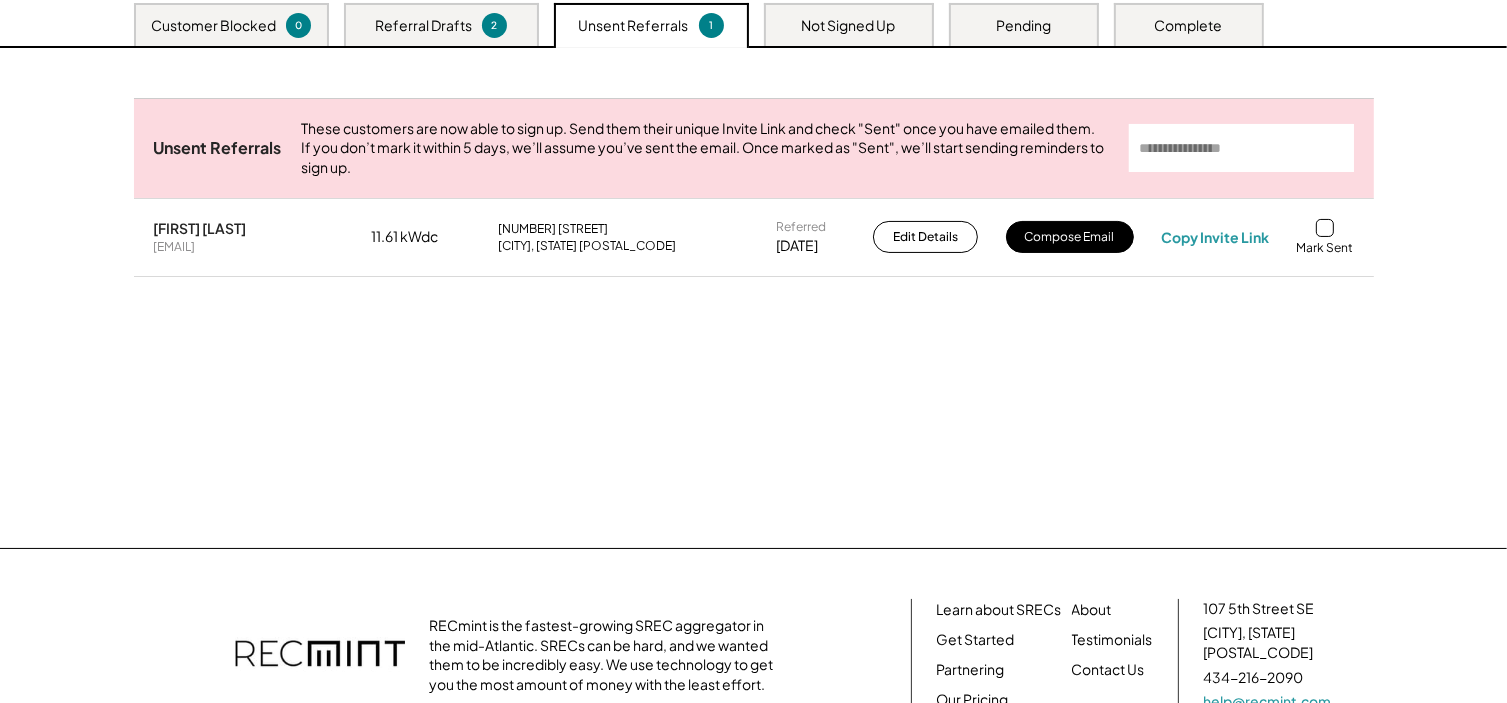 click at bounding box center (1325, 228) 